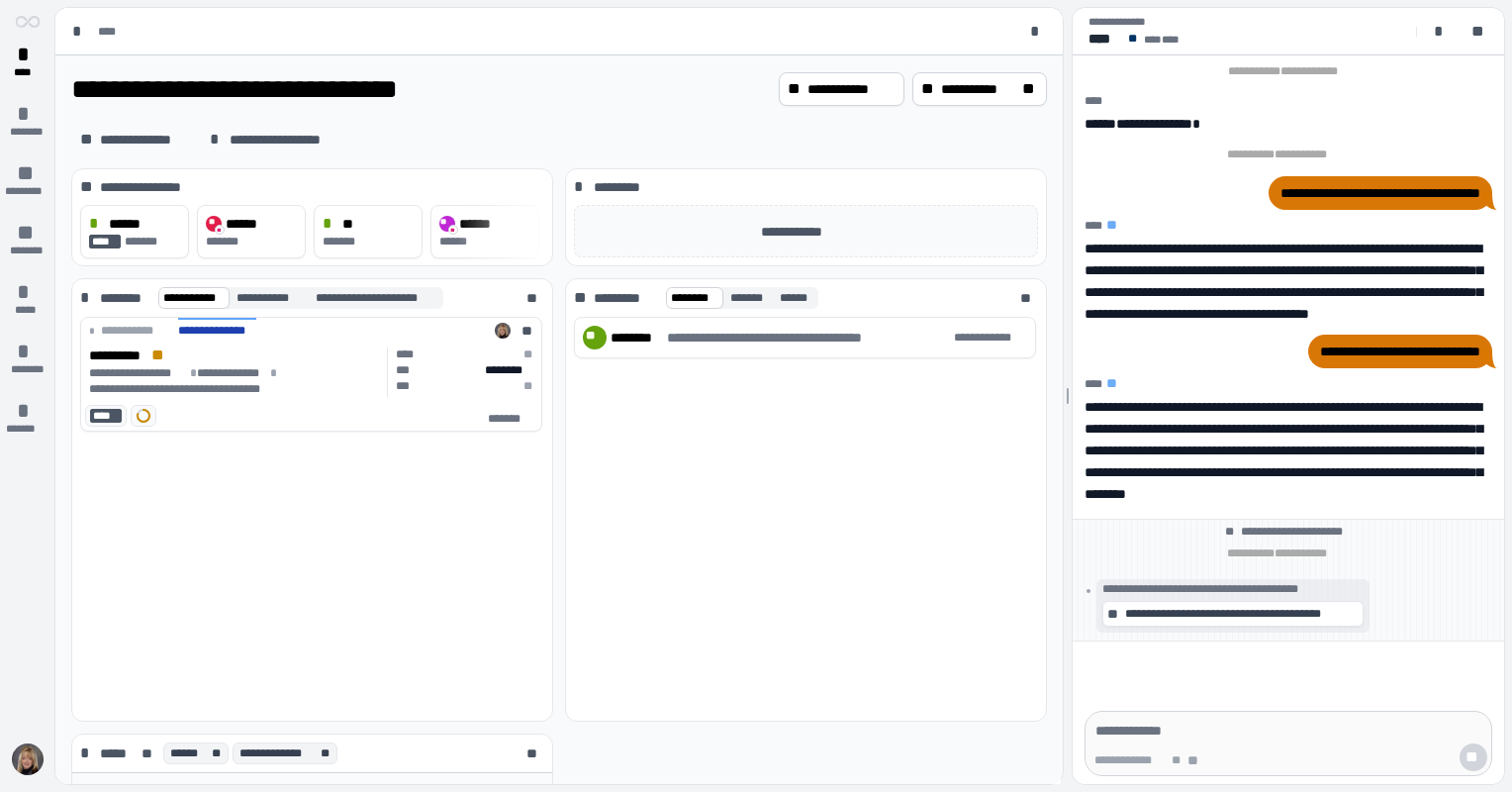 scroll, scrollTop: 0, scrollLeft: 0, axis: both 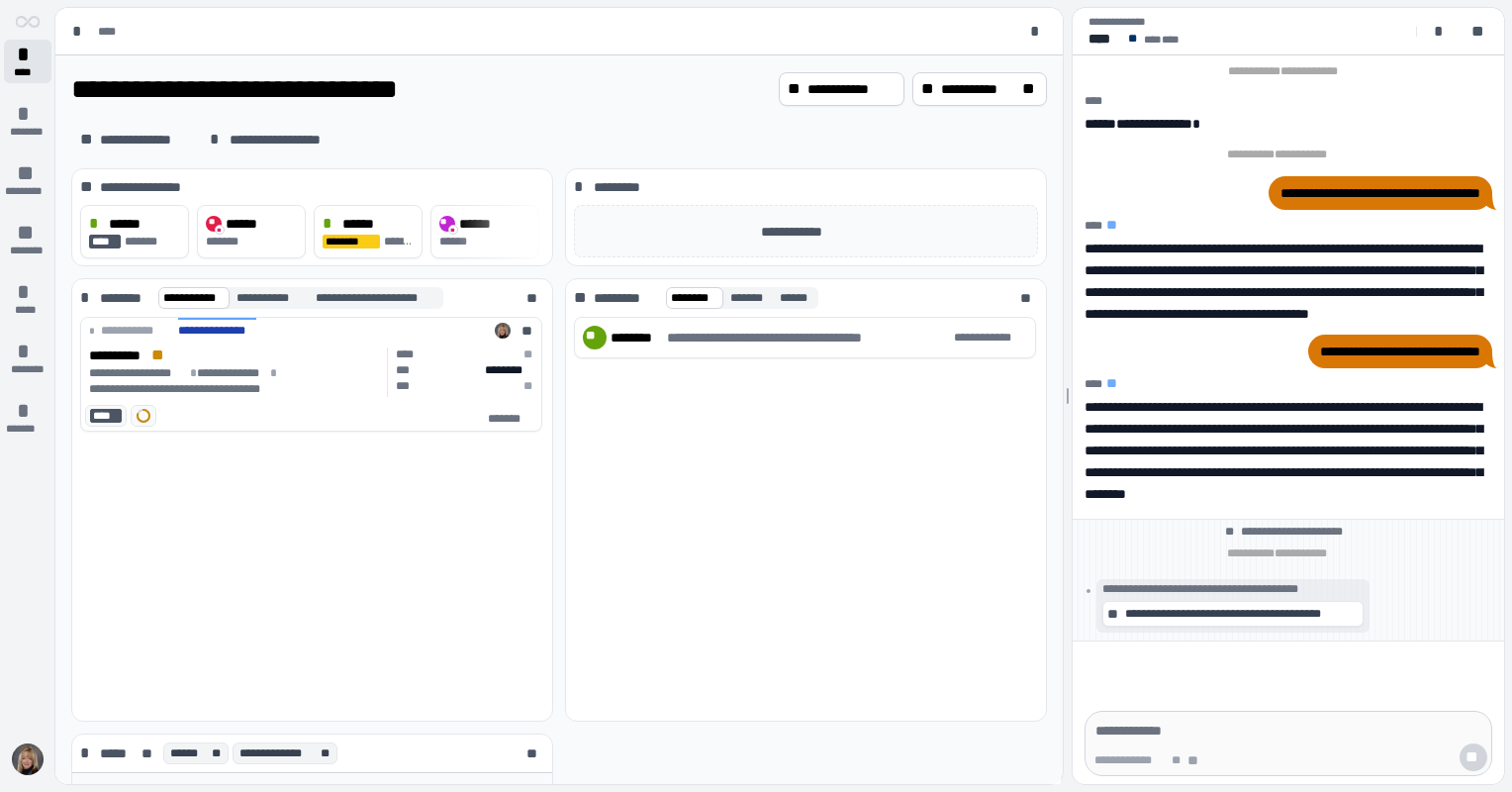 click on "*" at bounding box center [28, 54] 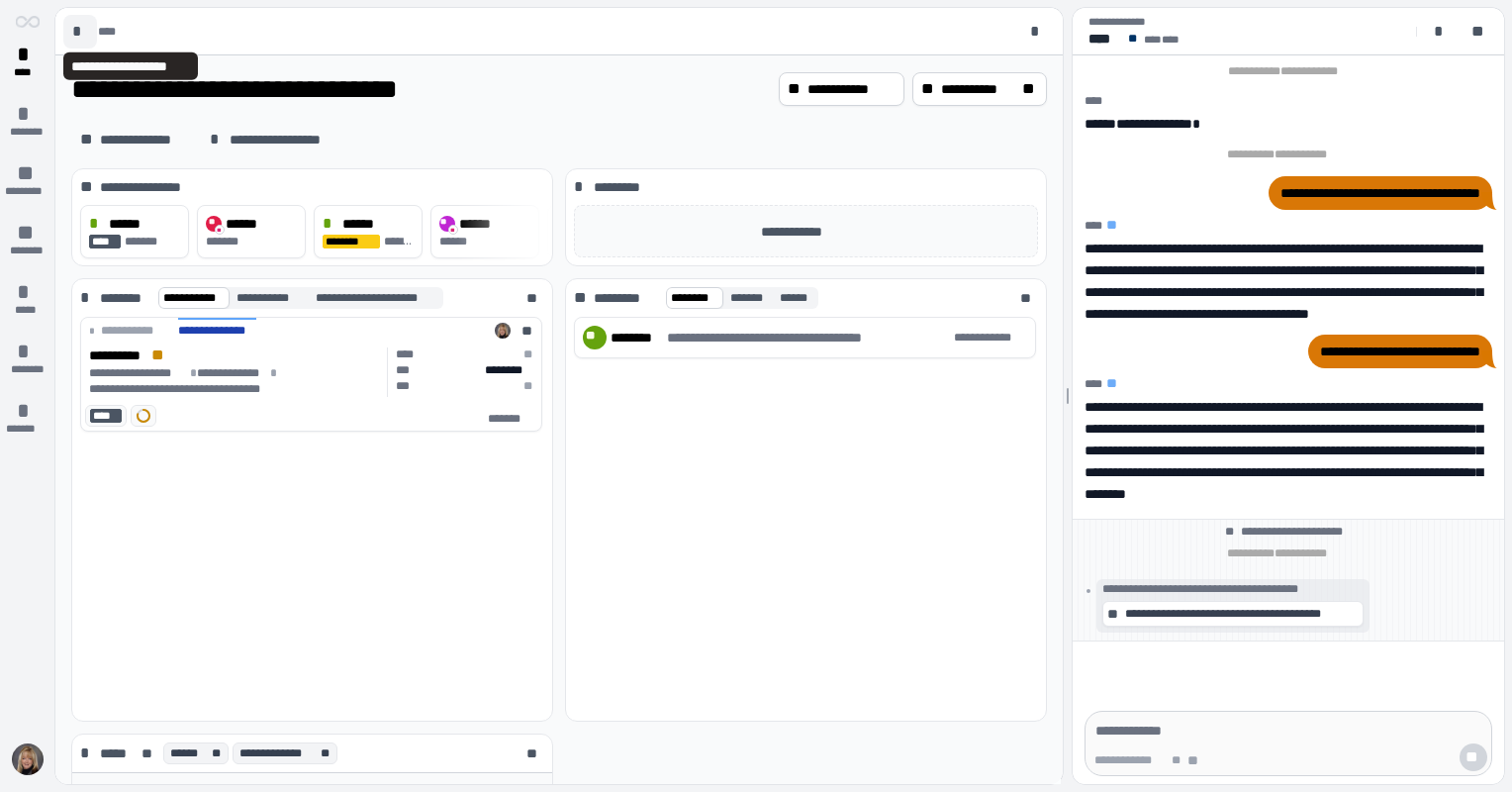 click on "*" at bounding box center [80, 32] 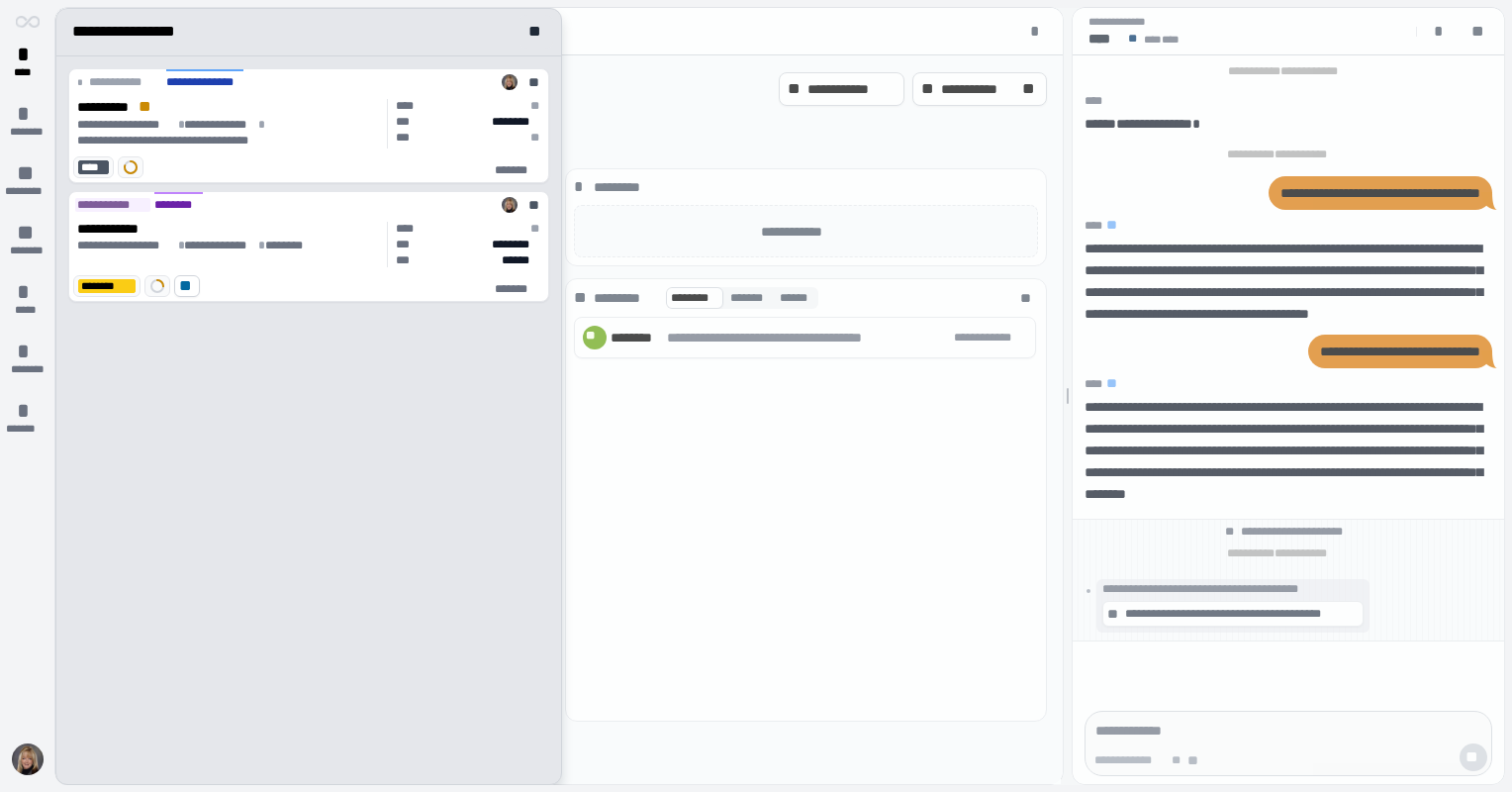 click on "**********" at bounding box center (135, 32) 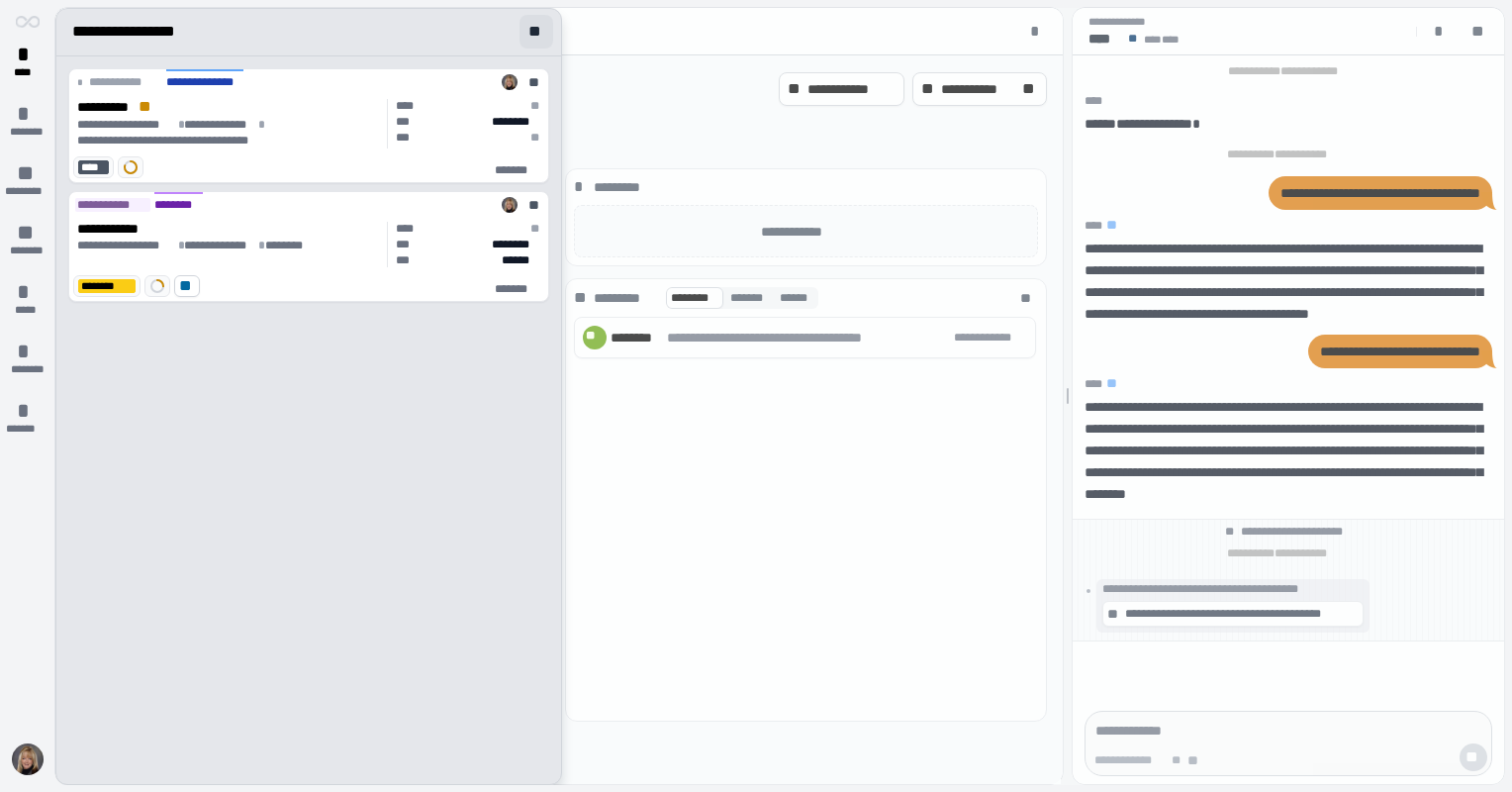 click on "**" at bounding box center (536, 32) 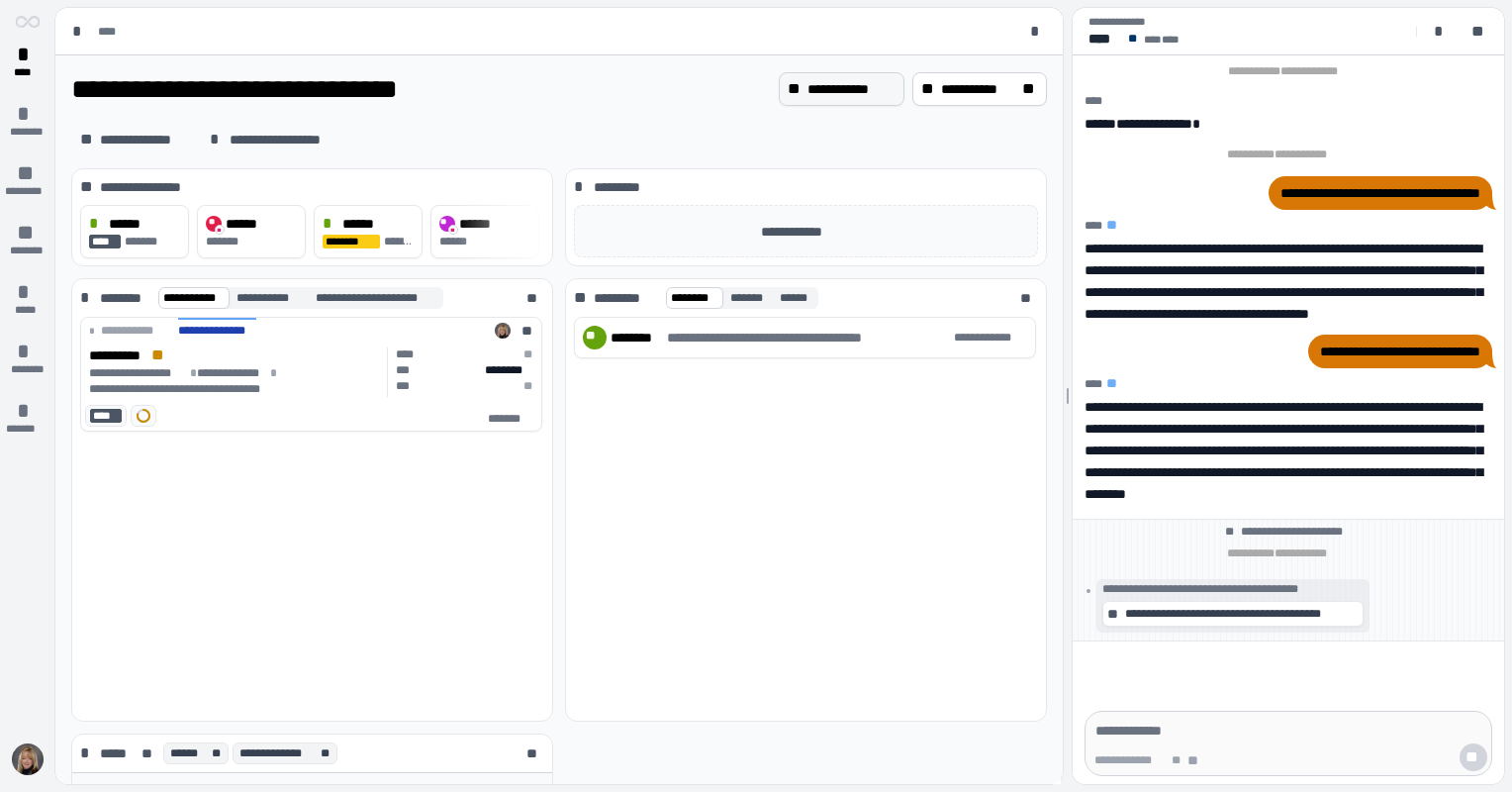 click on "**********" at bounding box center (851, 89) 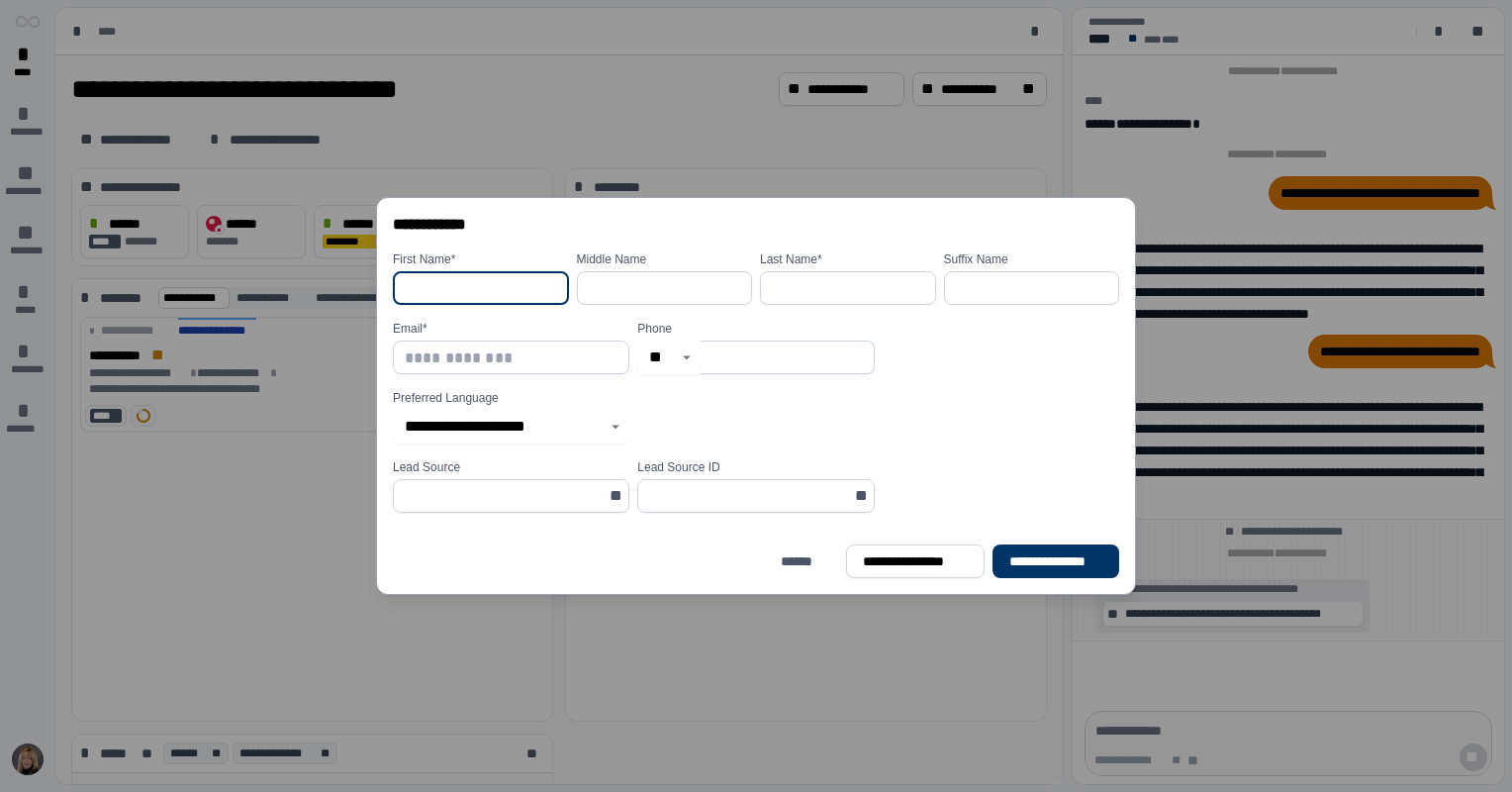 click at bounding box center (481, 288) 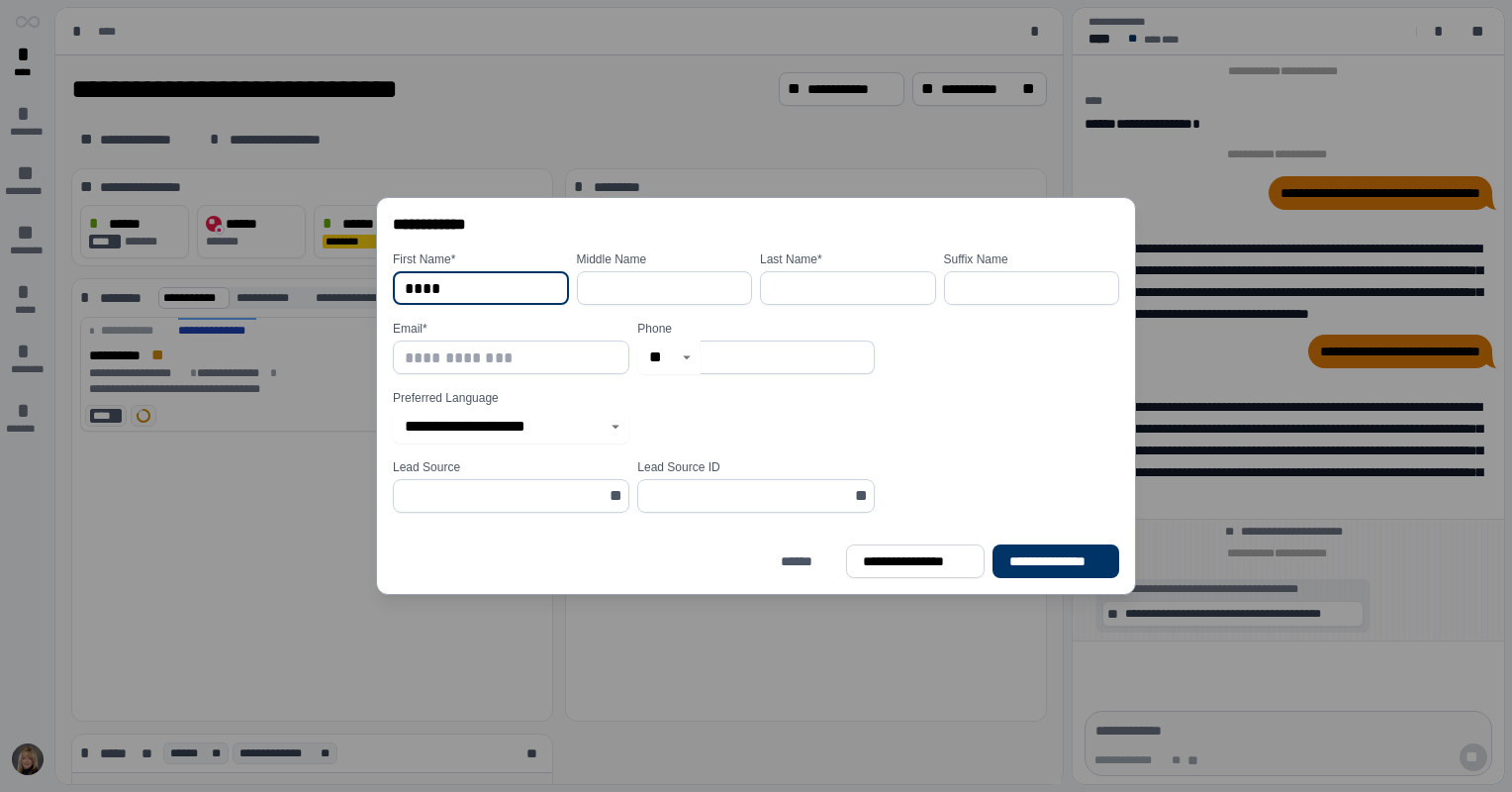 type on "****" 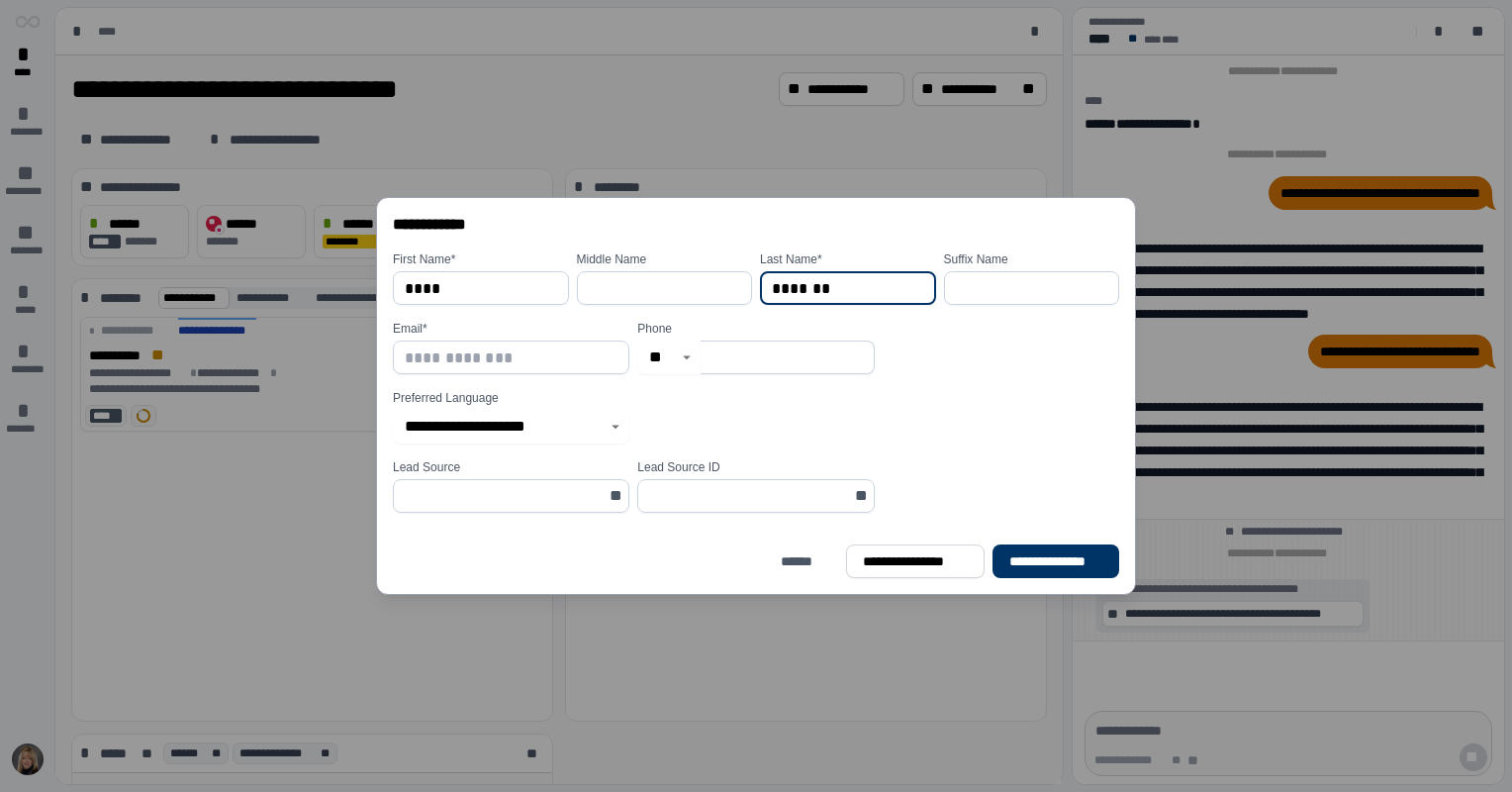 type on "*******" 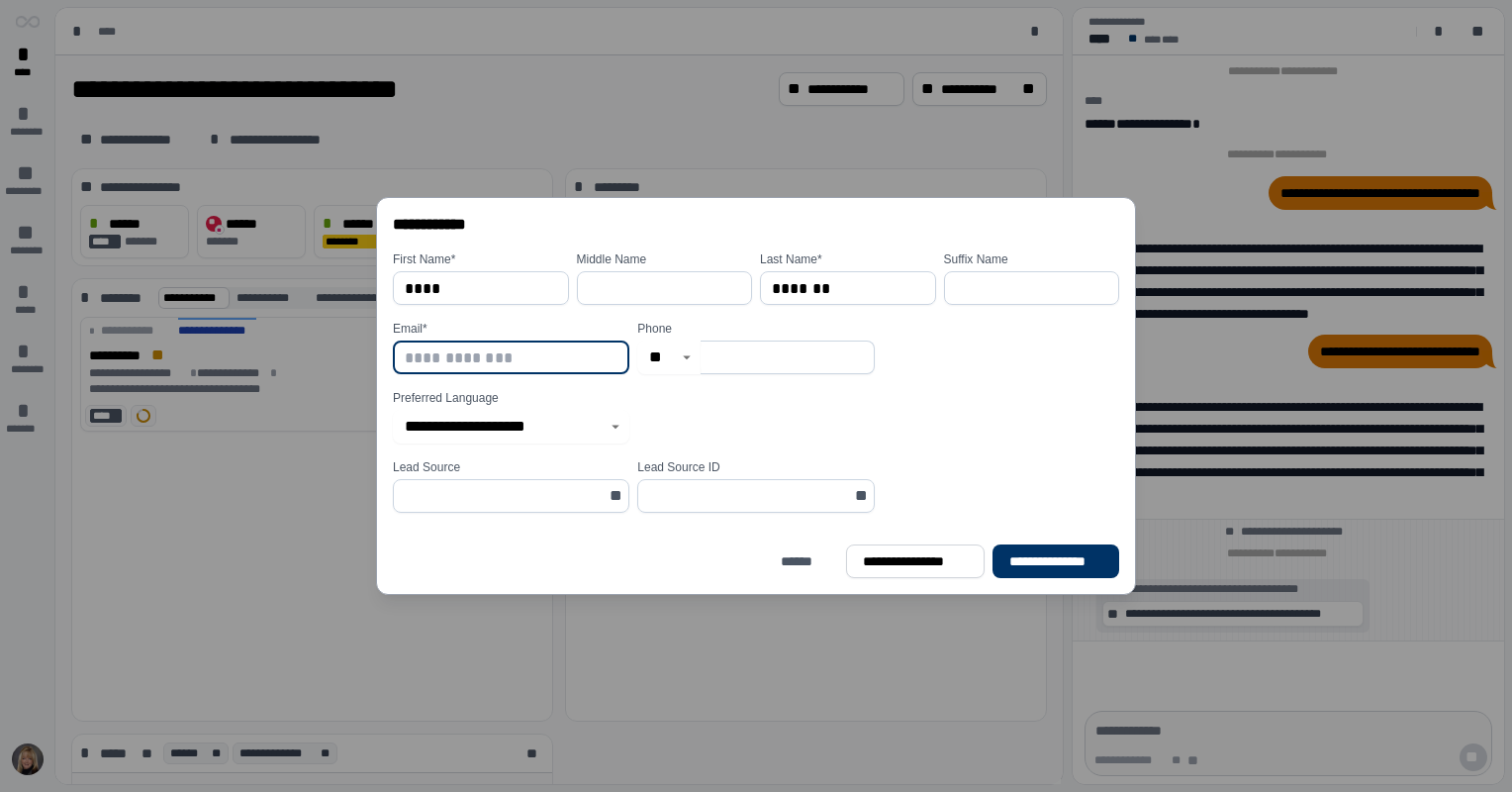 click at bounding box center [511, 357] 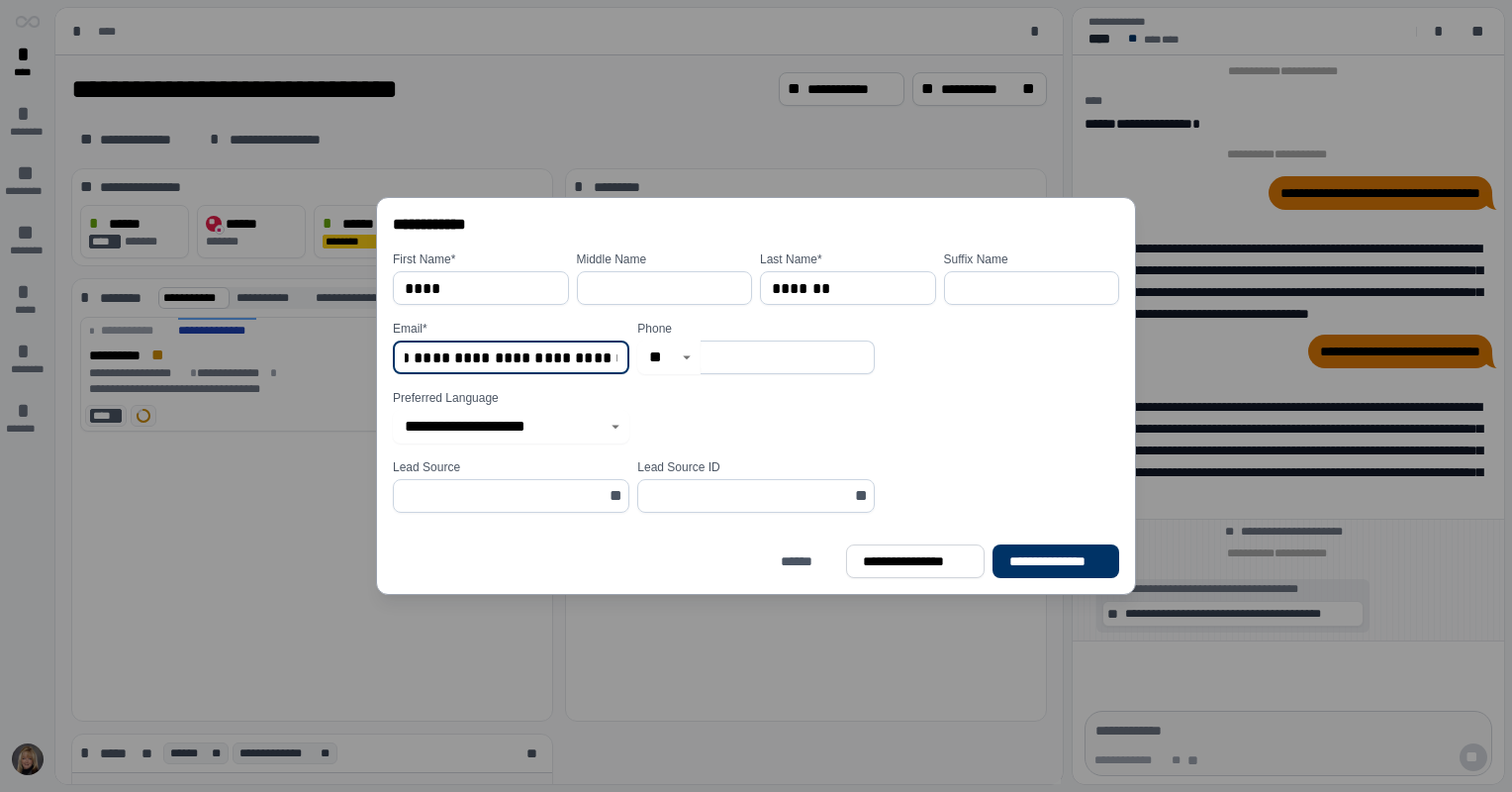 scroll, scrollTop: 0, scrollLeft: 126, axis: horizontal 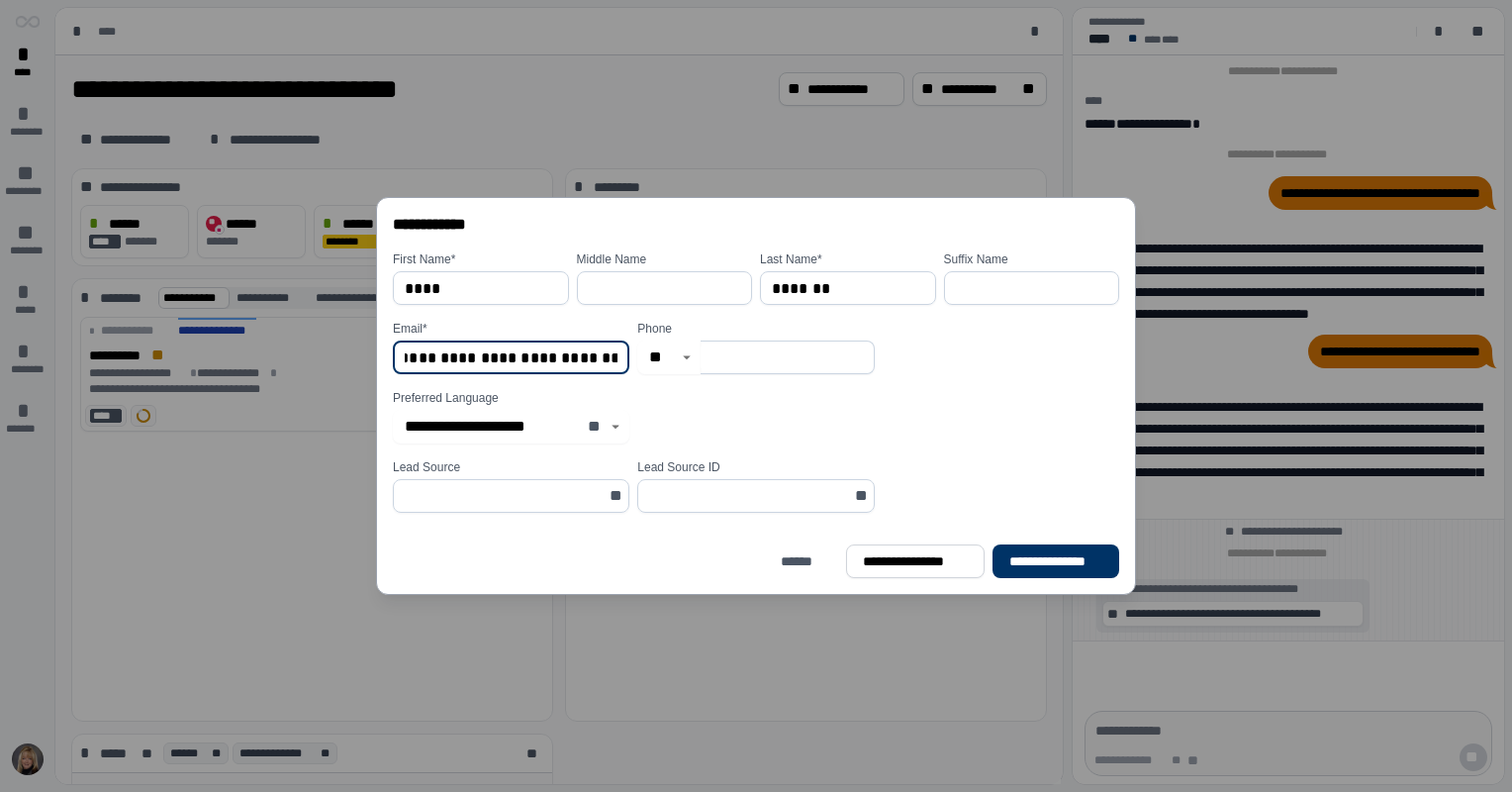 type on "**********" 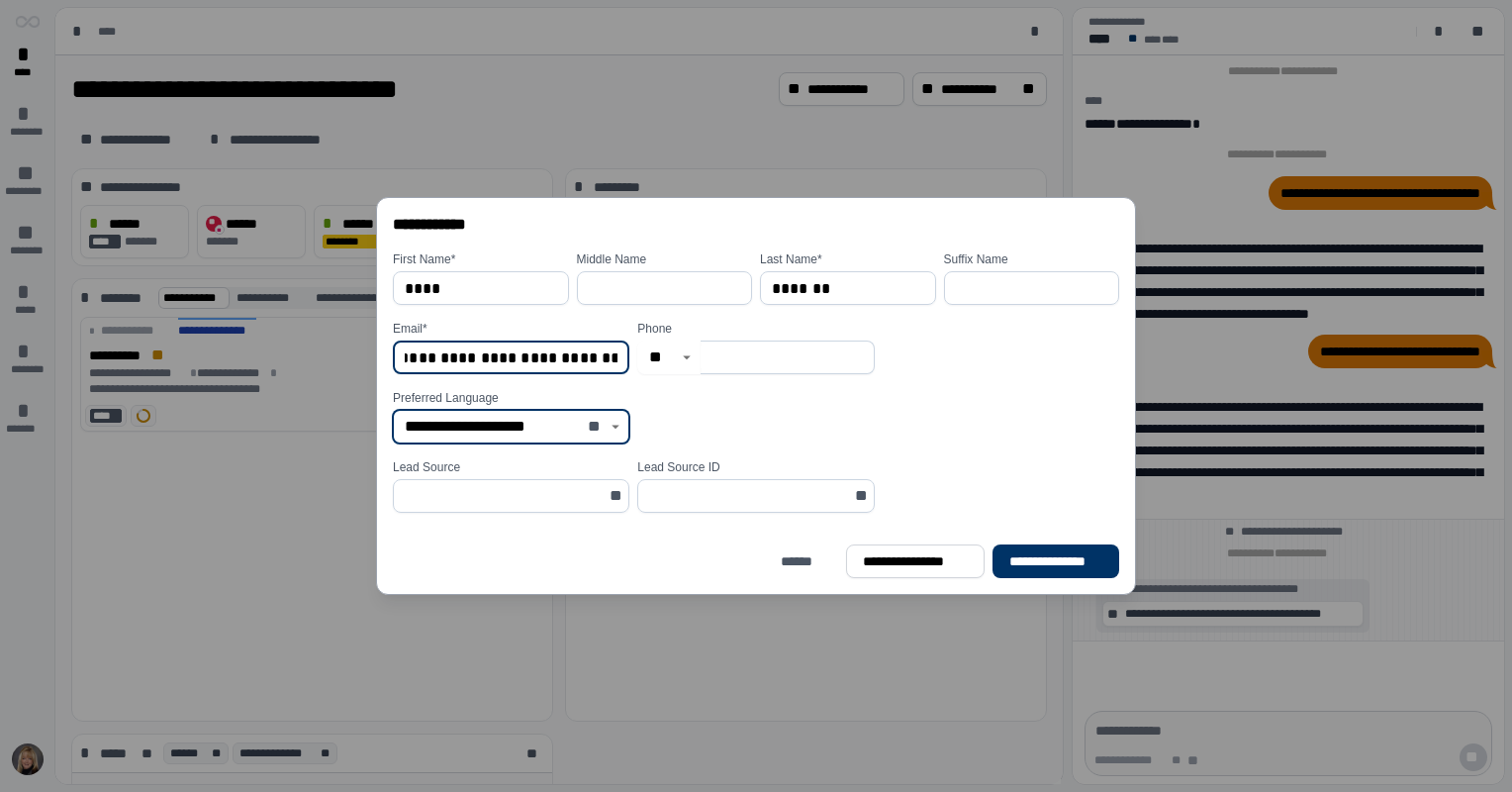 scroll, scrollTop: 0, scrollLeft: 0, axis: both 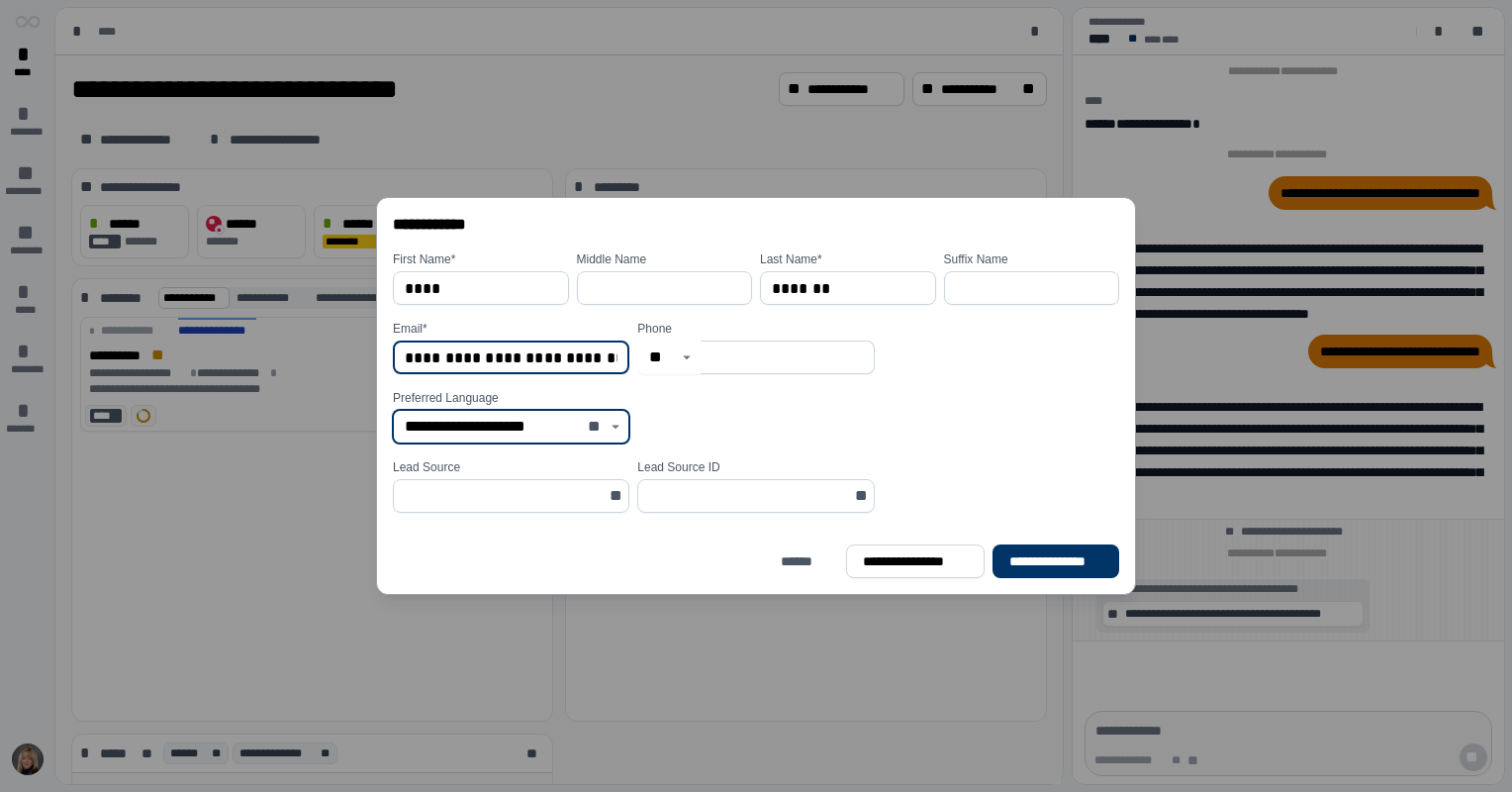 click on "**********" at bounding box center (492, 427) 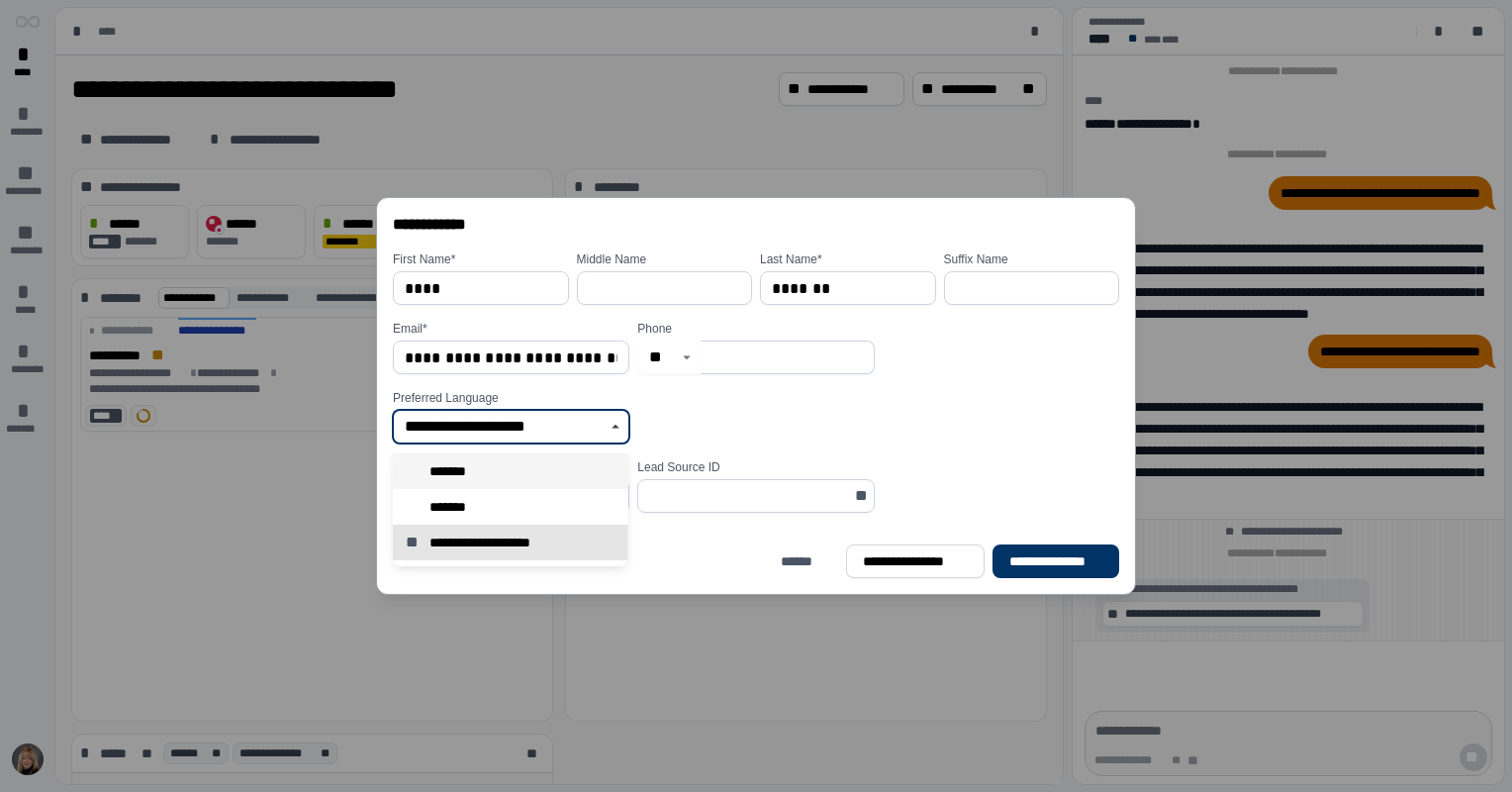click on "*******" at bounding box center [511, 471] 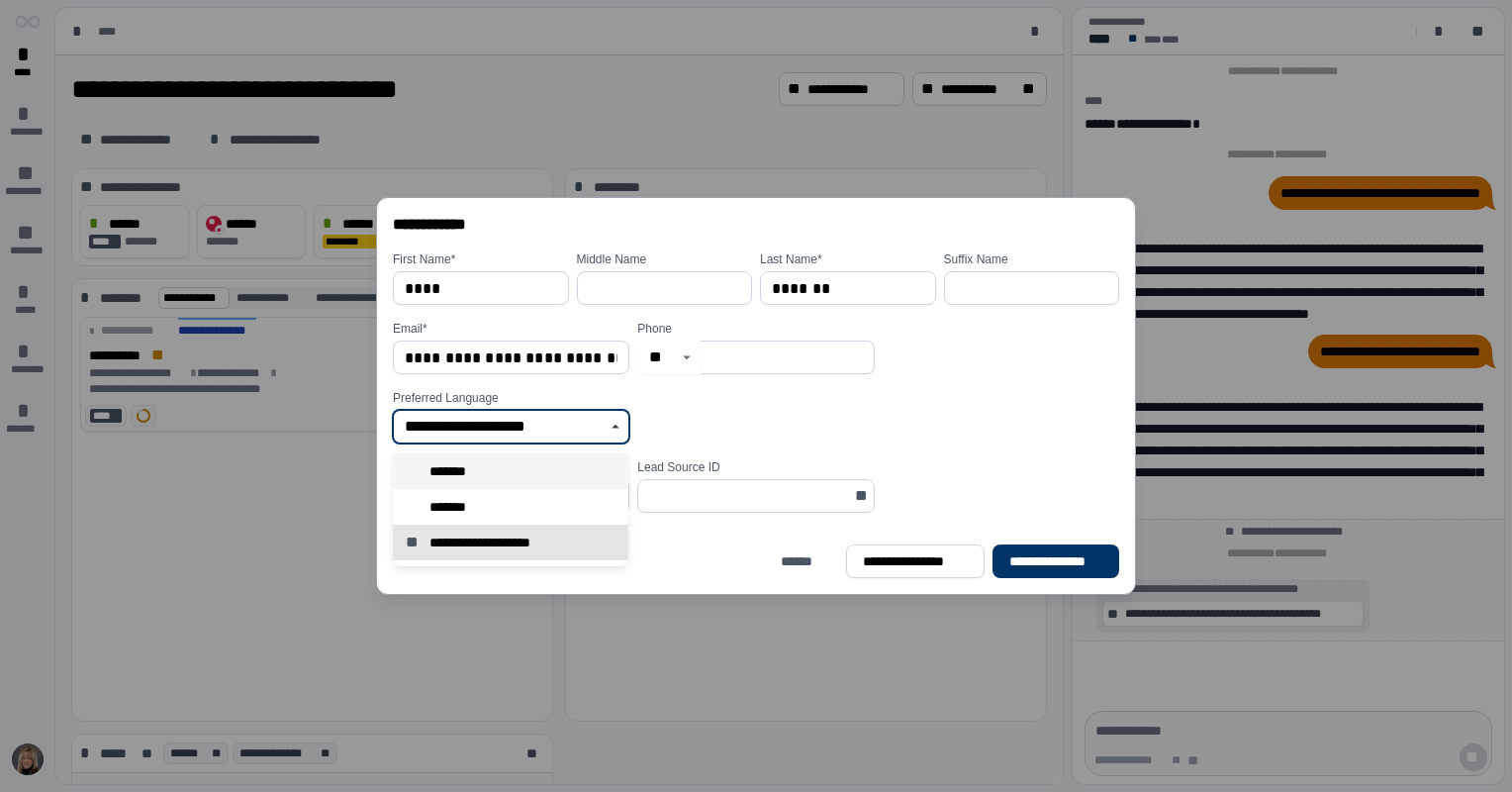 type on "*******" 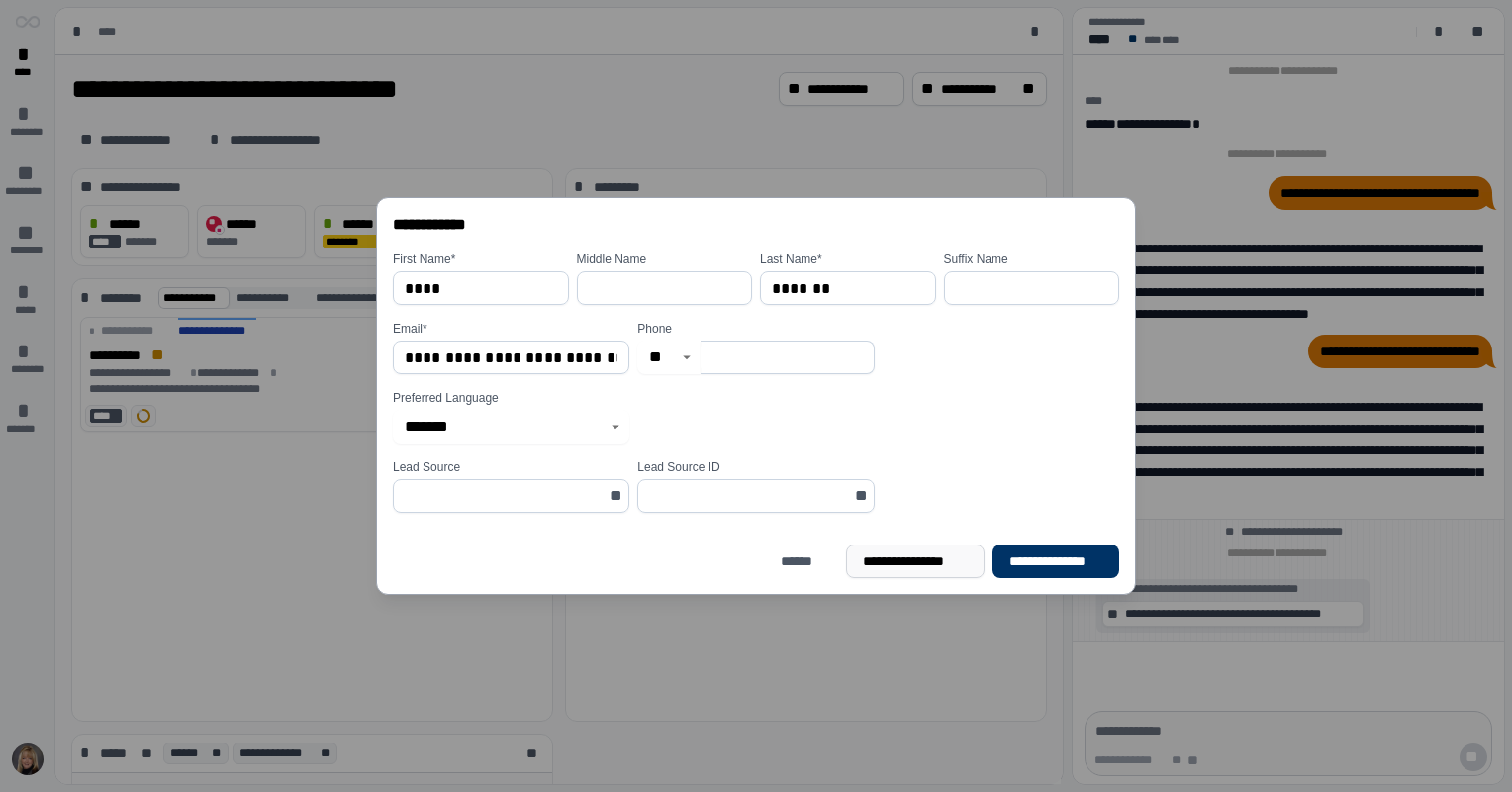 click on "**********" at bounding box center (915, 561) 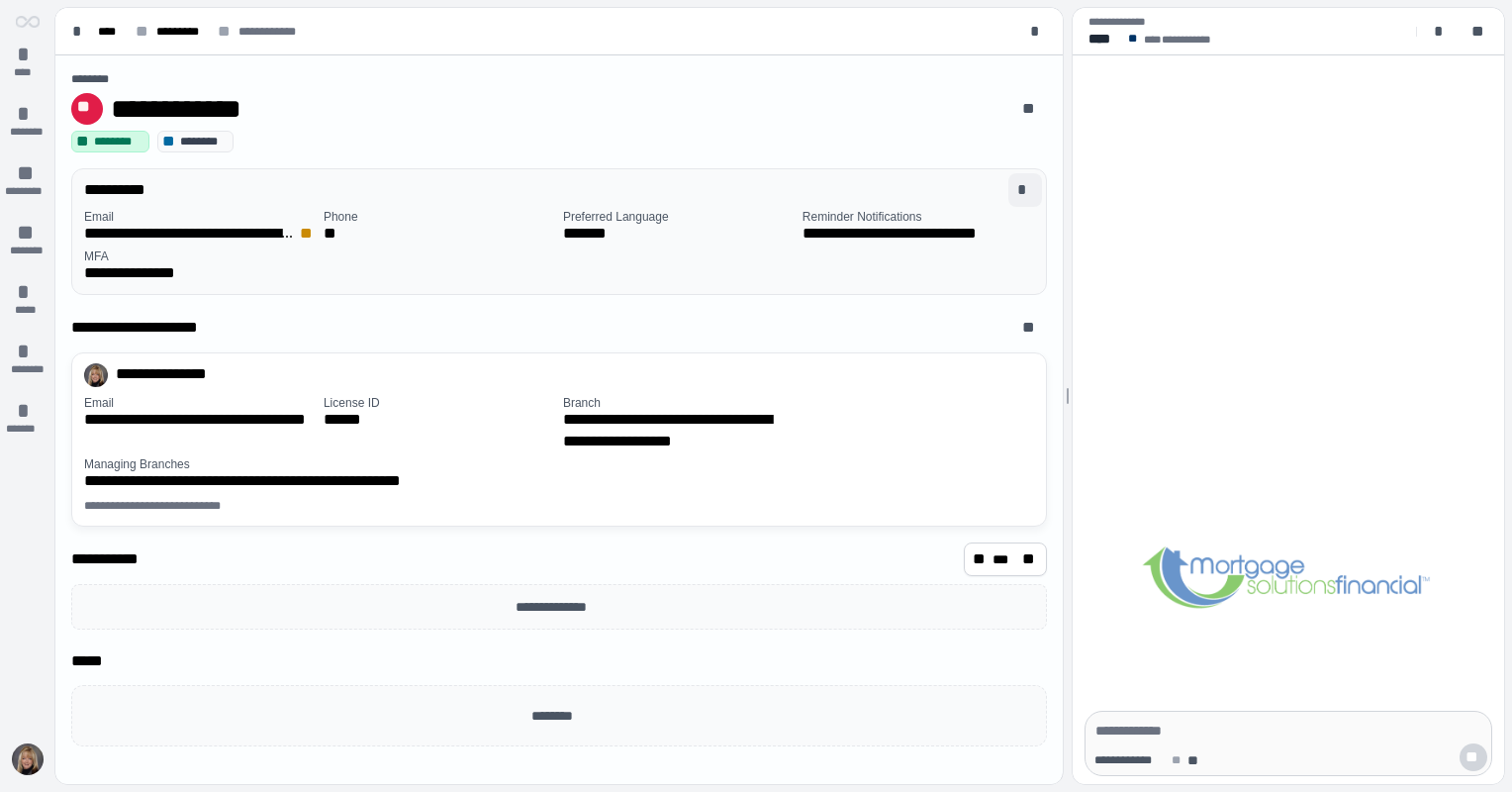 click on "*" at bounding box center [1025, 190] 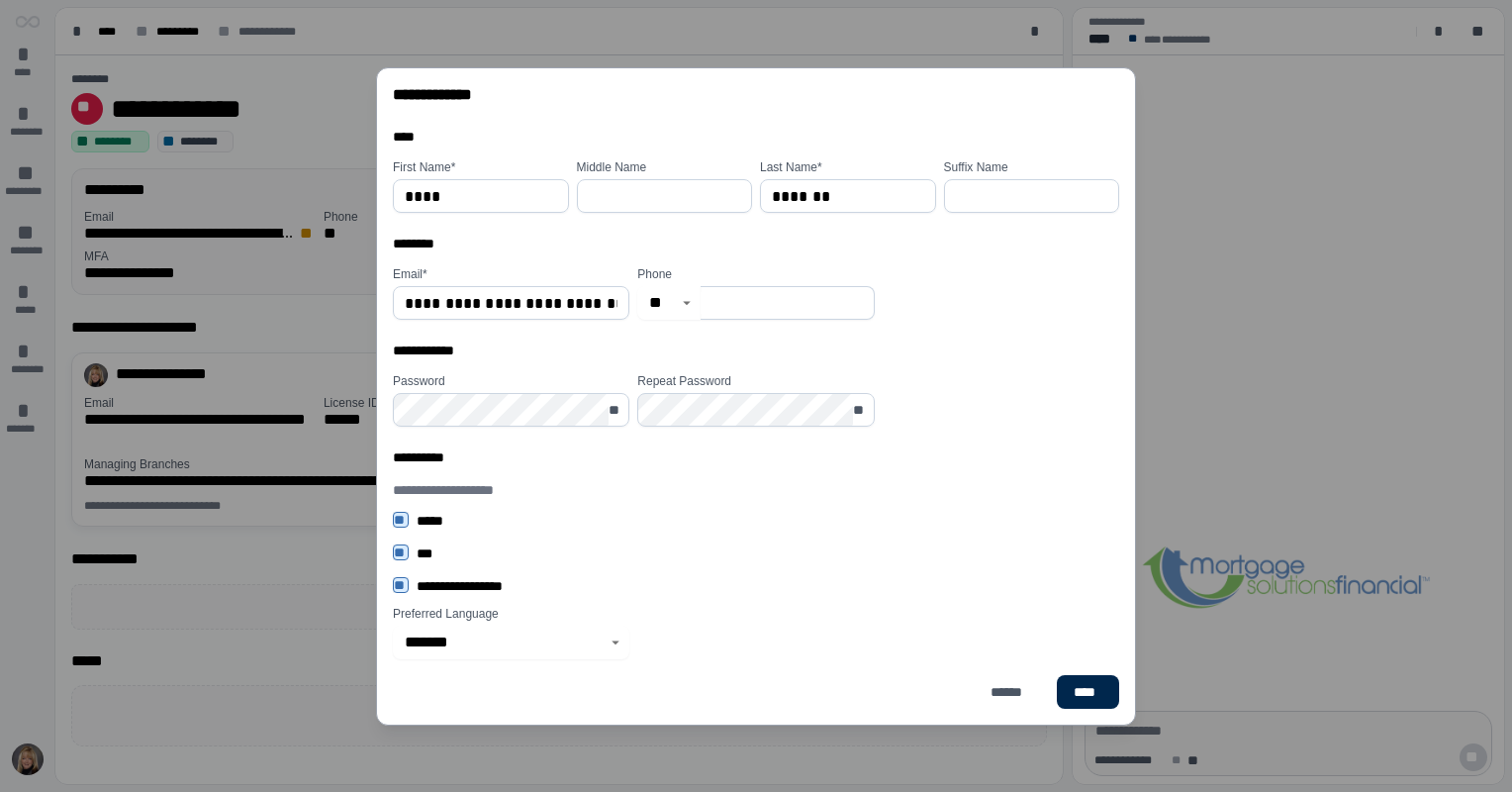 click on "****" at bounding box center (1087, 692) 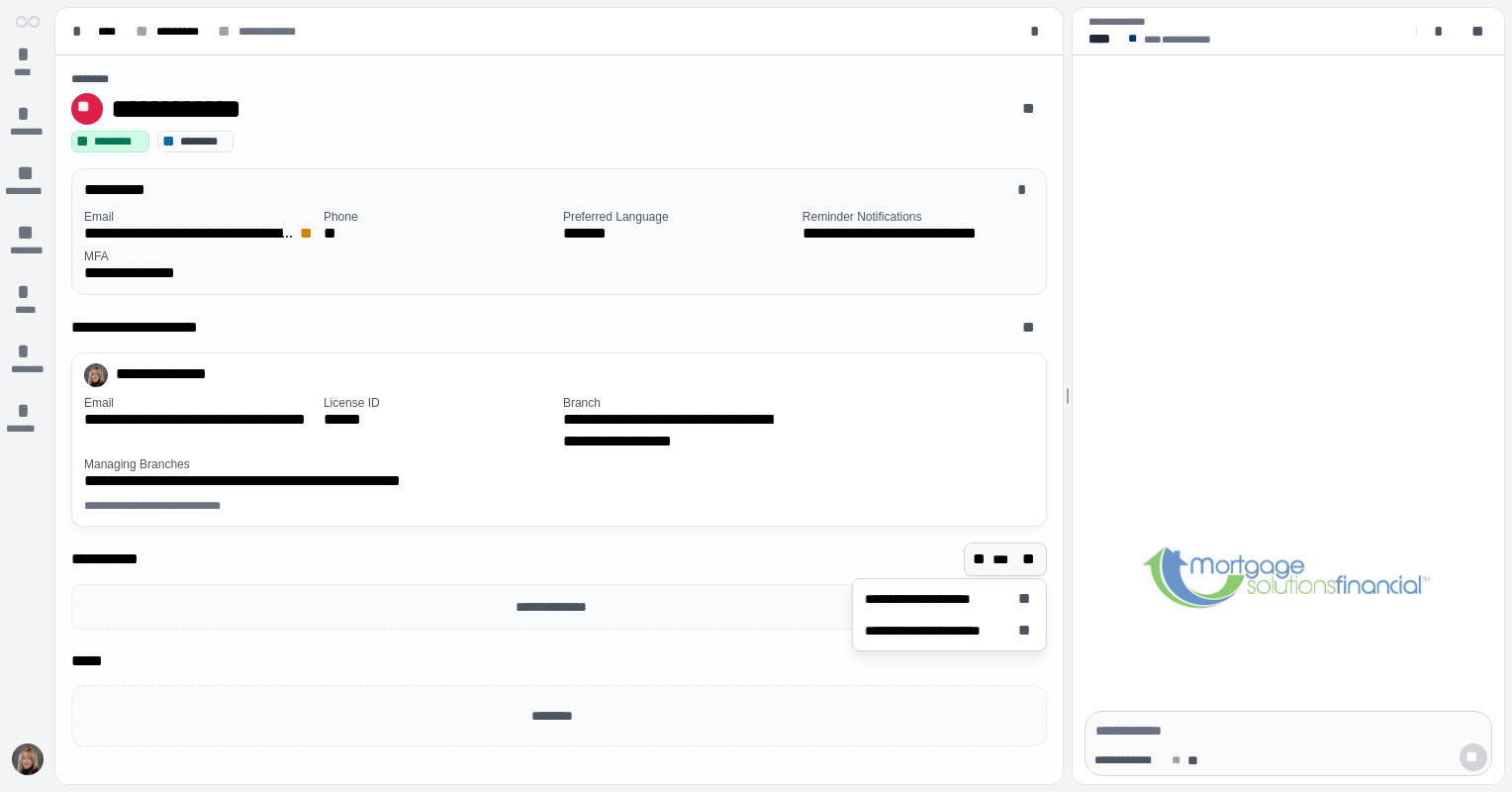 click on "**" at bounding box center (981, 559) 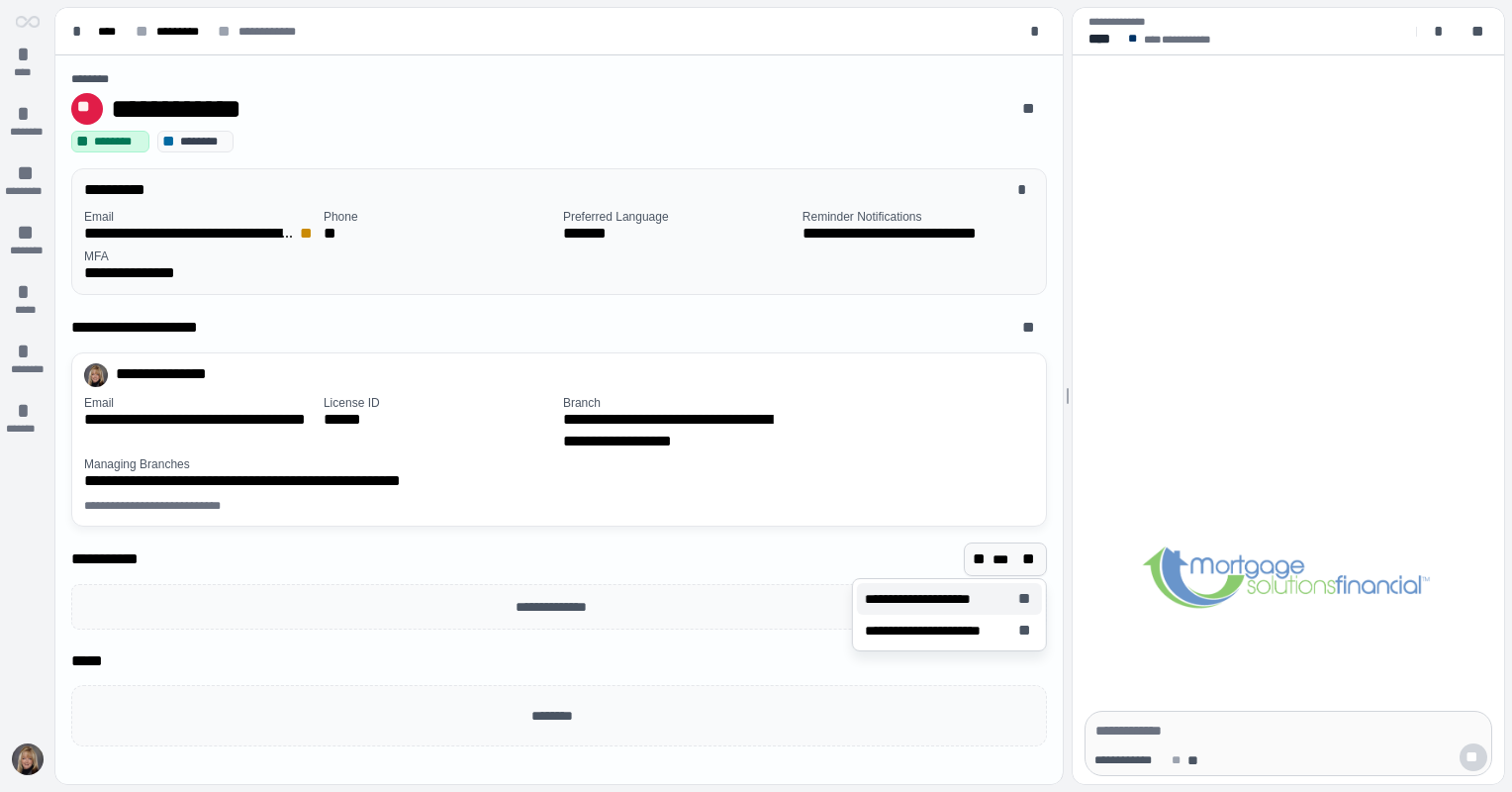 click on "**********" at bounding box center (927, 599) 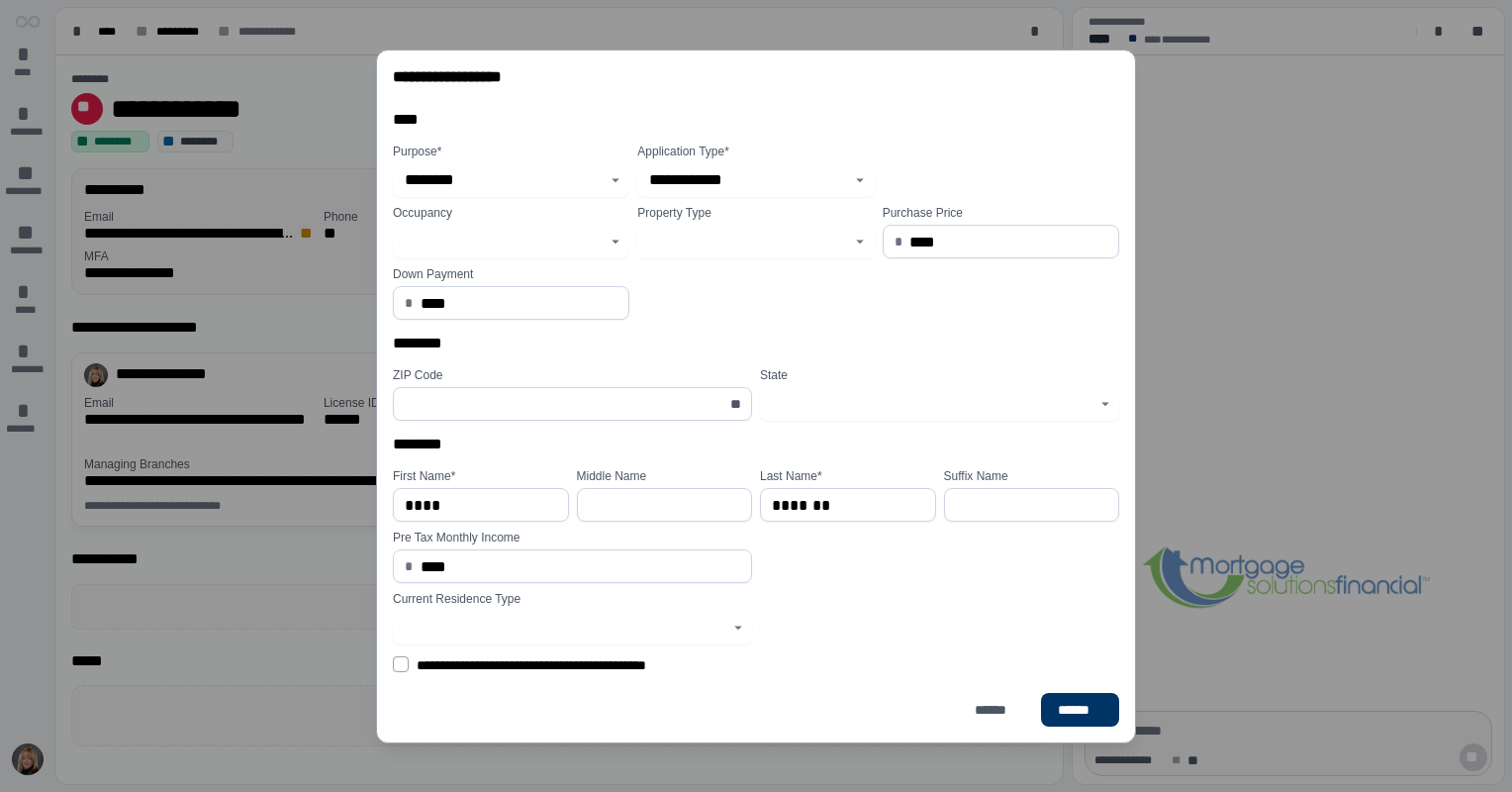 click 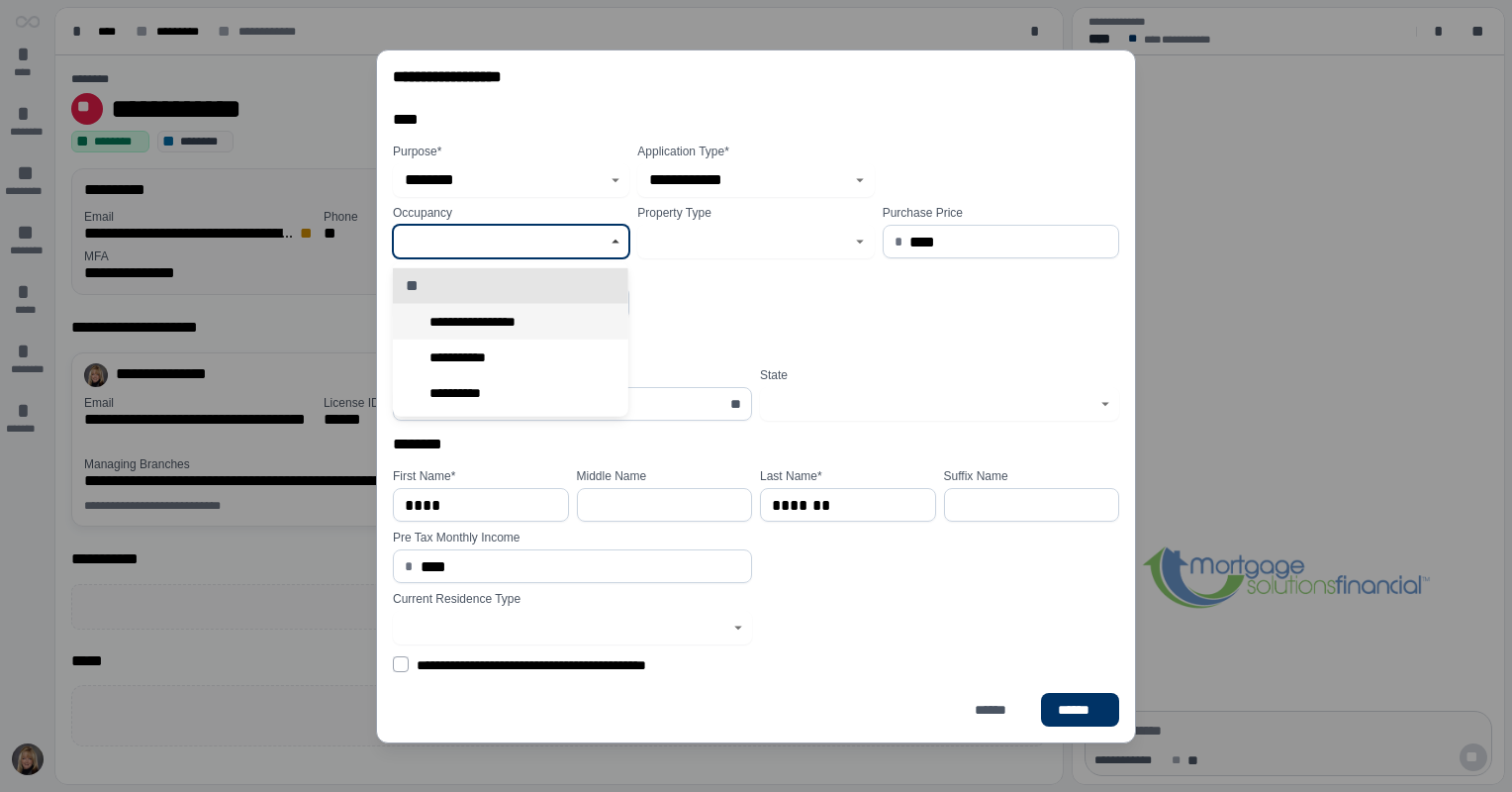 click on "**********" at bounding box center (511, 322) 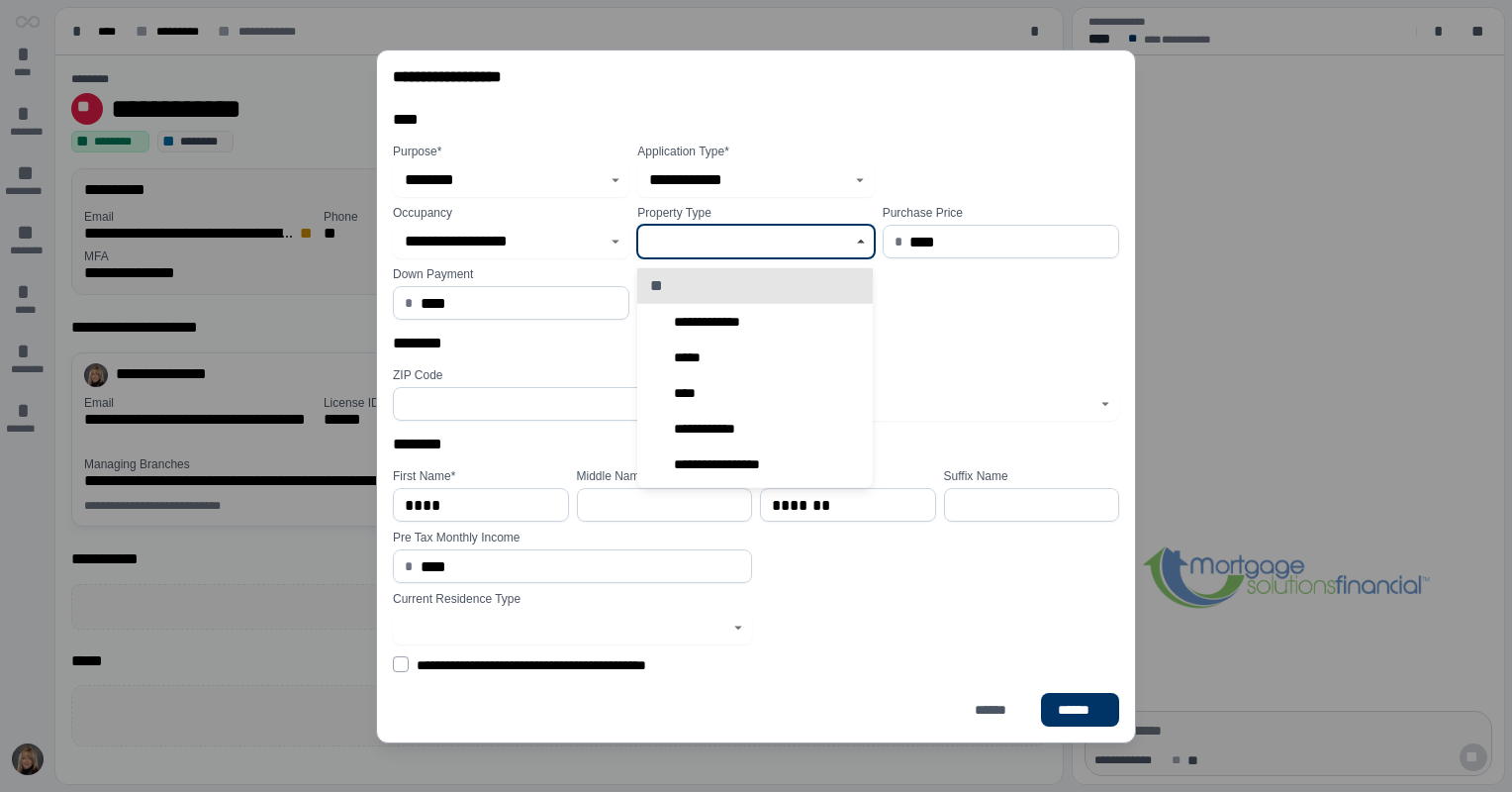 click at bounding box center [744, 242] 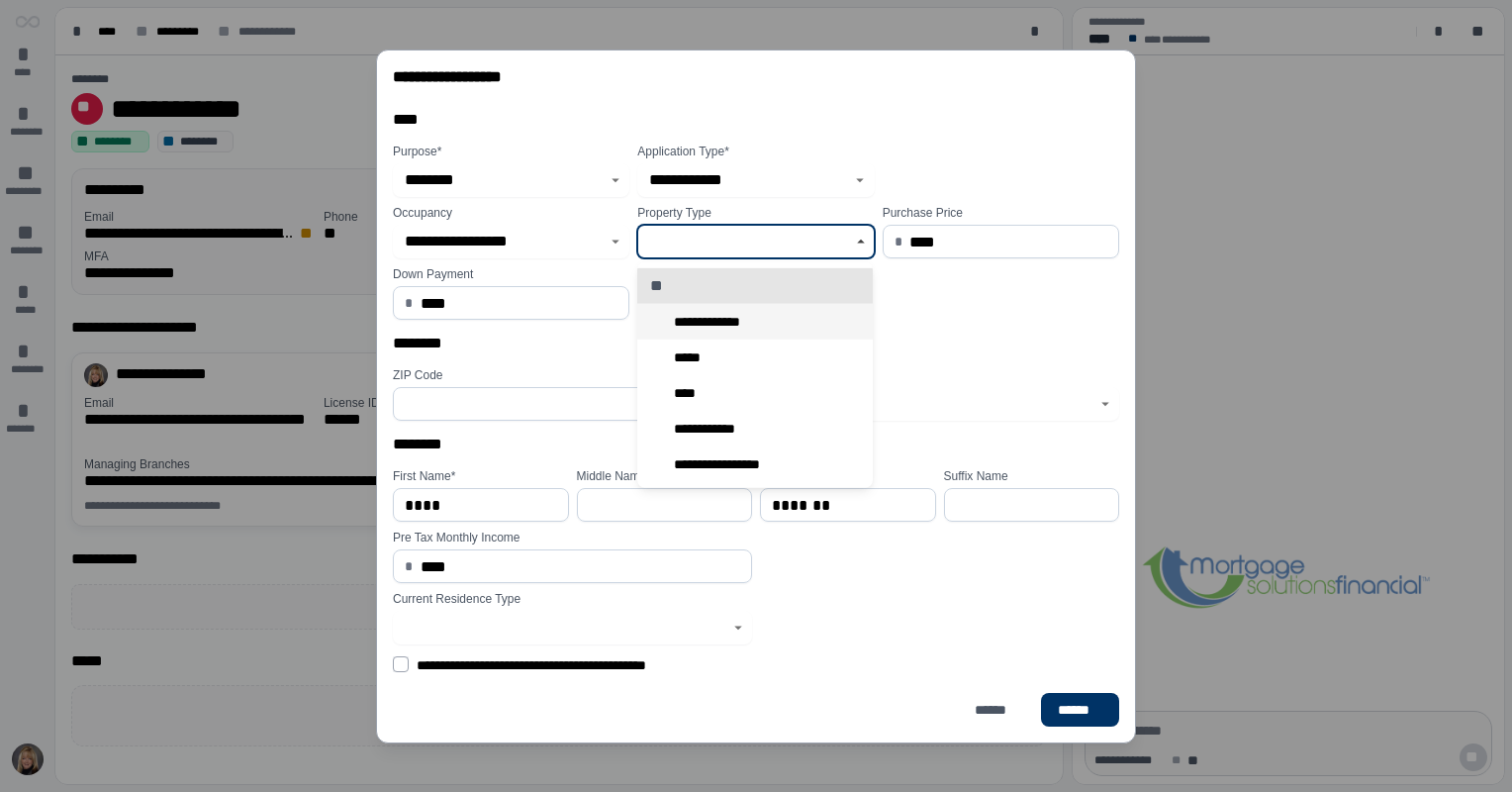 click on "**********" at bounding box center (713, 322) 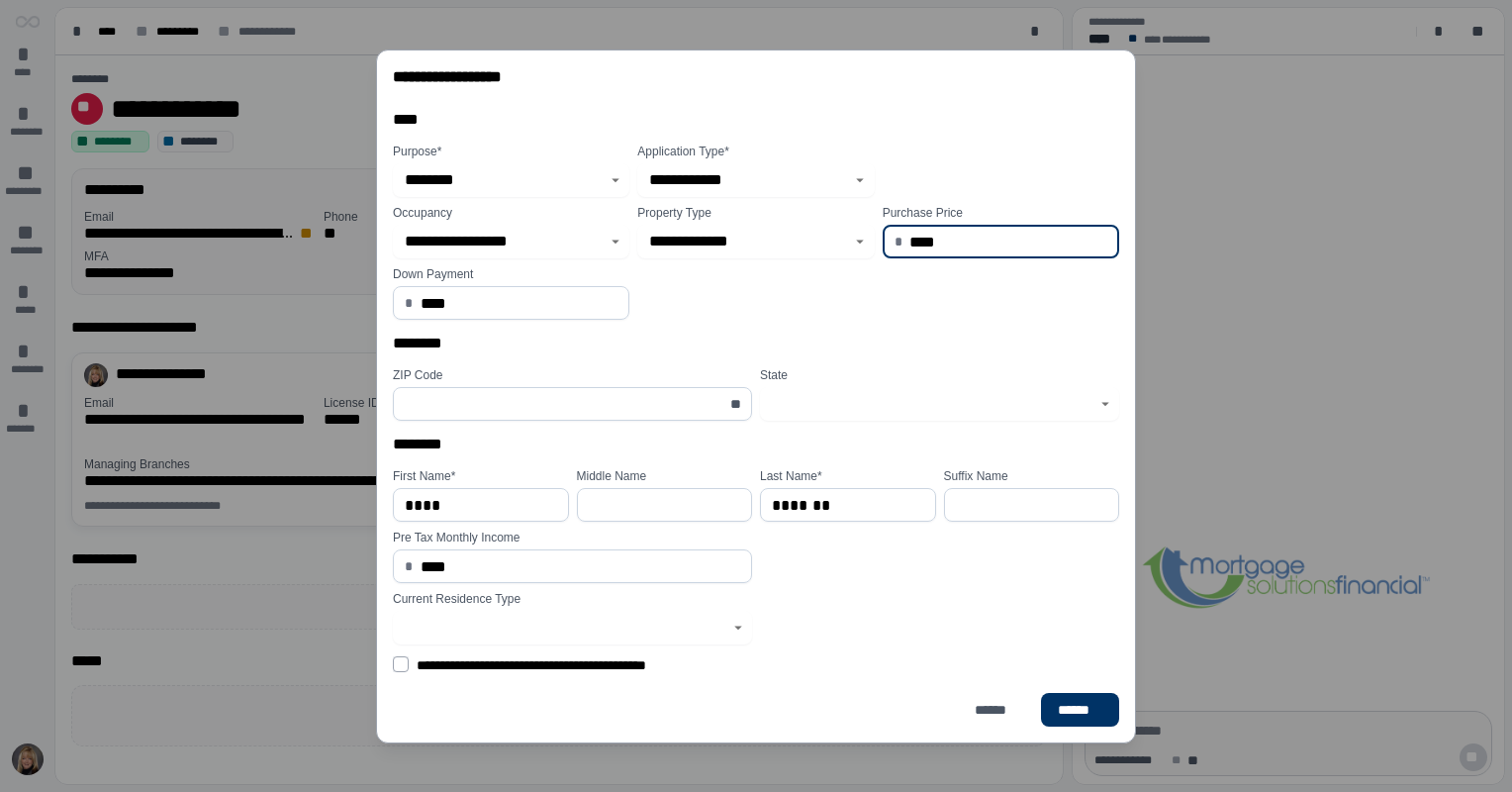 drag, startPoint x: 964, startPoint y: 241, endPoint x: 807, endPoint y: 257, distance: 157.81318 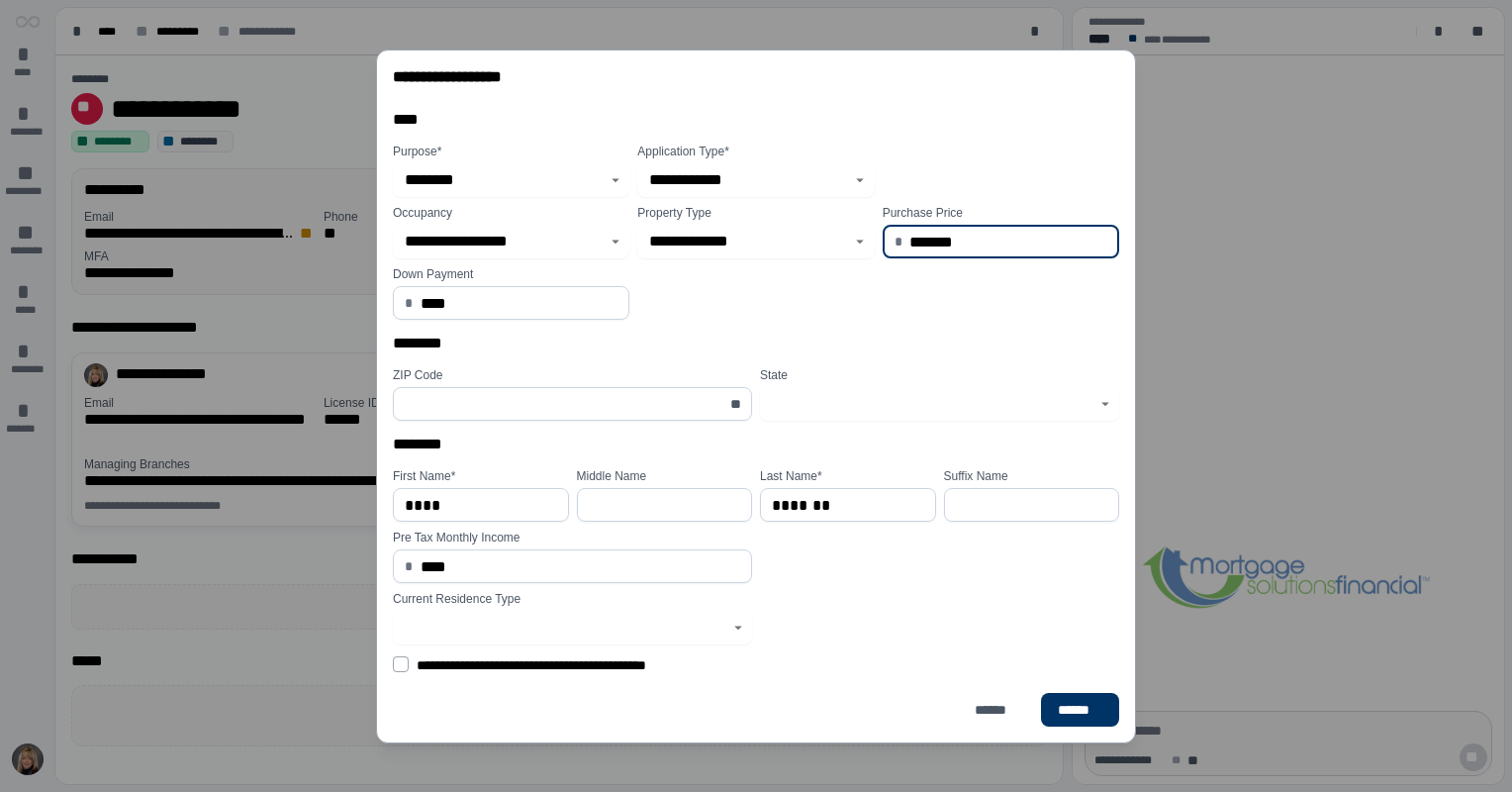 type on "**********" 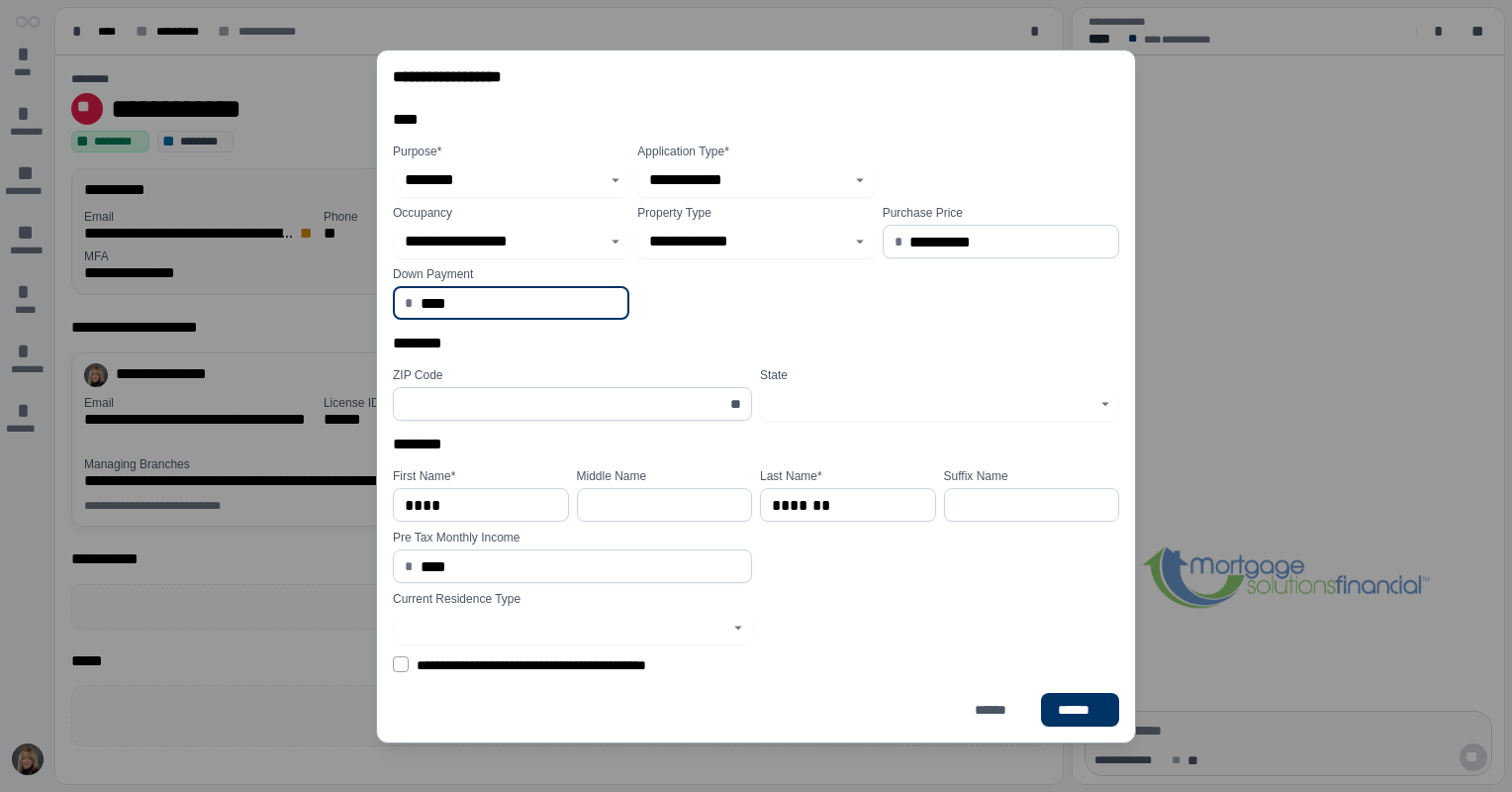 drag, startPoint x: 463, startPoint y: 301, endPoint x: 344, endPoint y: 317, distance: 120.070812 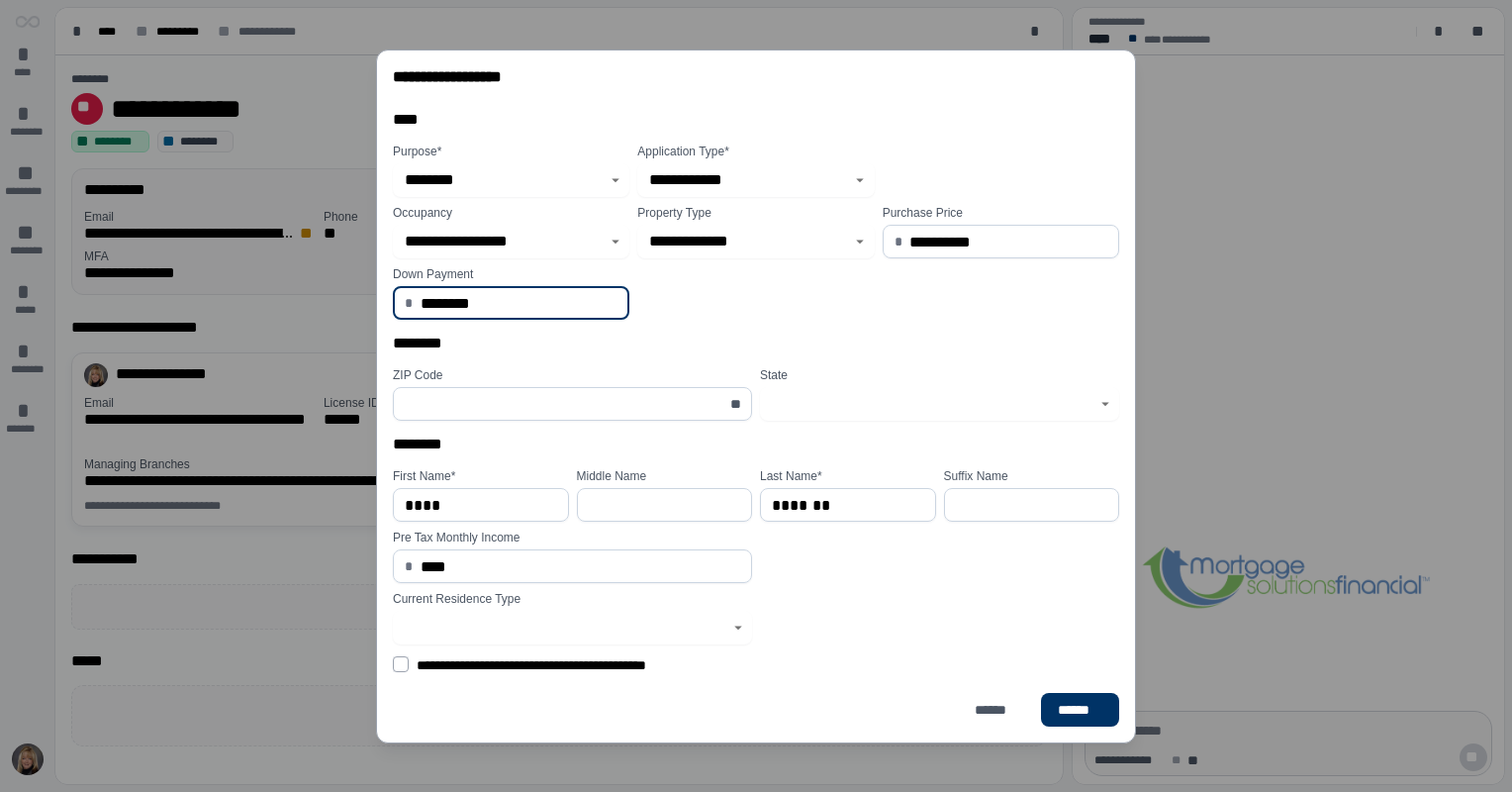 type on "********" 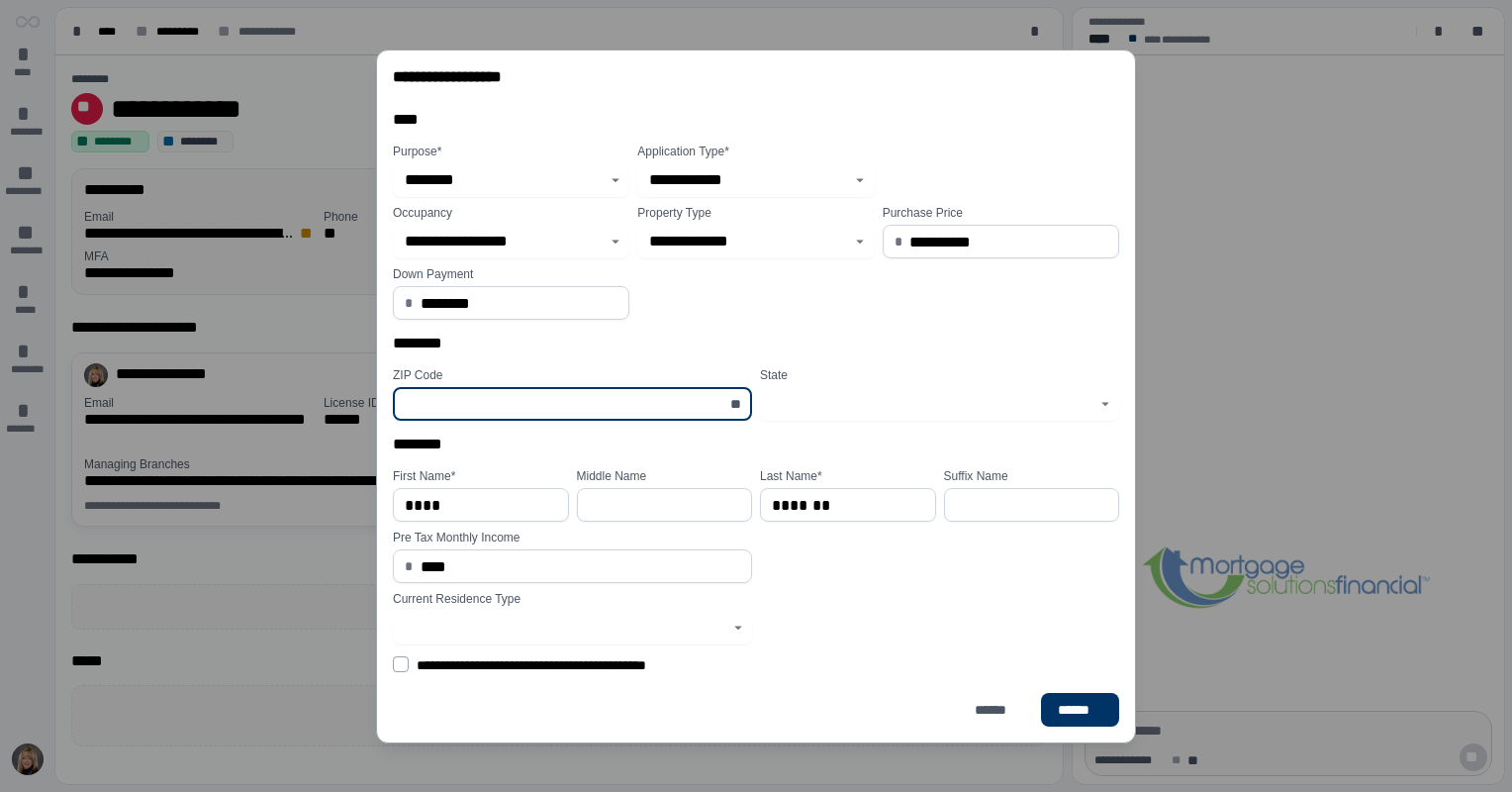 click at bounding box center (561, 404) 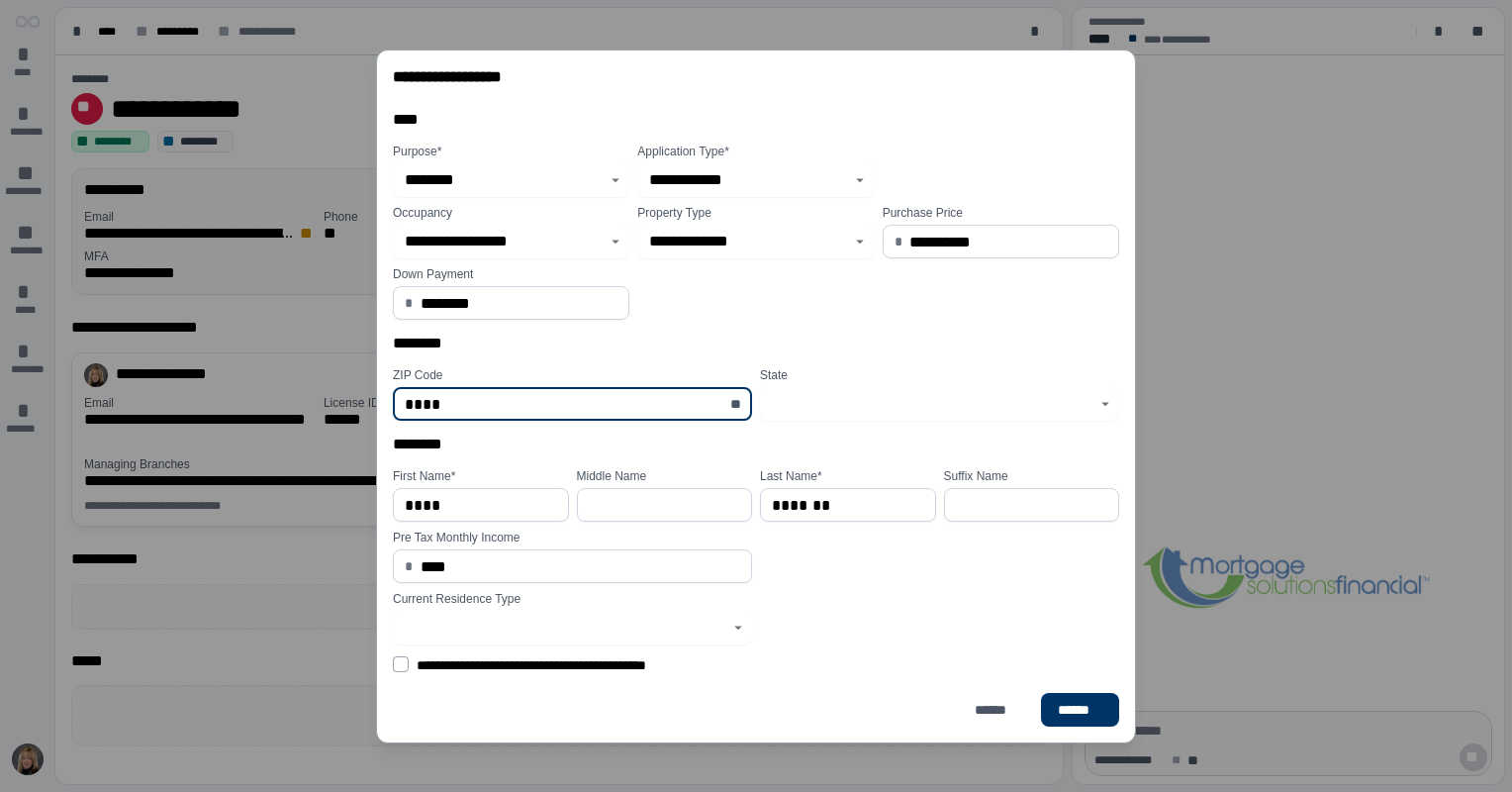 type on "*****" 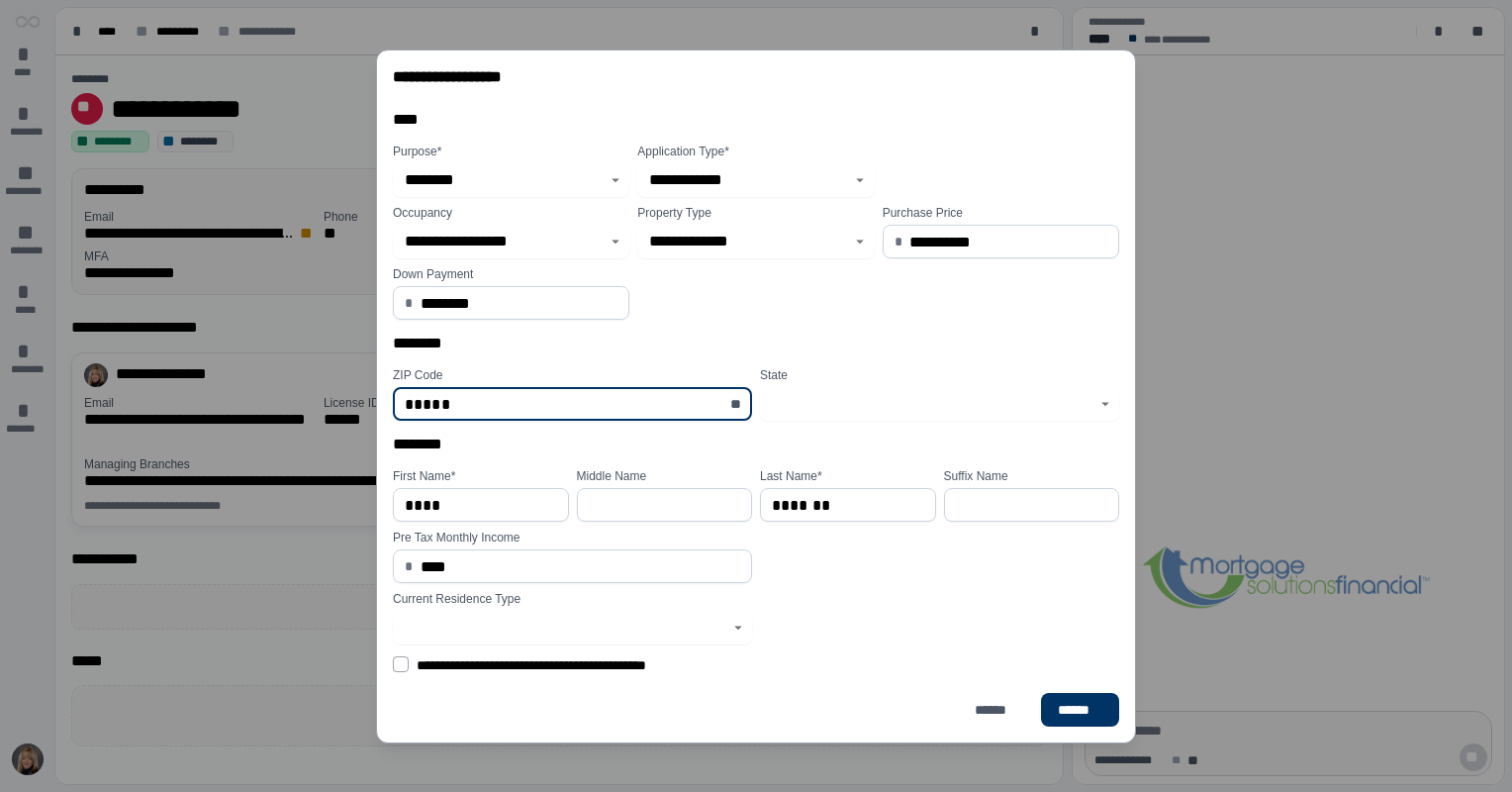 type on "********" 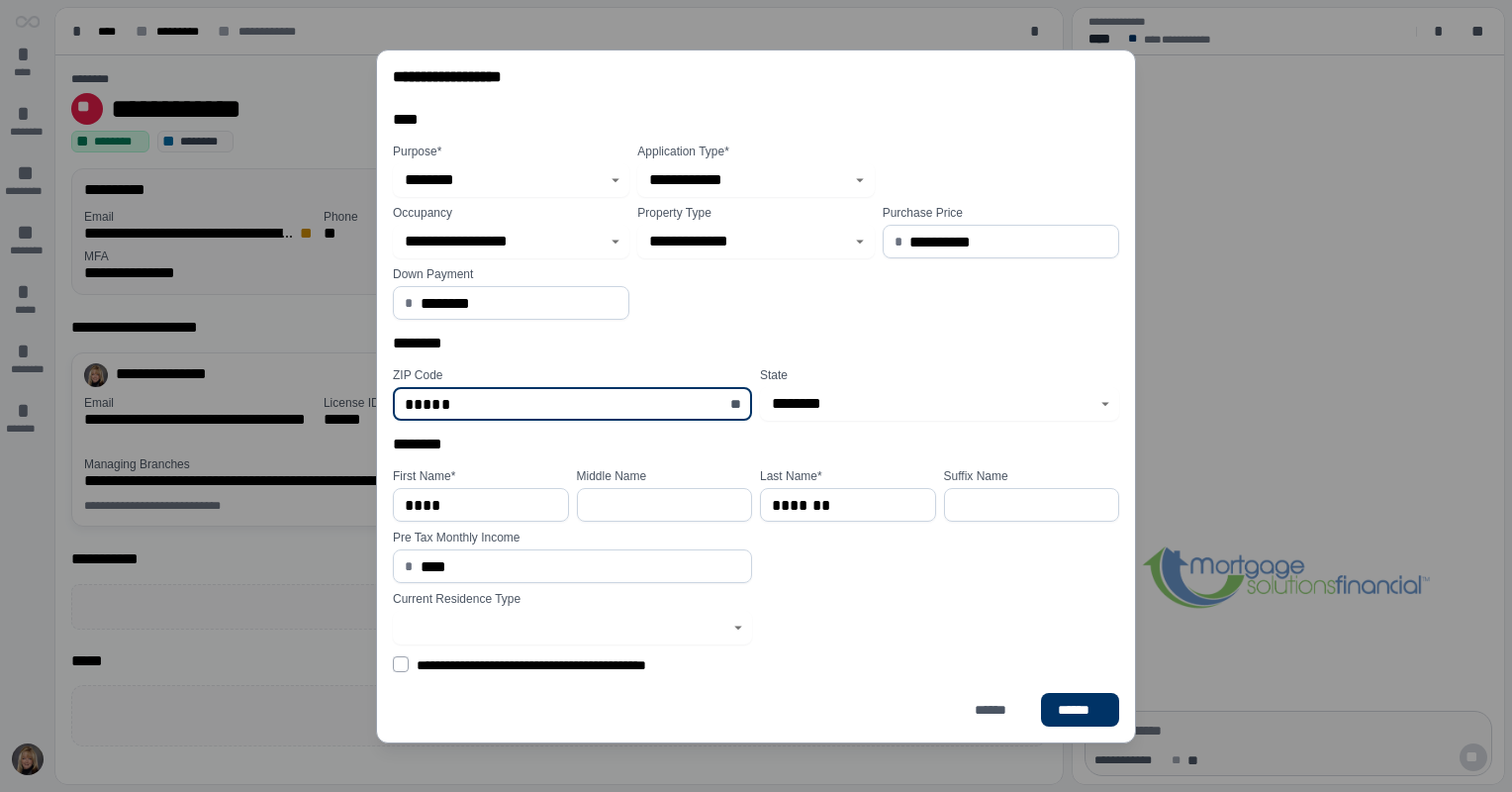 type on "*****" 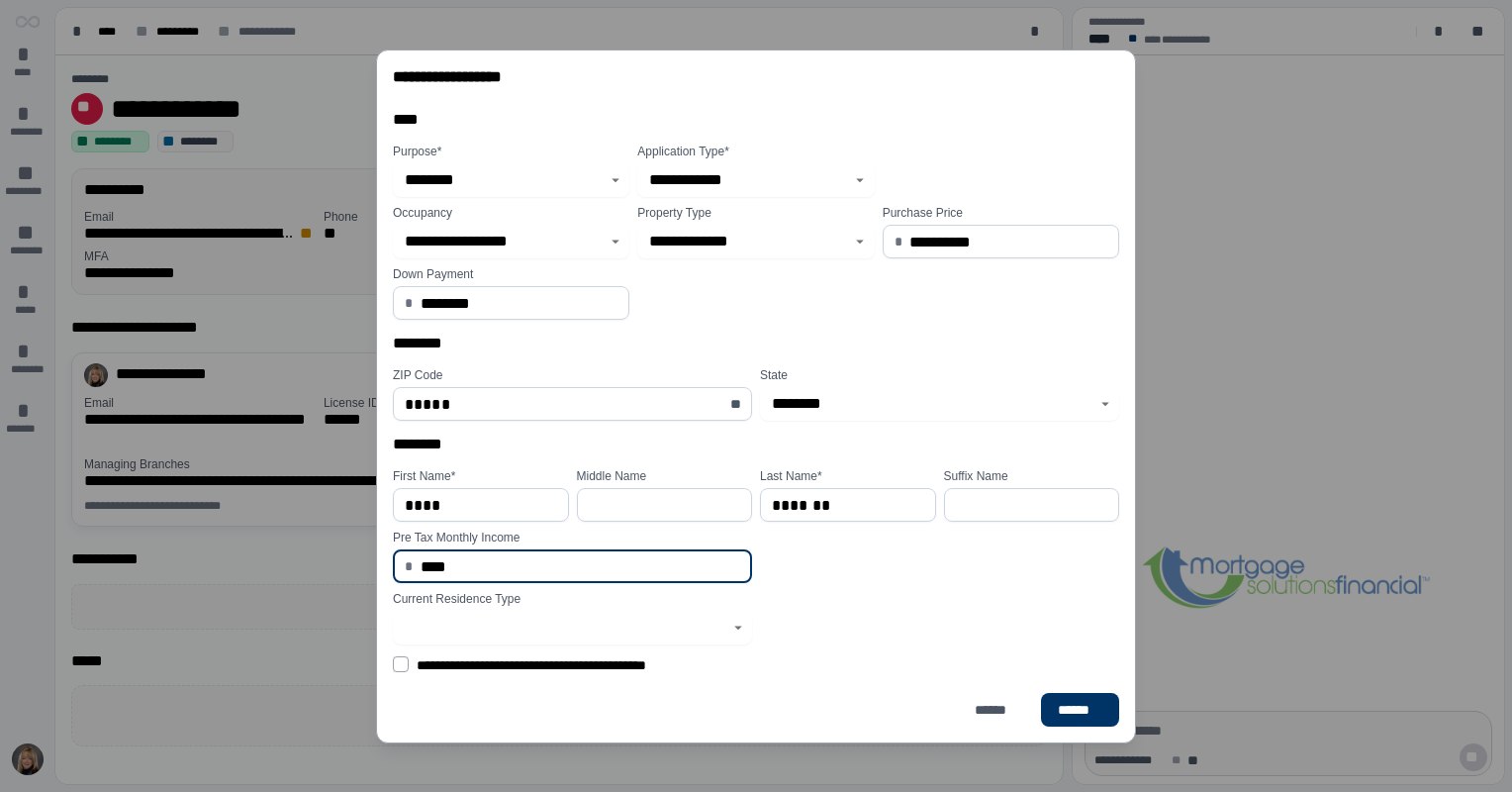 drag, startPoint x: 463, startPoint y: 565, endPoint x: 403, endPoint y: 562, distance: 60.074953 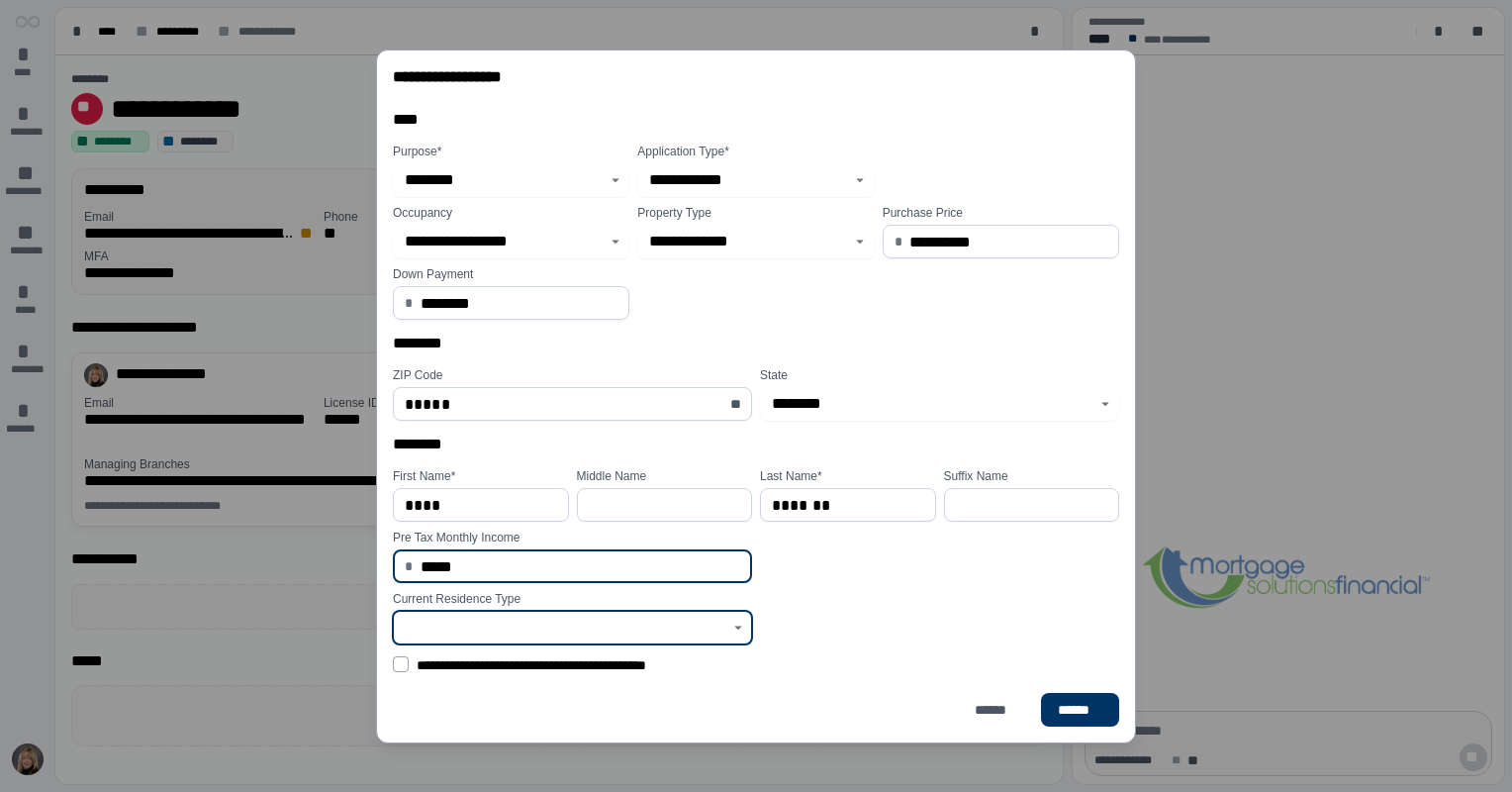 type on "********" 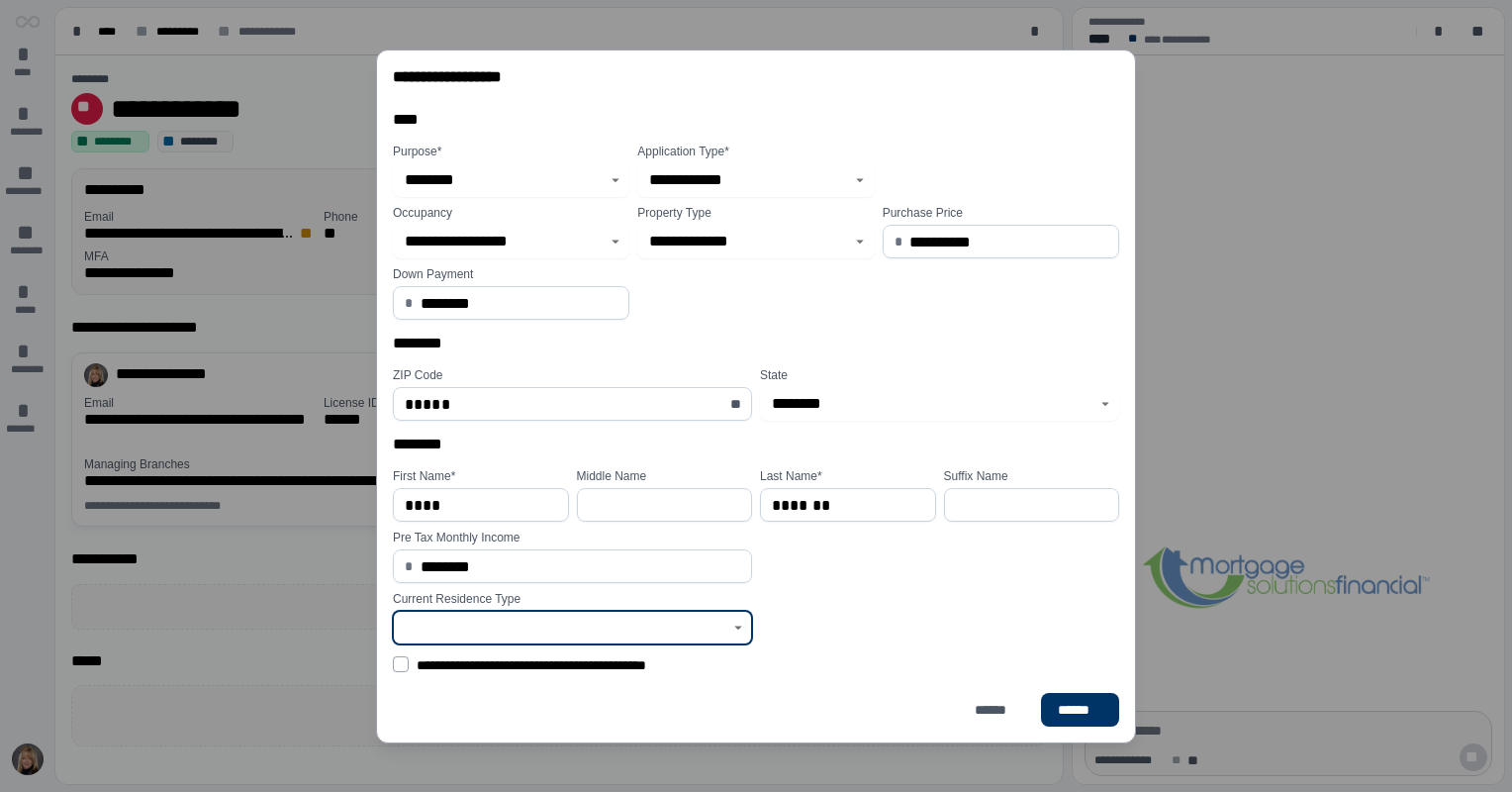 click 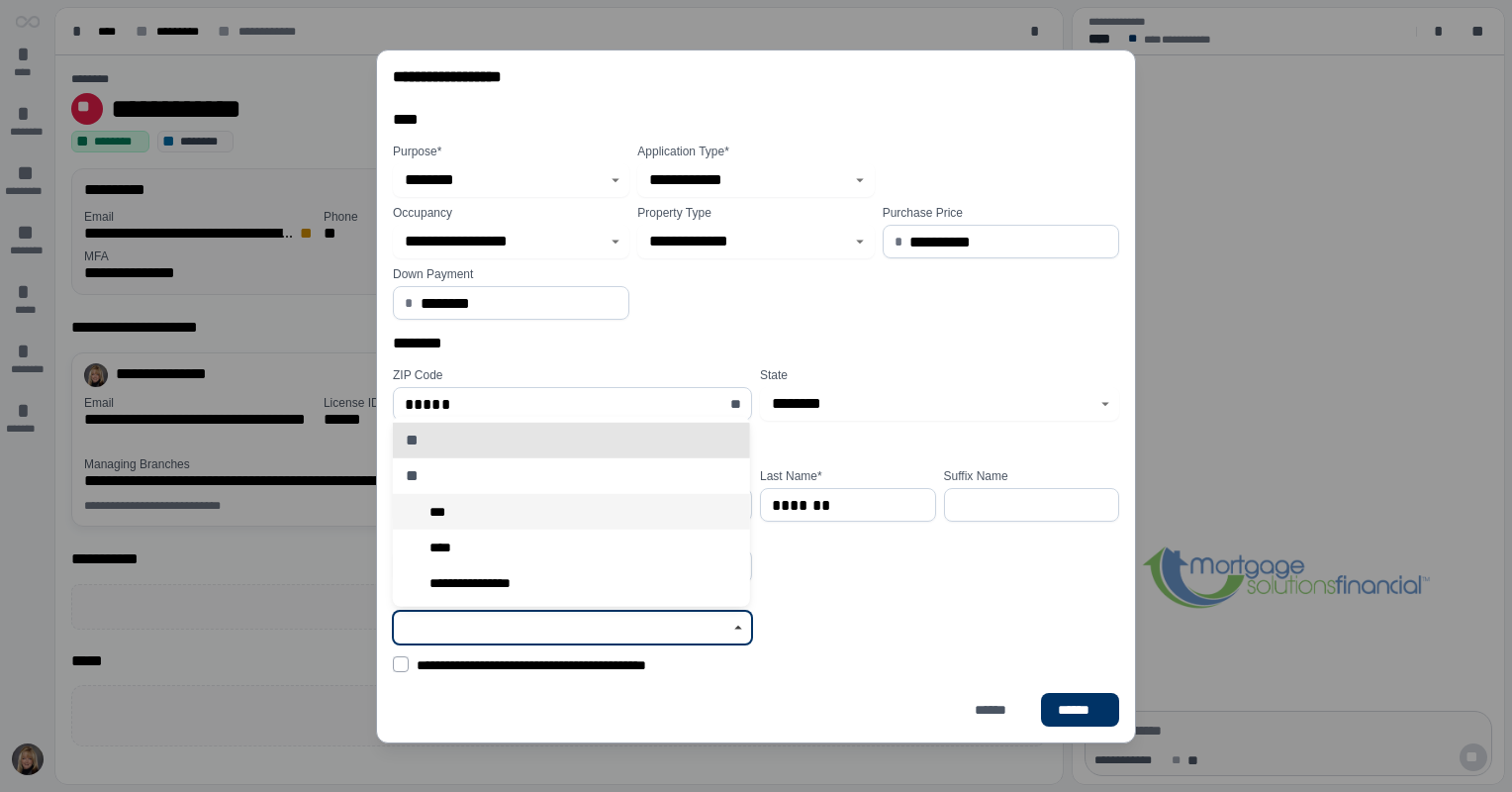 click on "***" at bounding box center [571, 512] 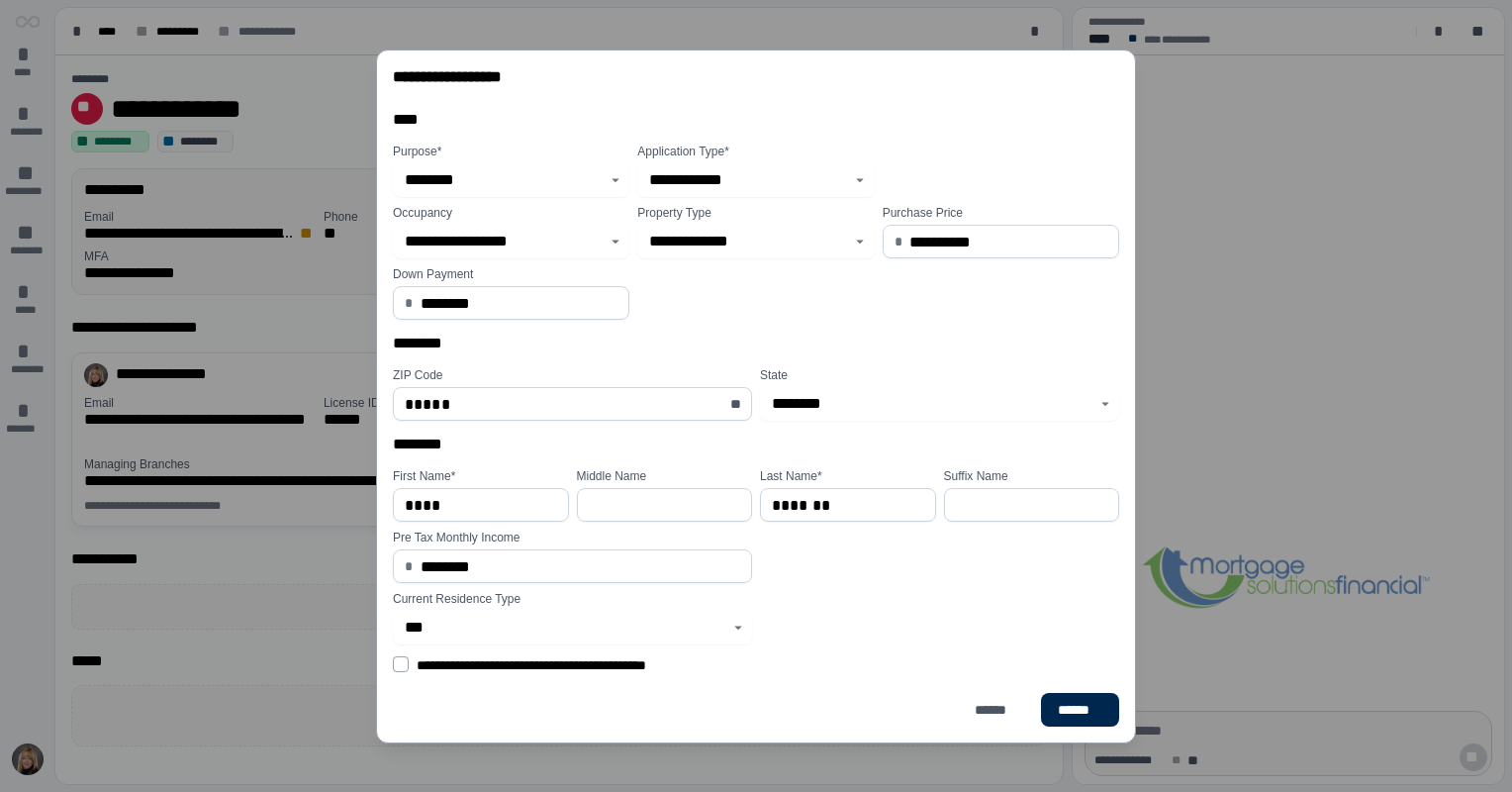 click on "******" at bounding box center (1080, 710) 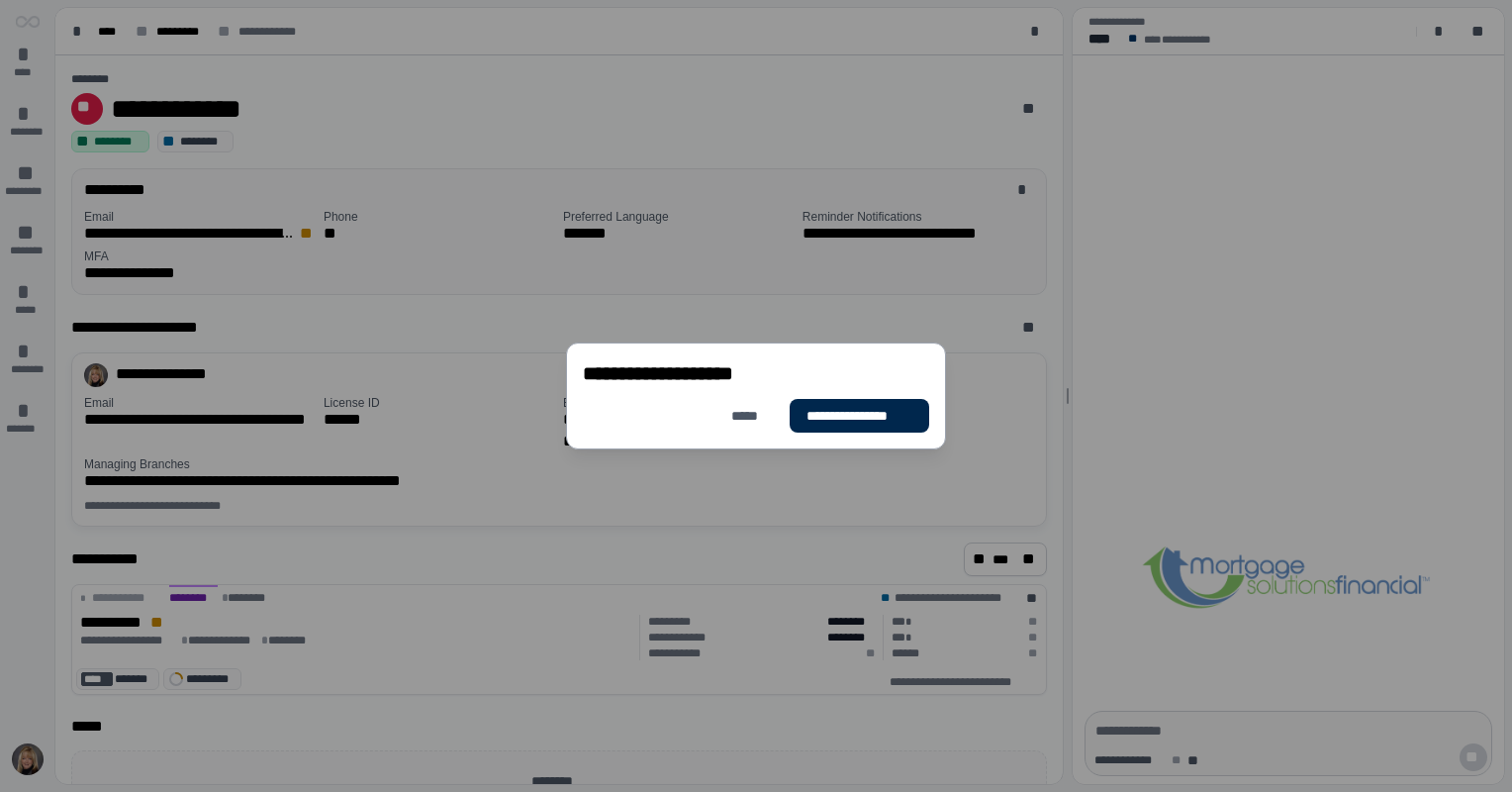 click on "**********" at bounding box center [859, 416] 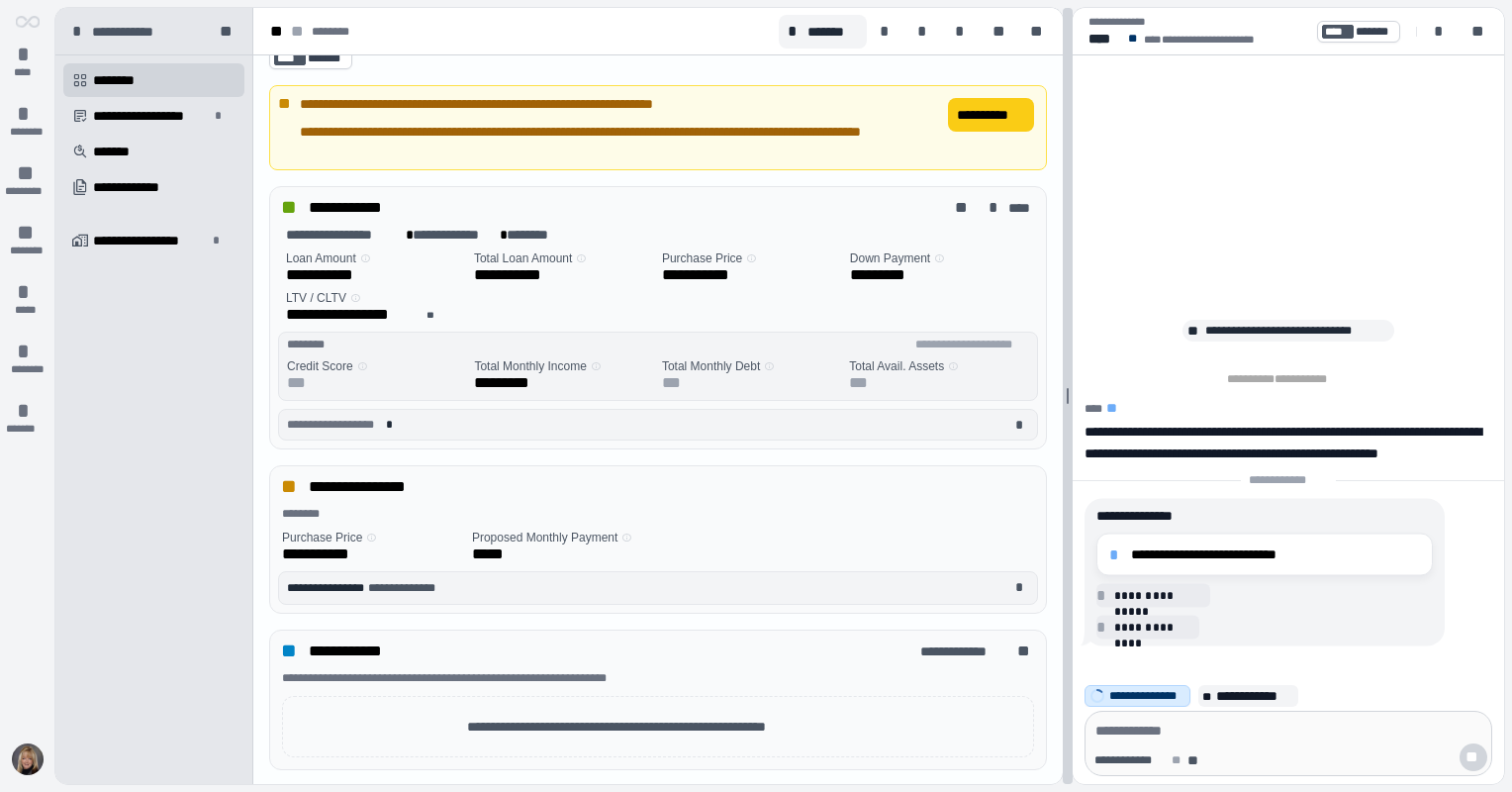 scroll, scrollTop: 0, scrollLeft: 0, axis: both 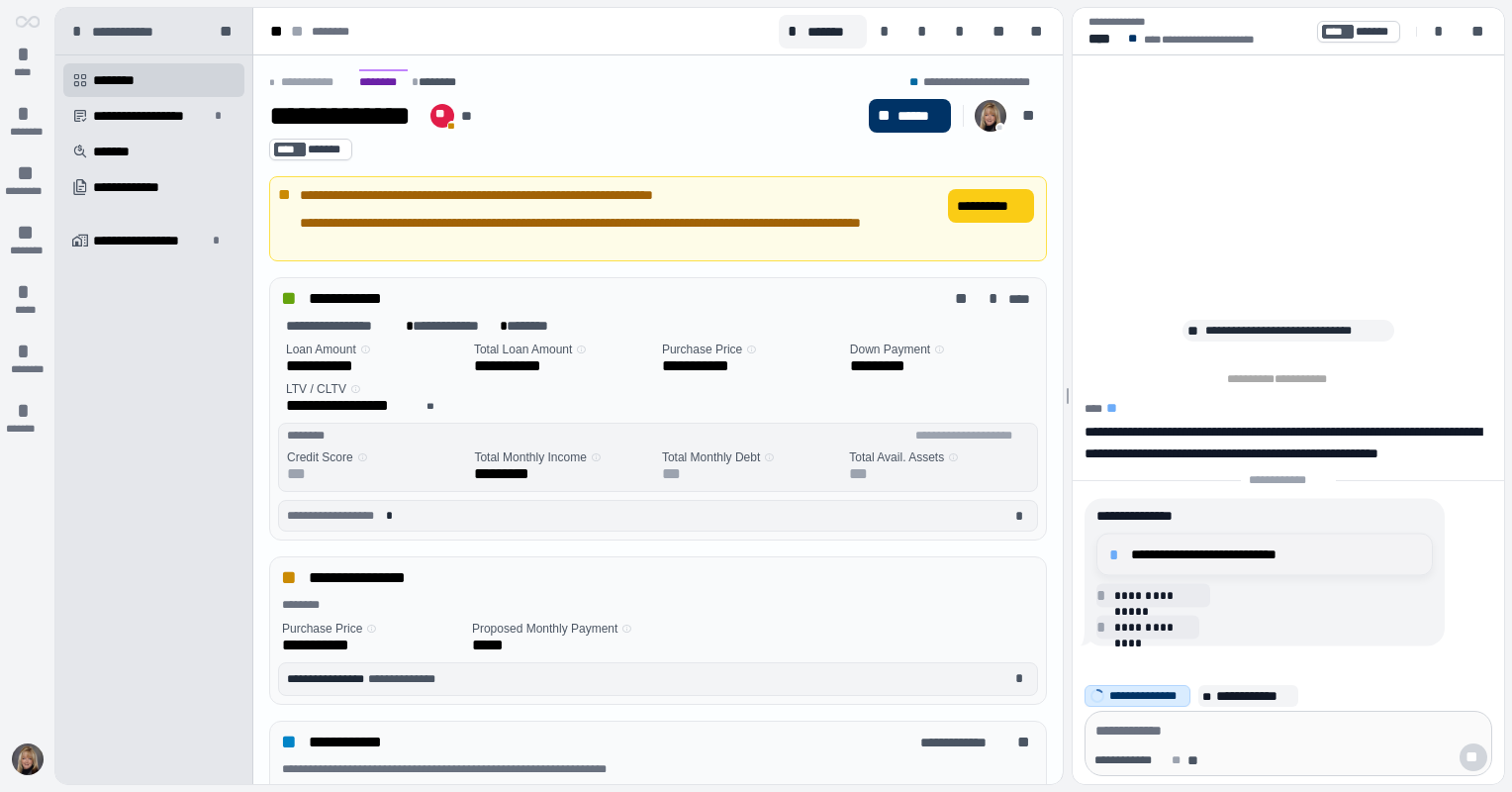click on "**********" at bounding box center (1276, 554) 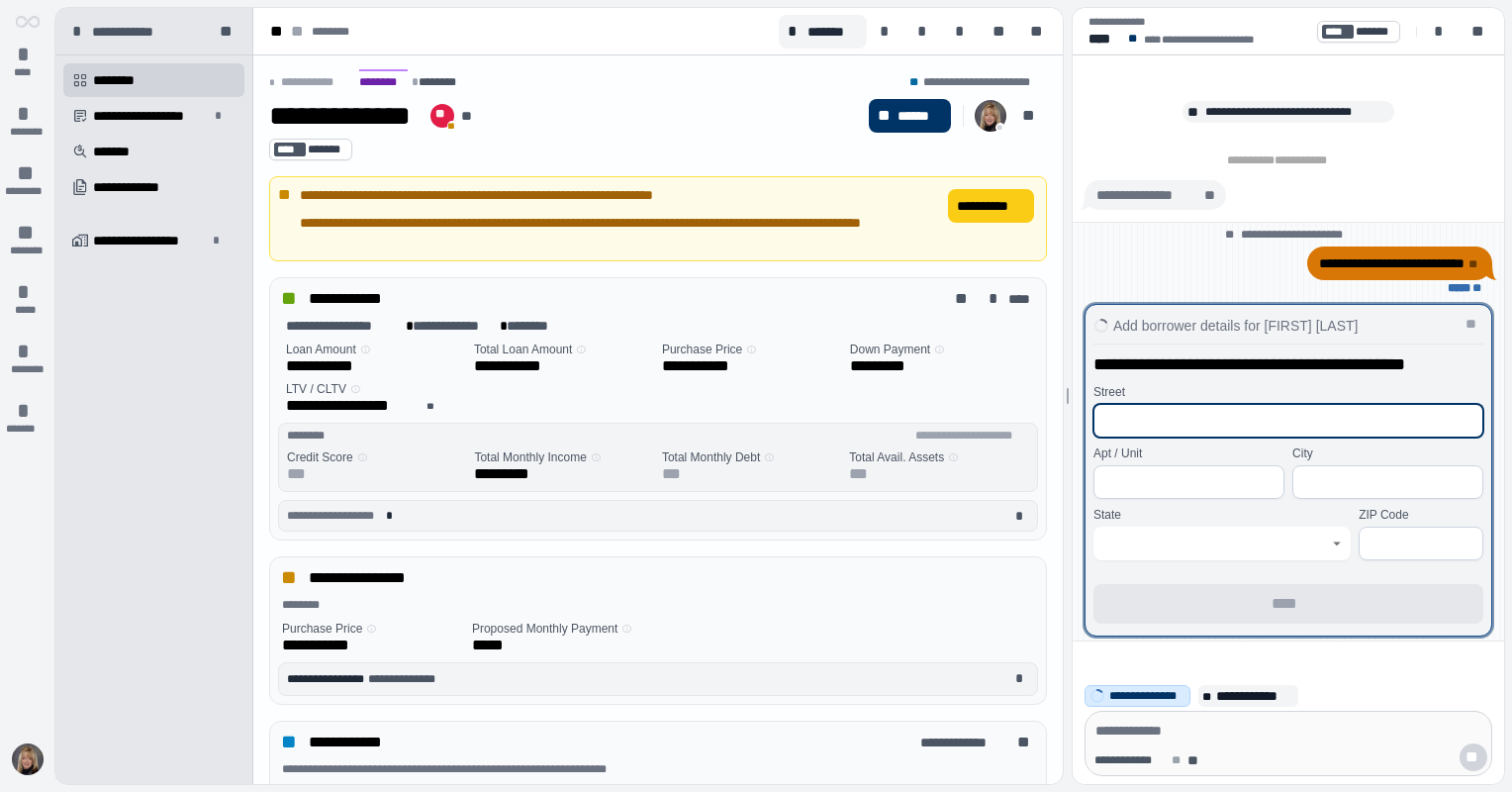 click at bounding box center [1288, 421] 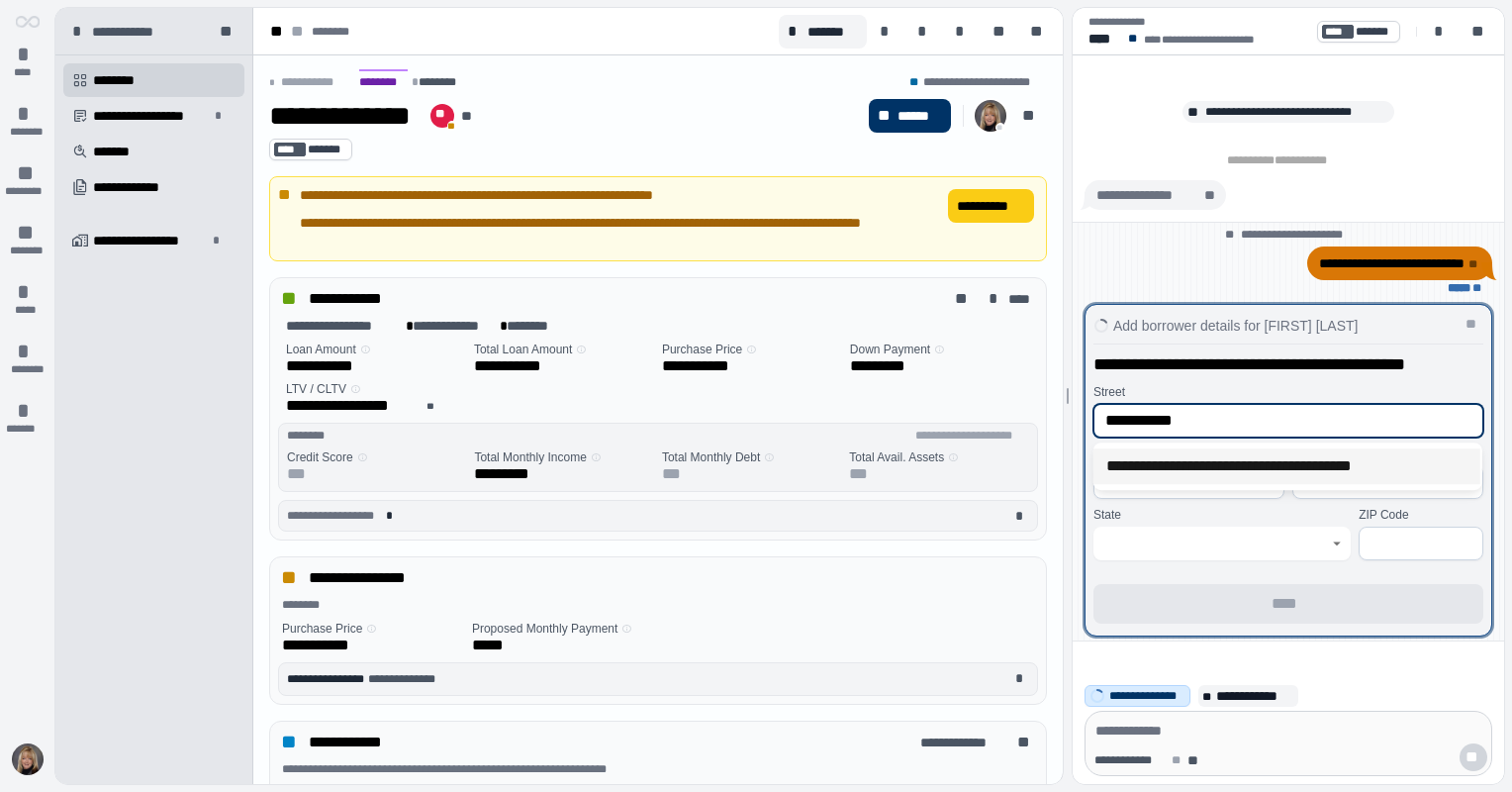 click on "**********" at bounding box center (1286, 466) 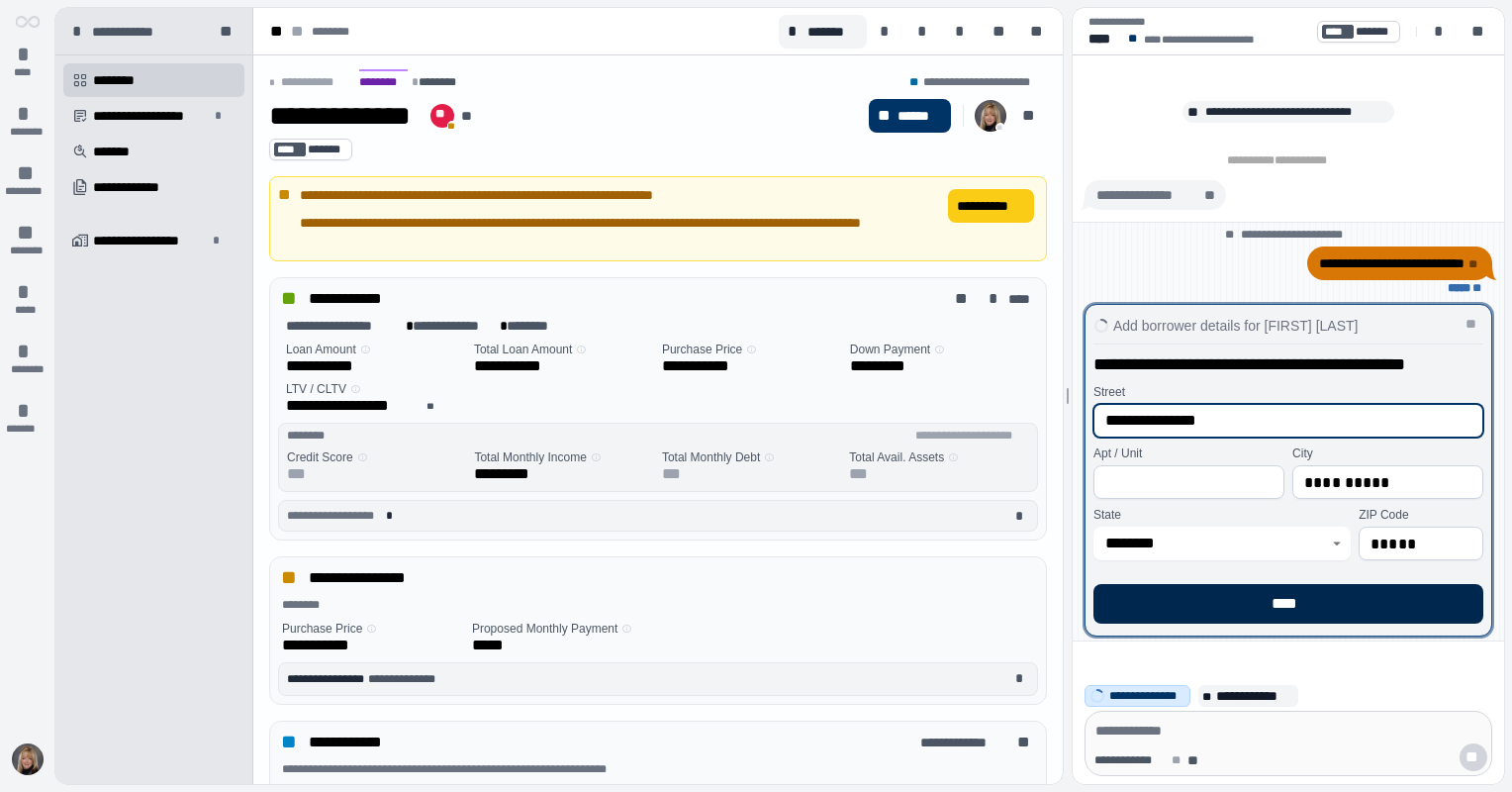 type on "**********" 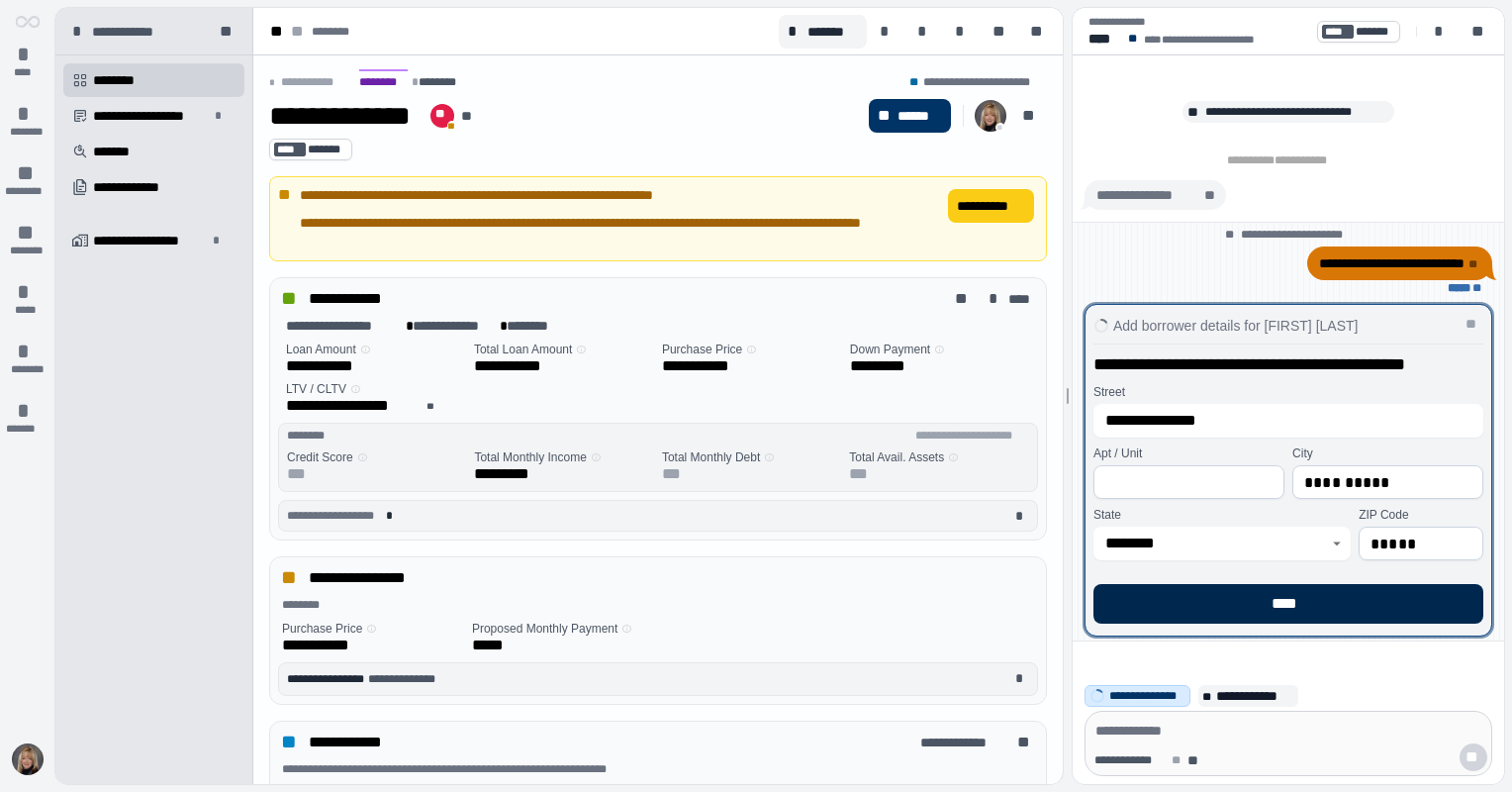 click on "****" at bounding box center (1288, 604) 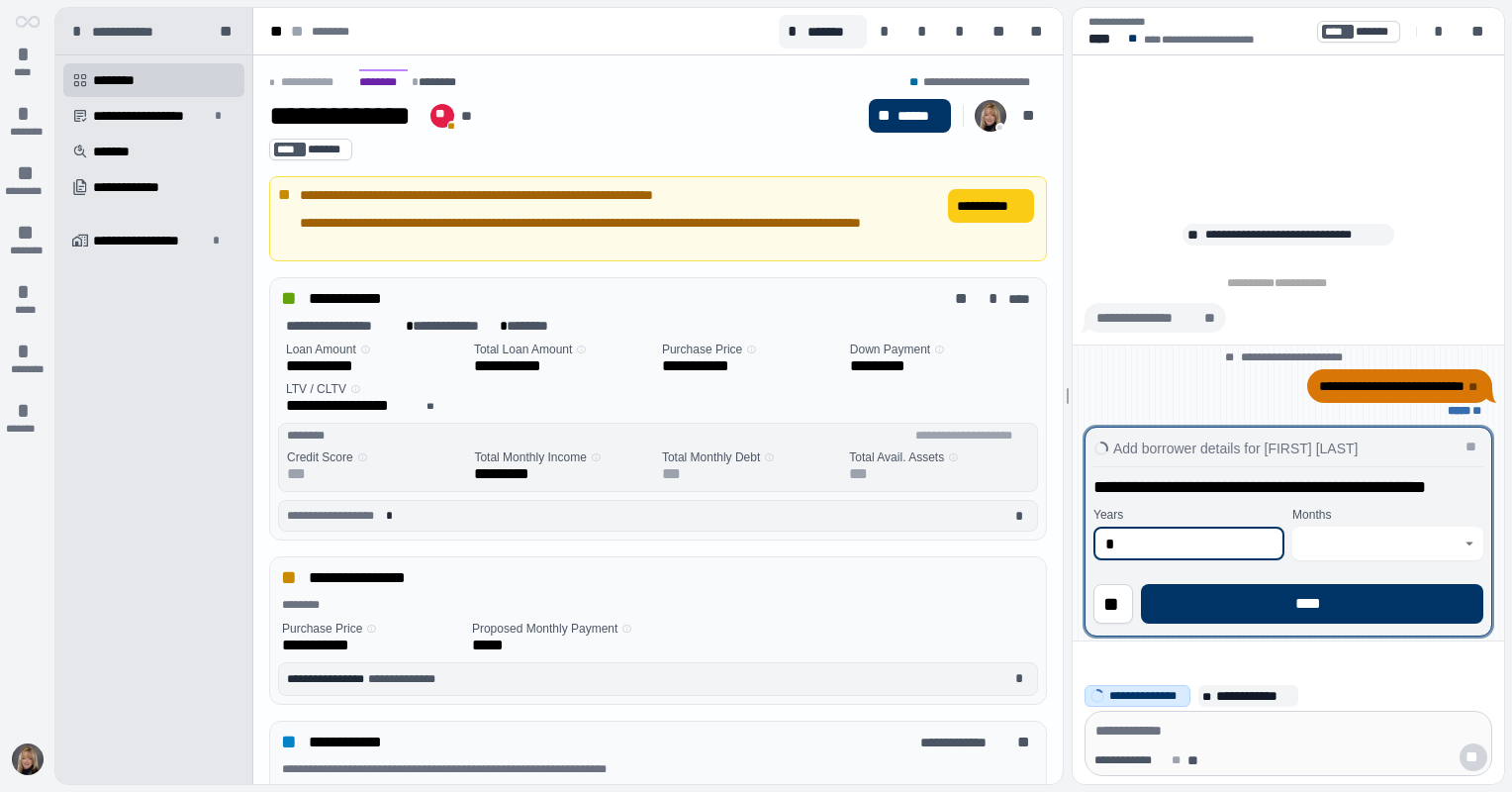 type on "*" 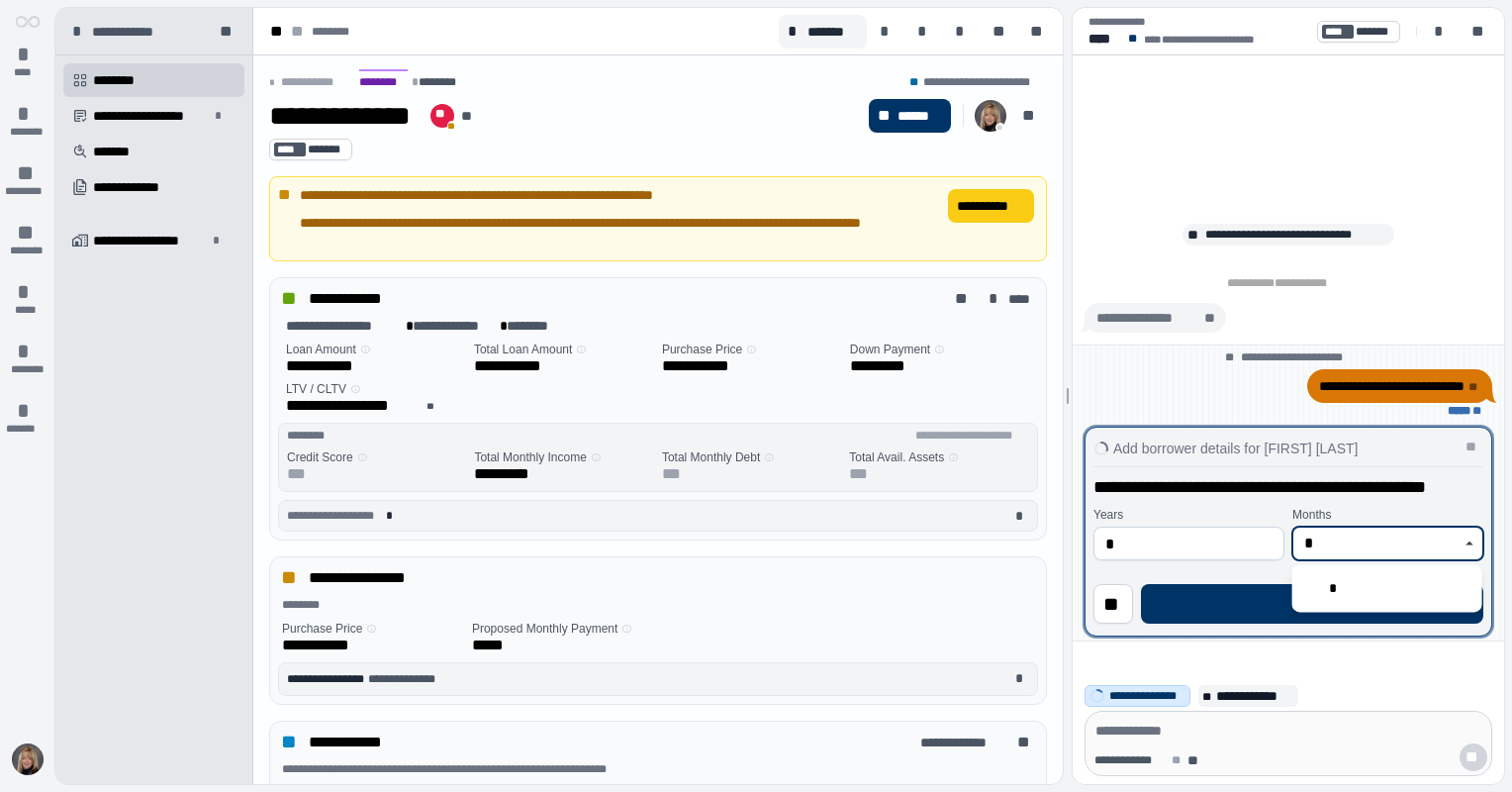 type on "*" 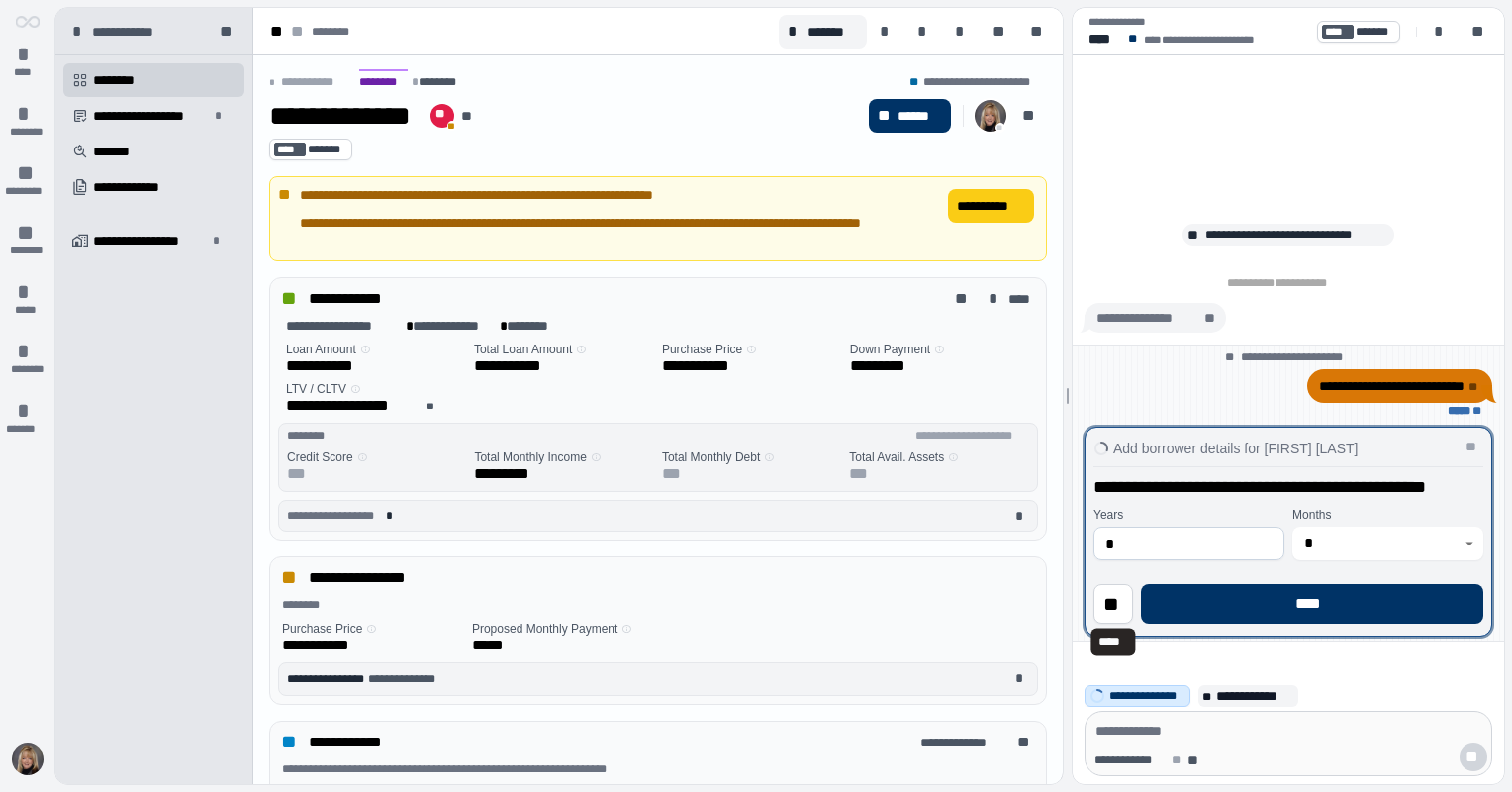 type 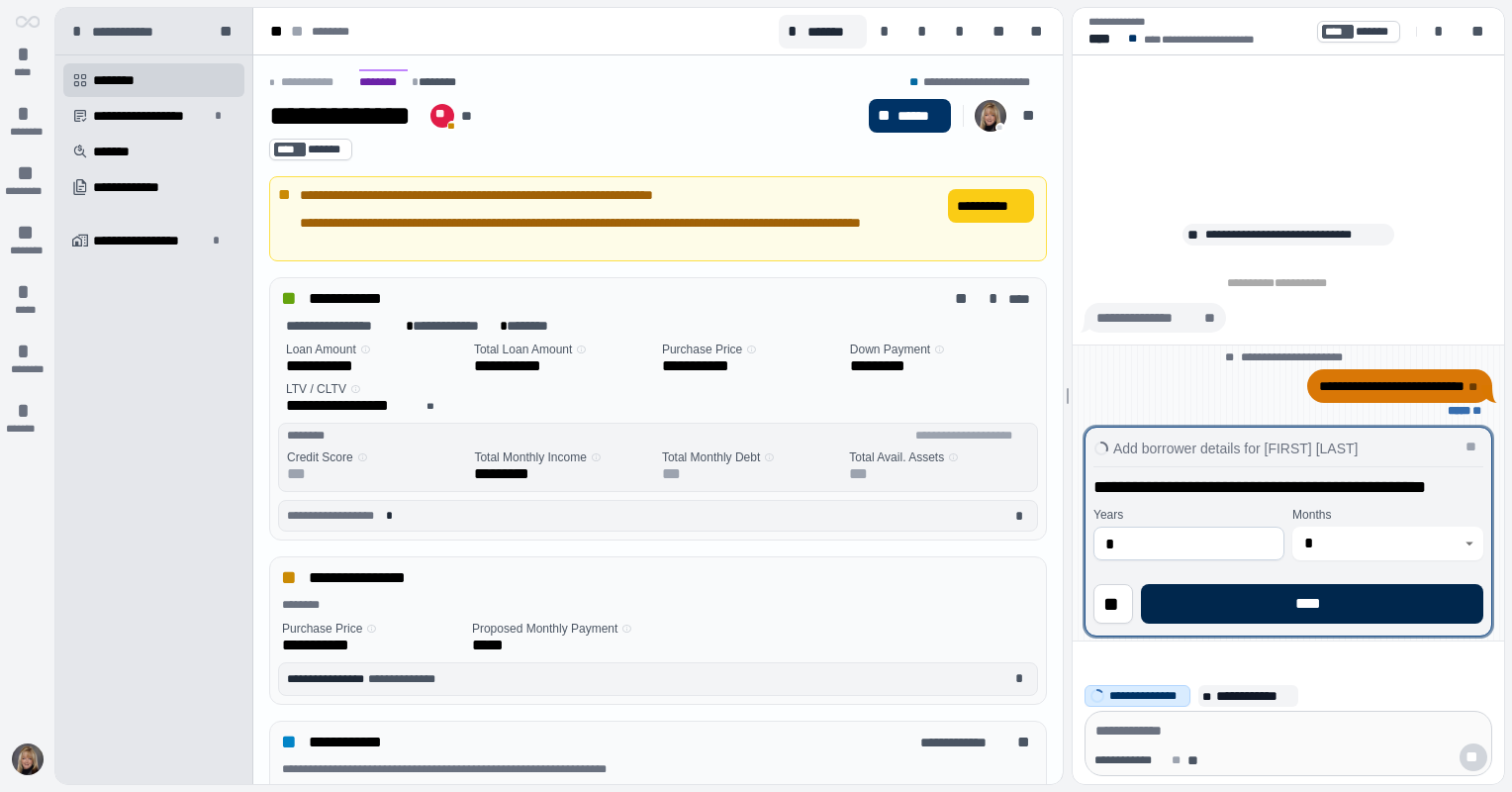 click on "****" at bounding box center [1312, 604] 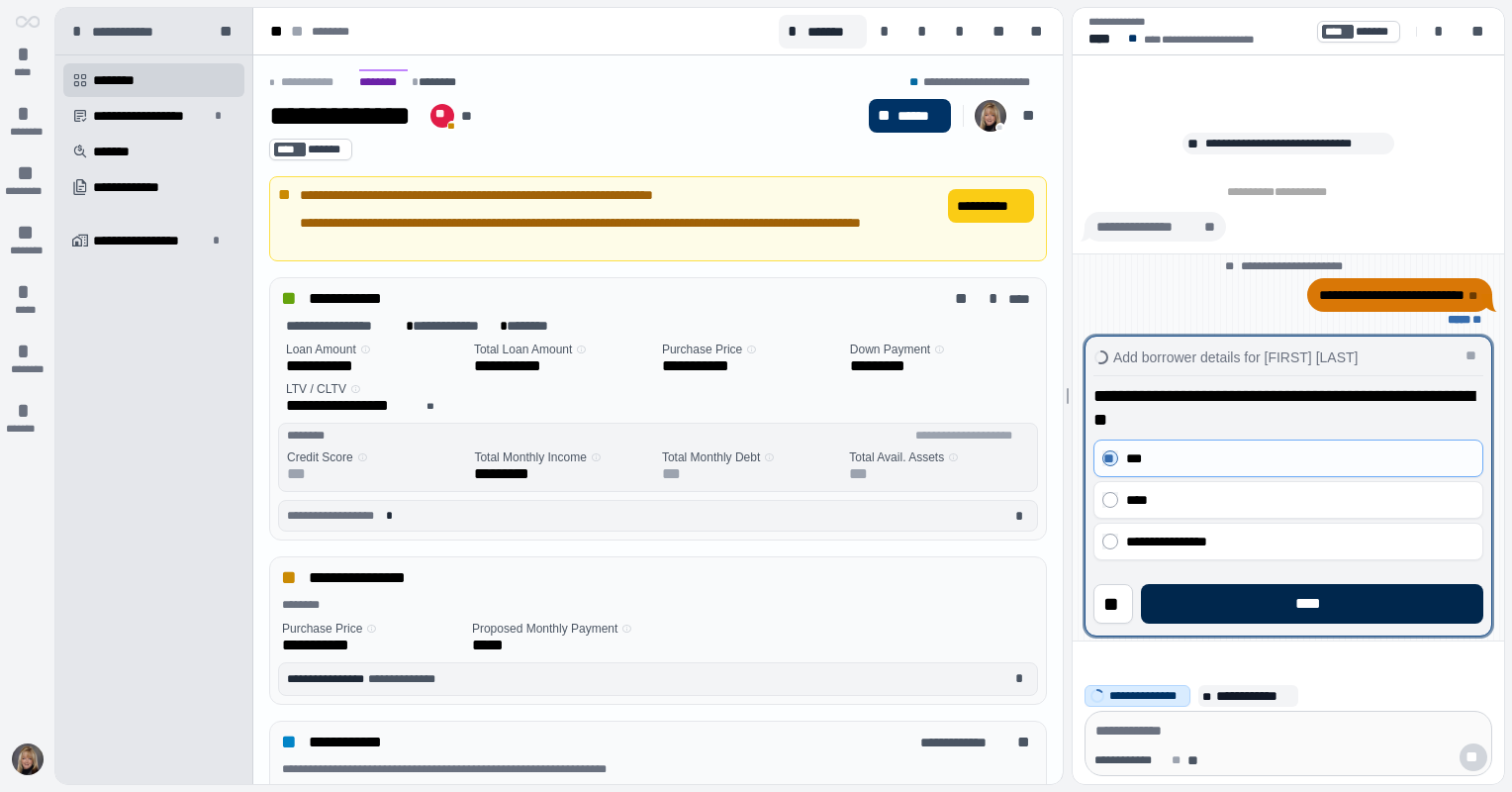 click on "****" at bounding box center (1312, 604) 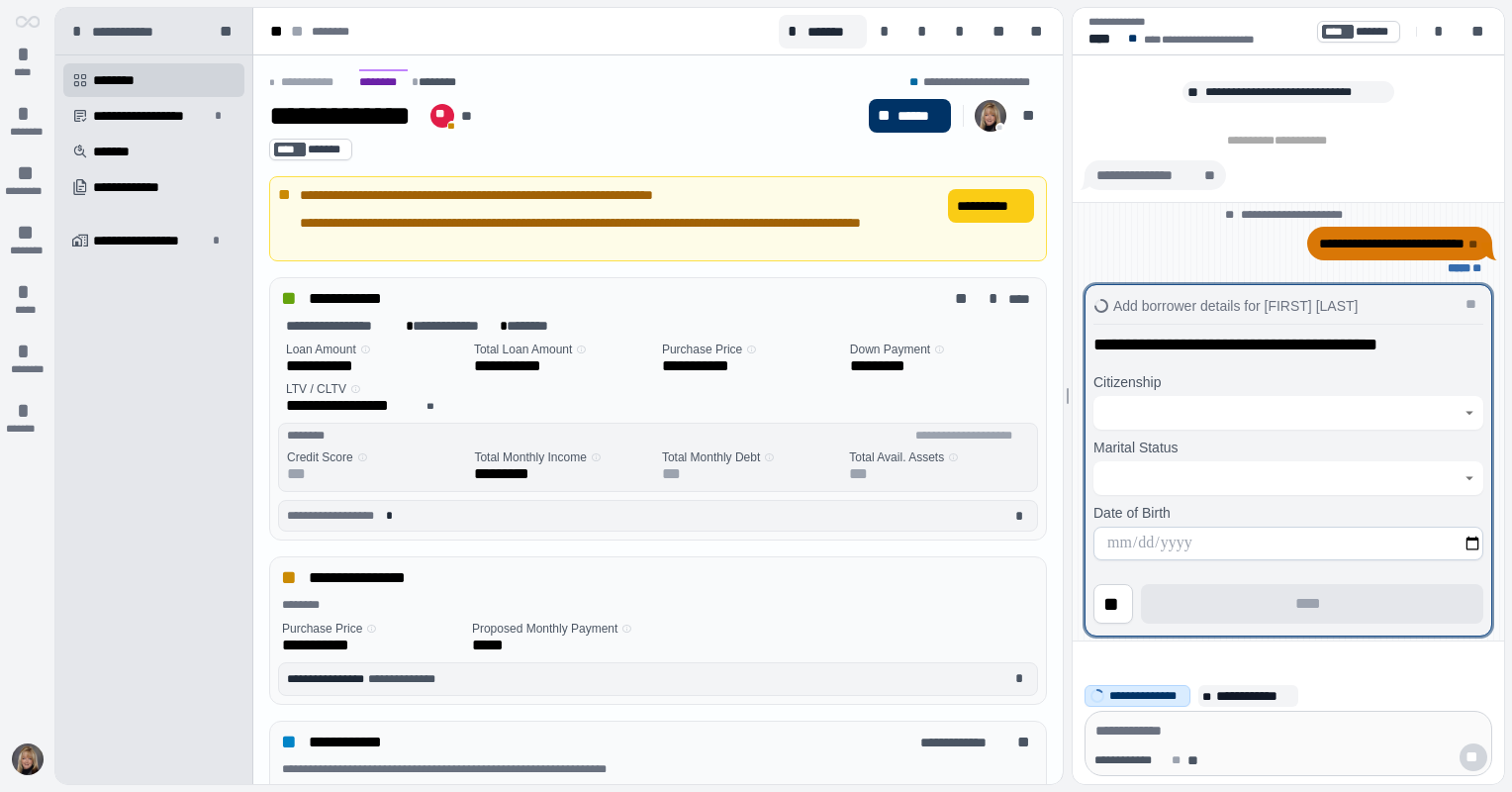 click 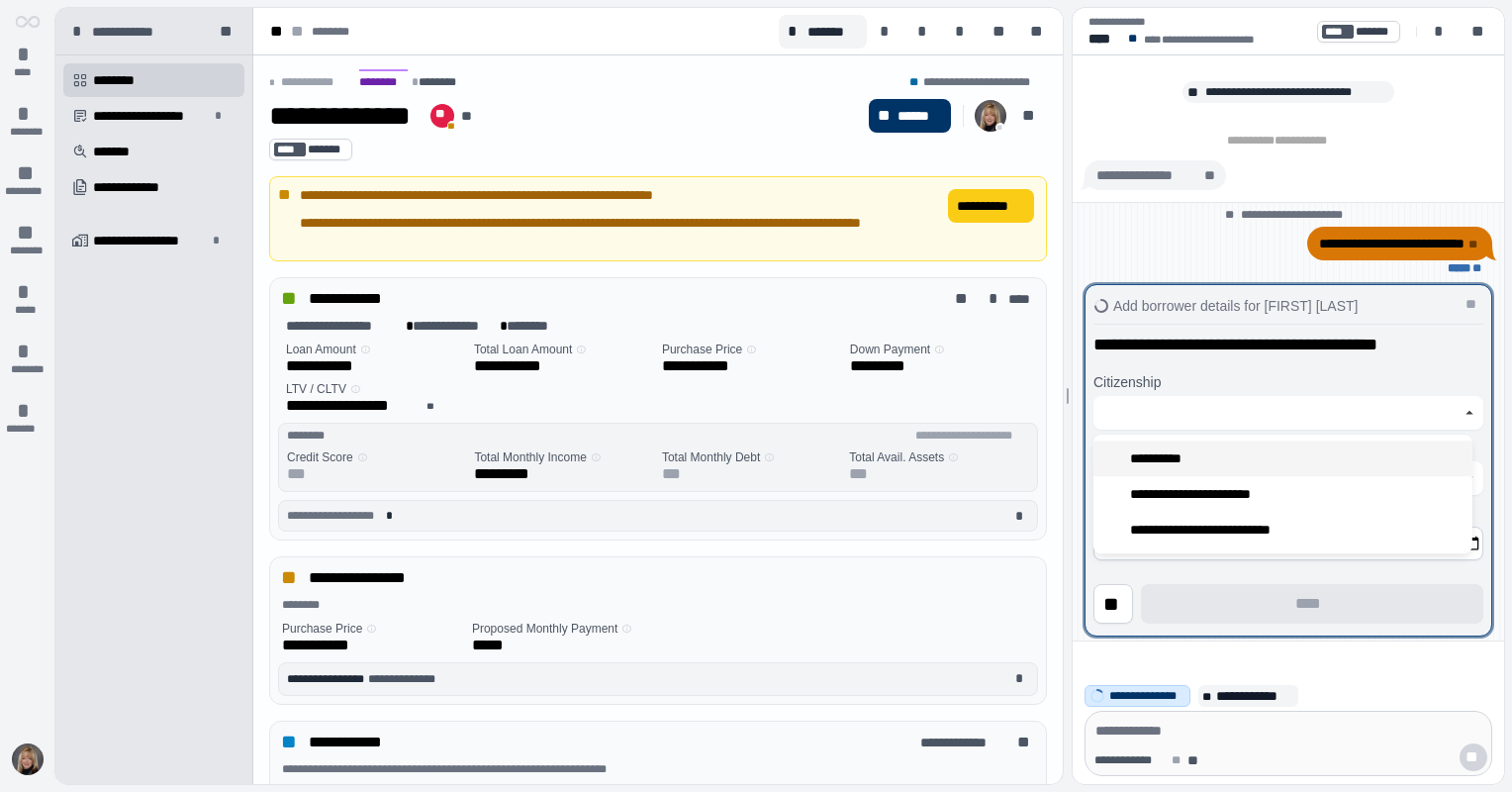 click on "**********" at bounding box center [1282, 458] 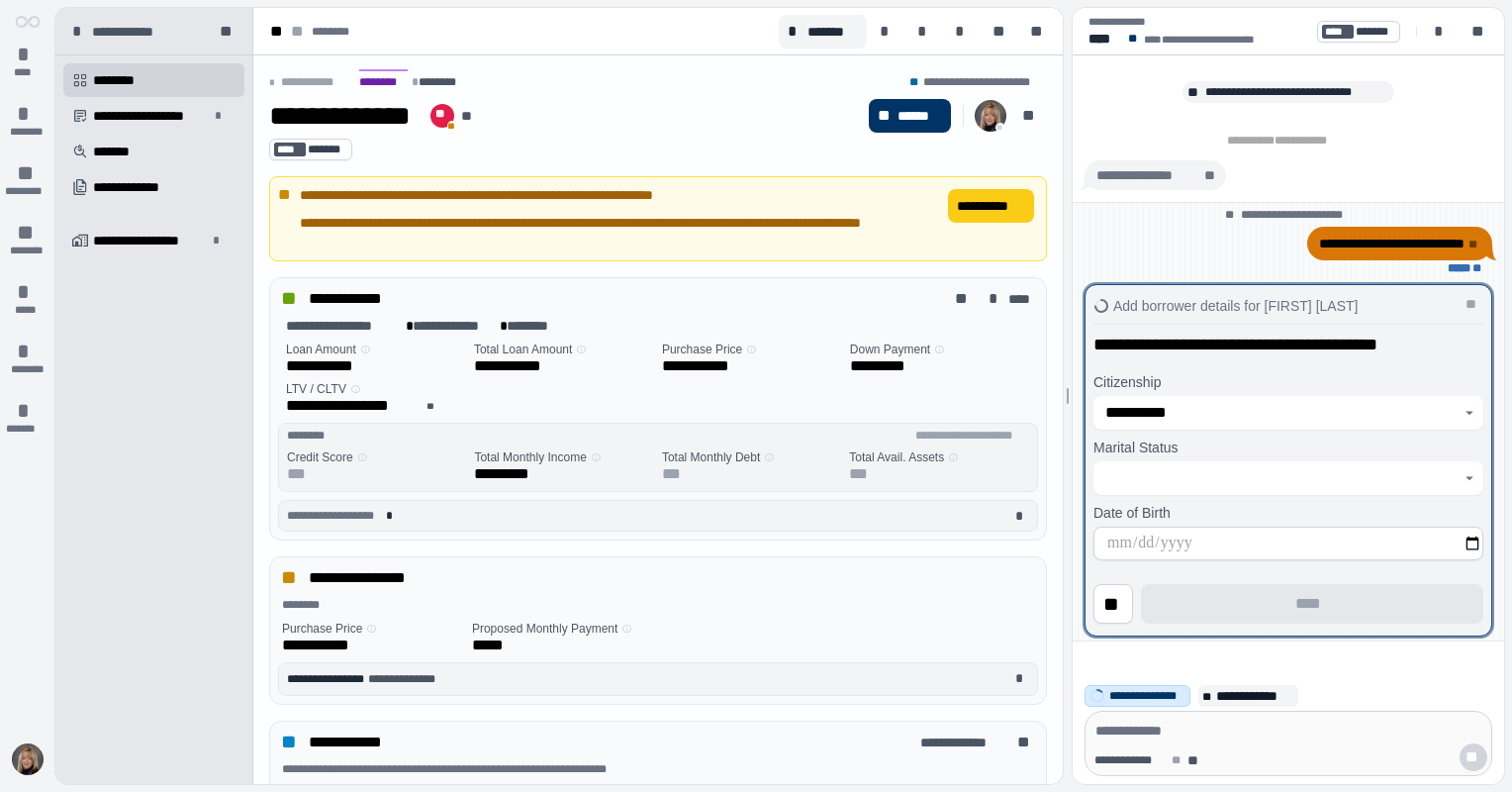 click 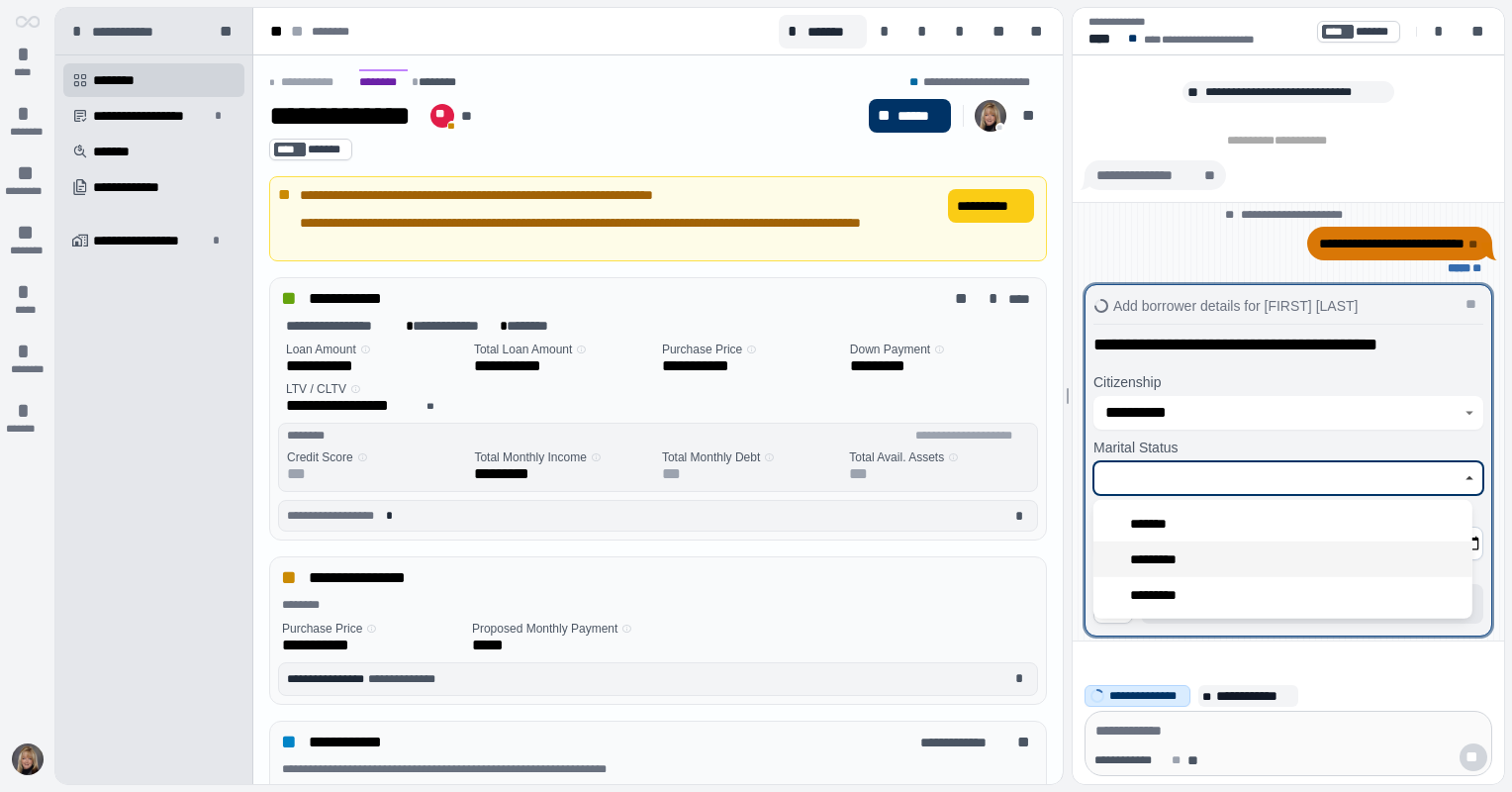 click on "*********" at bounding box center [1282, 559] 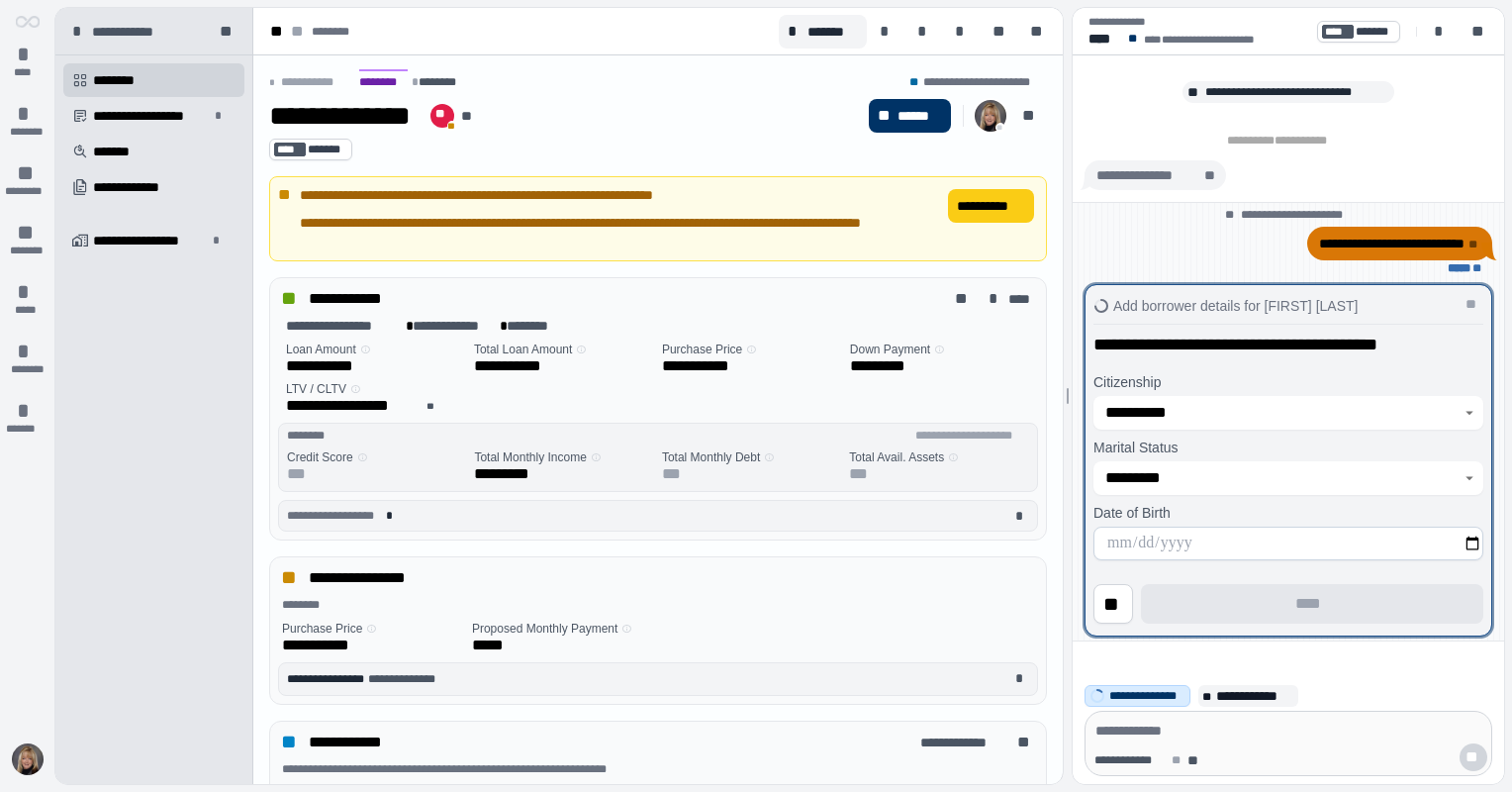 drag, startPoint x: 1196, startPoint y: 542, endPoint x: 1113, endPoint y: 543, distance: 83.00602 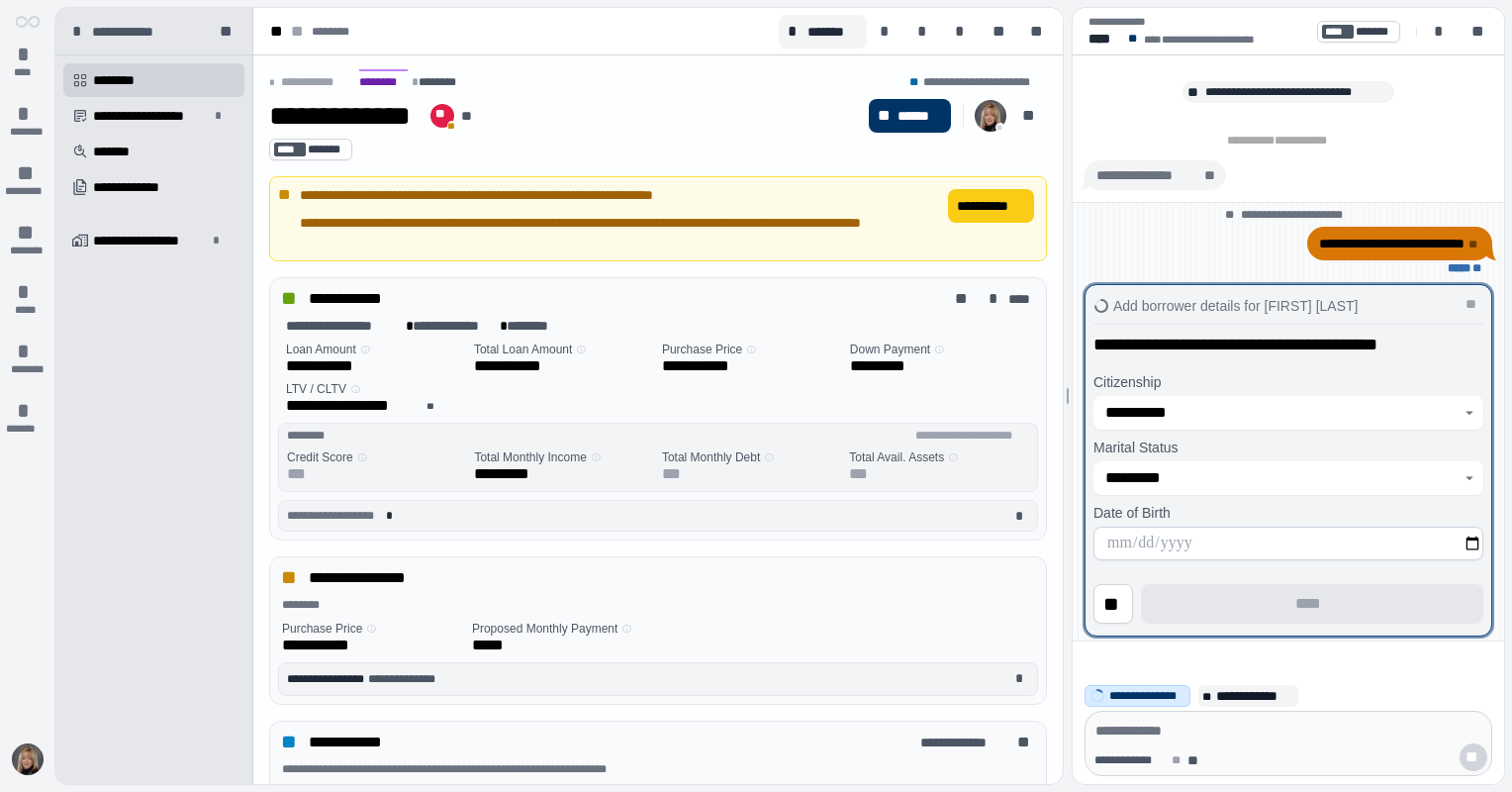 click at bounding box center (1288, 544) 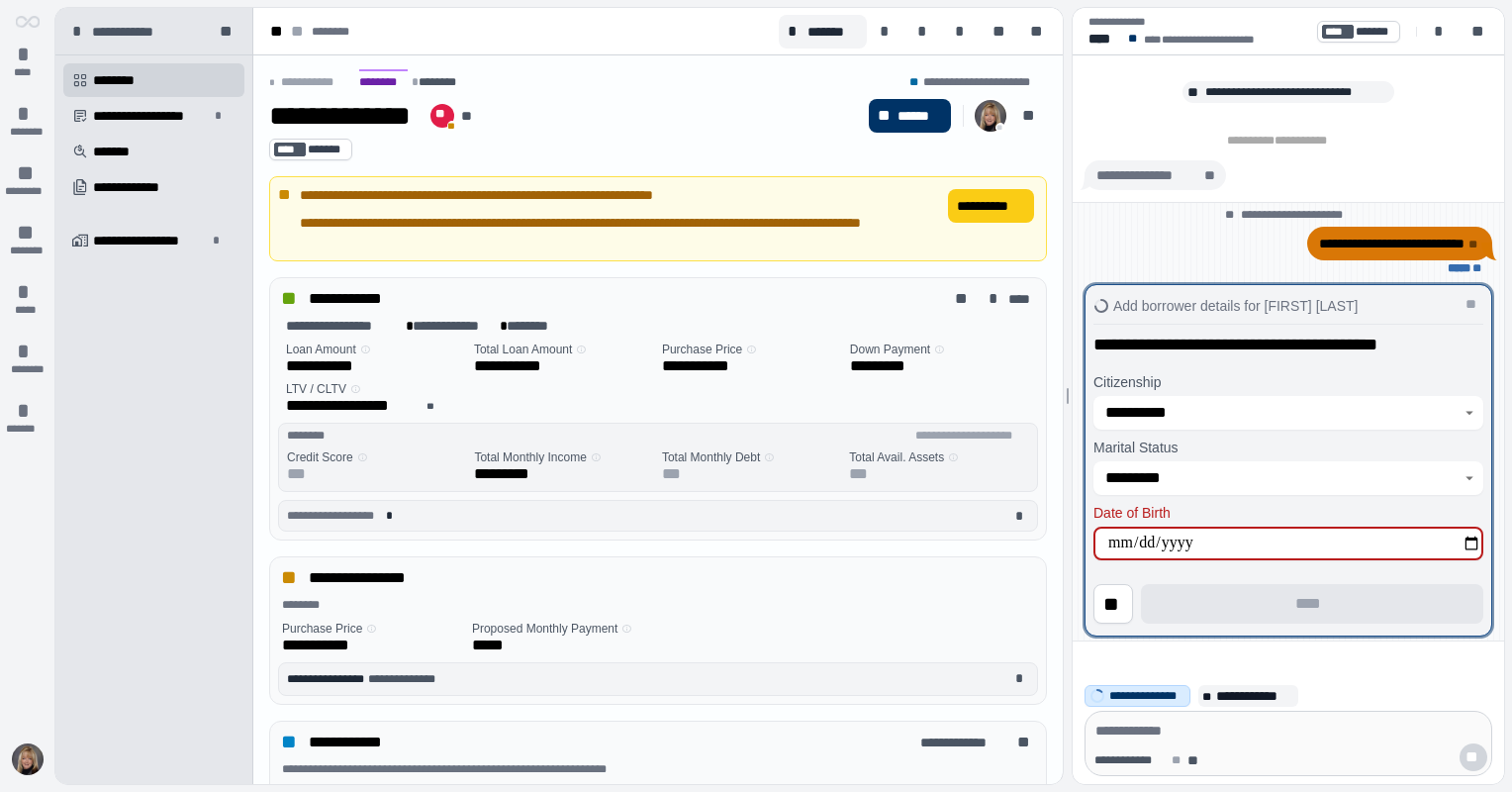 type on "**********" 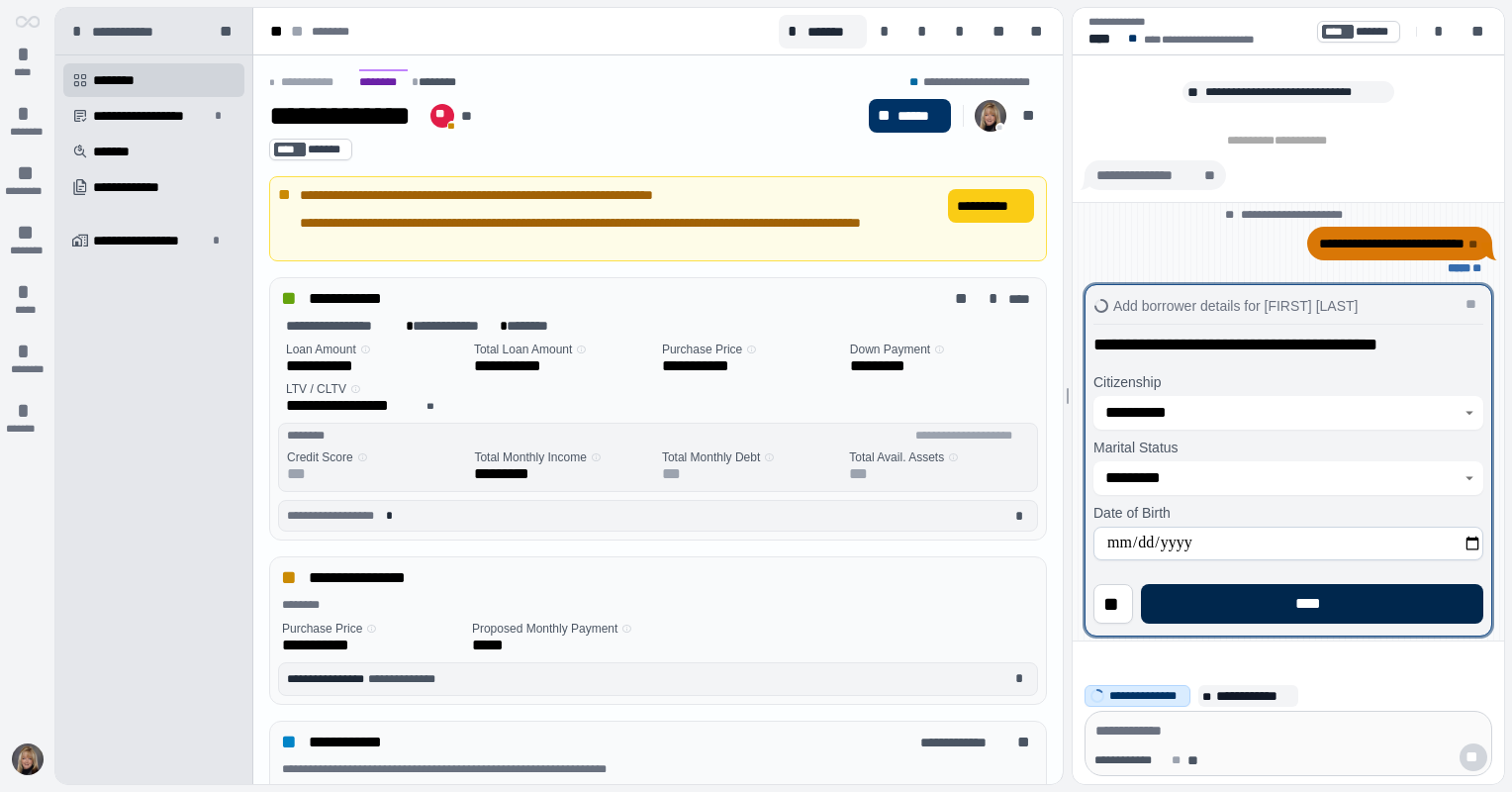 click on "****" at bounding box center [1312, 604] 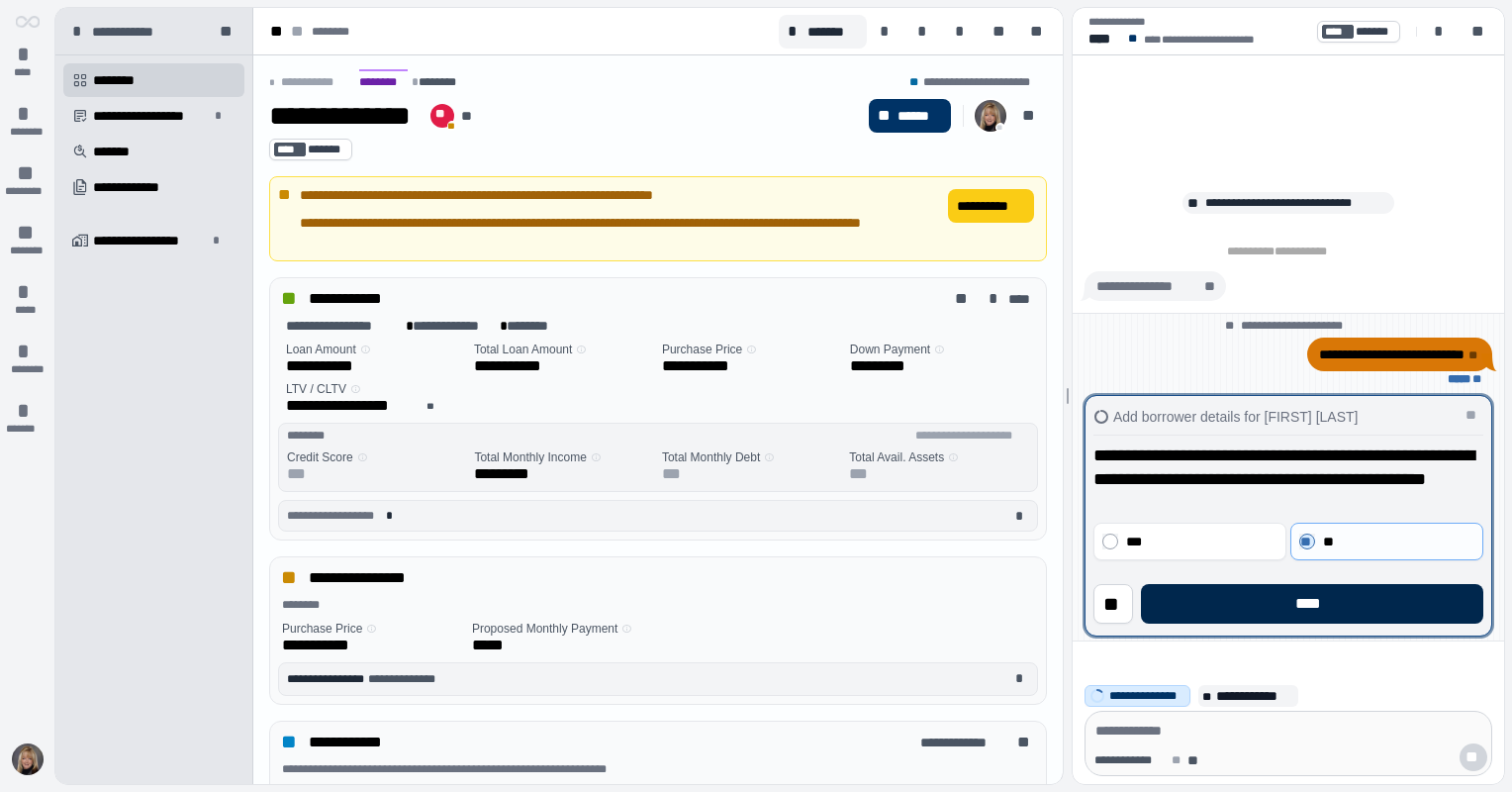 click on "****" at bounding box center [1312, 604] 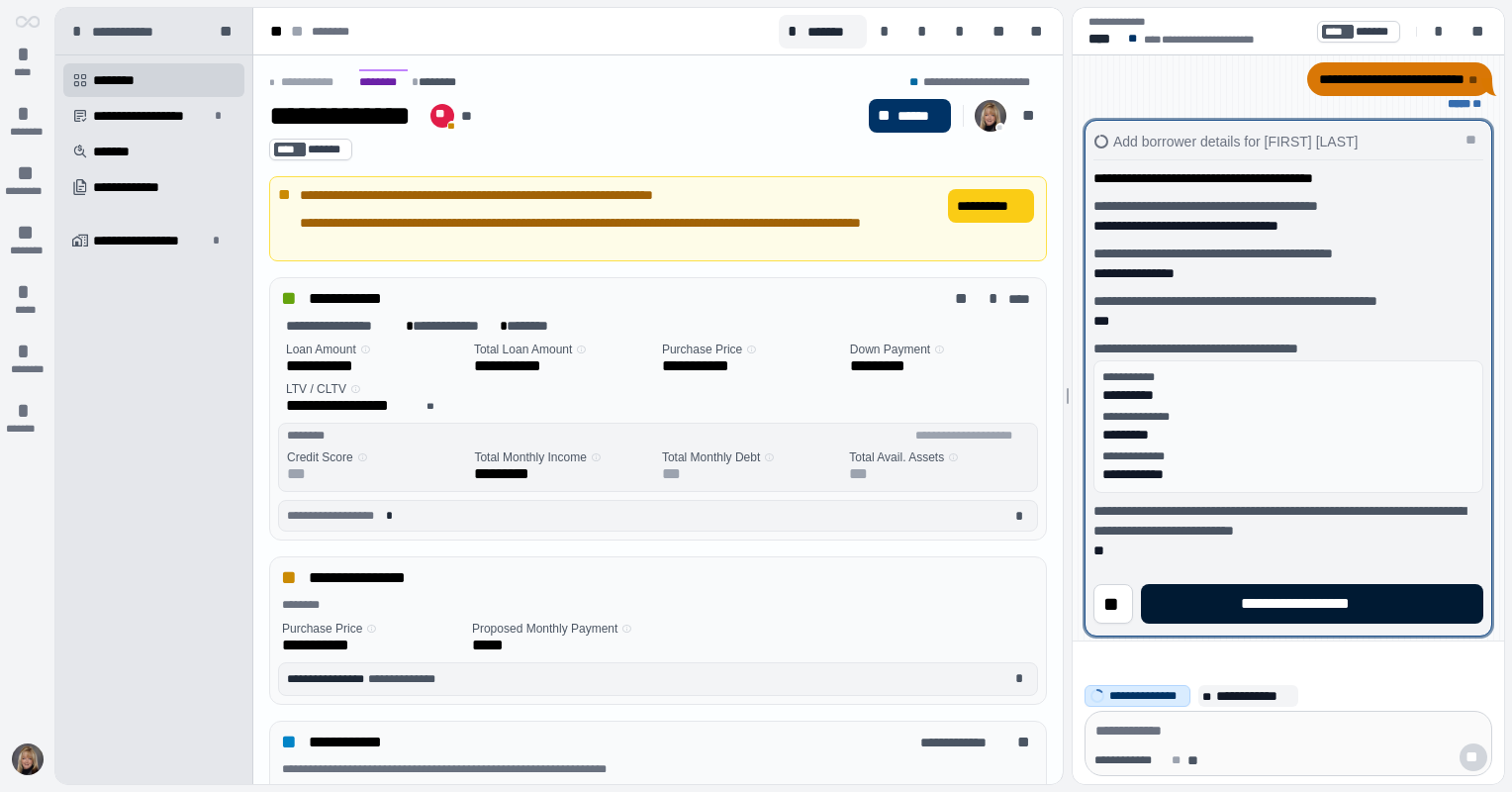 click on "**********" at bounding box center [1311, 604] 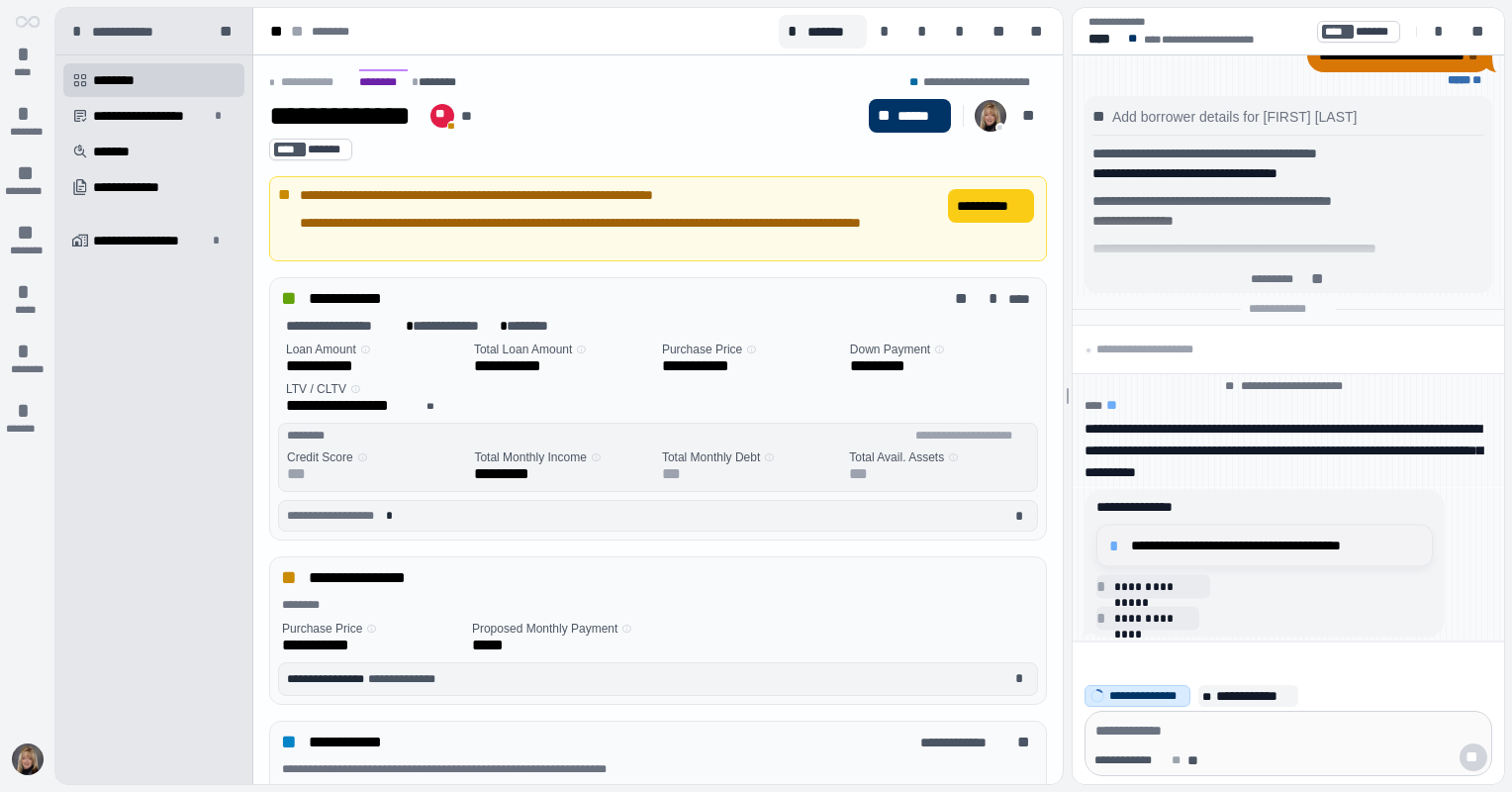 click on "**********" at bounding box center [1276, 545] 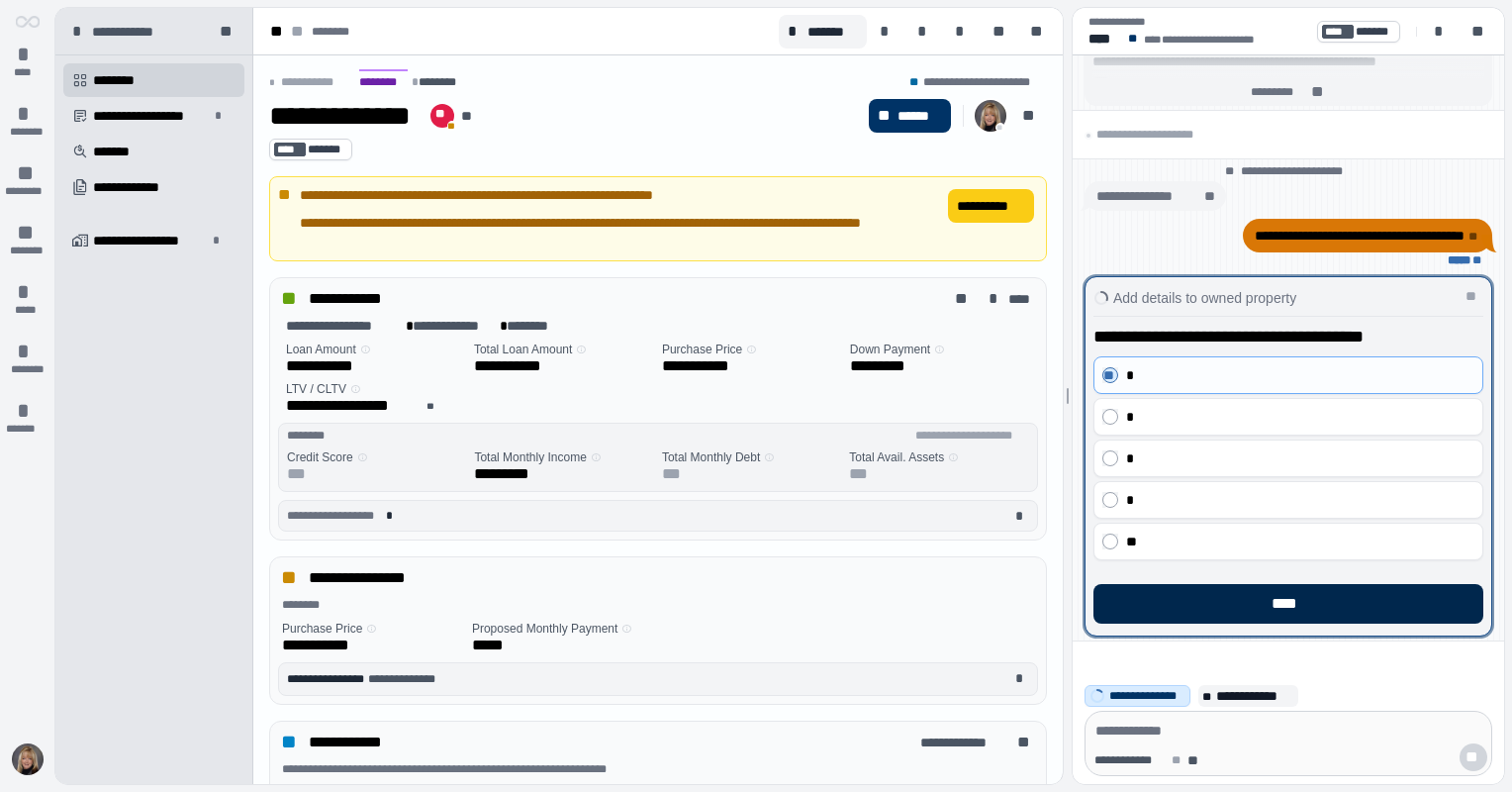 click on "****" at bounding box center [1288, 604] 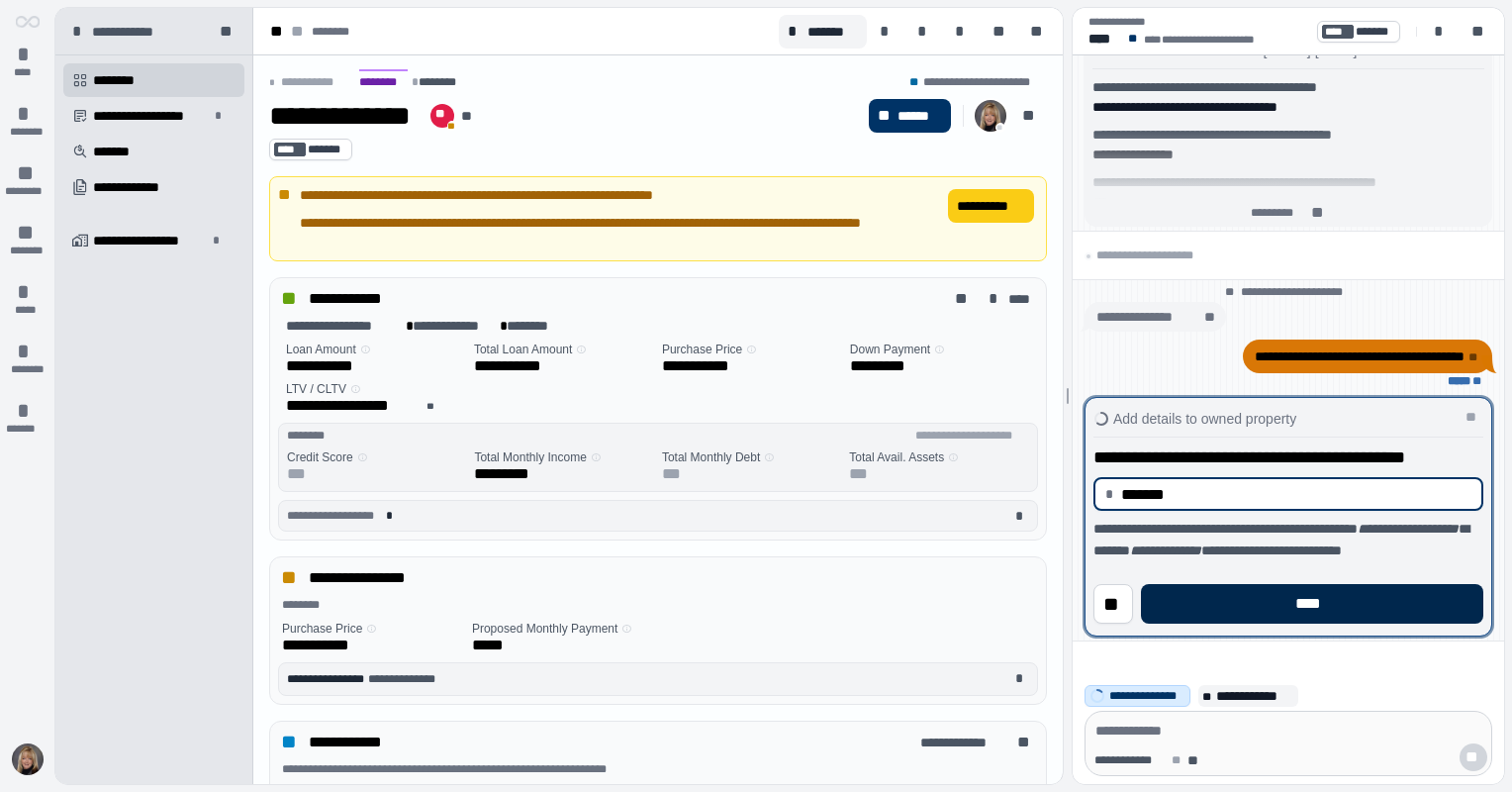 type on "**********" 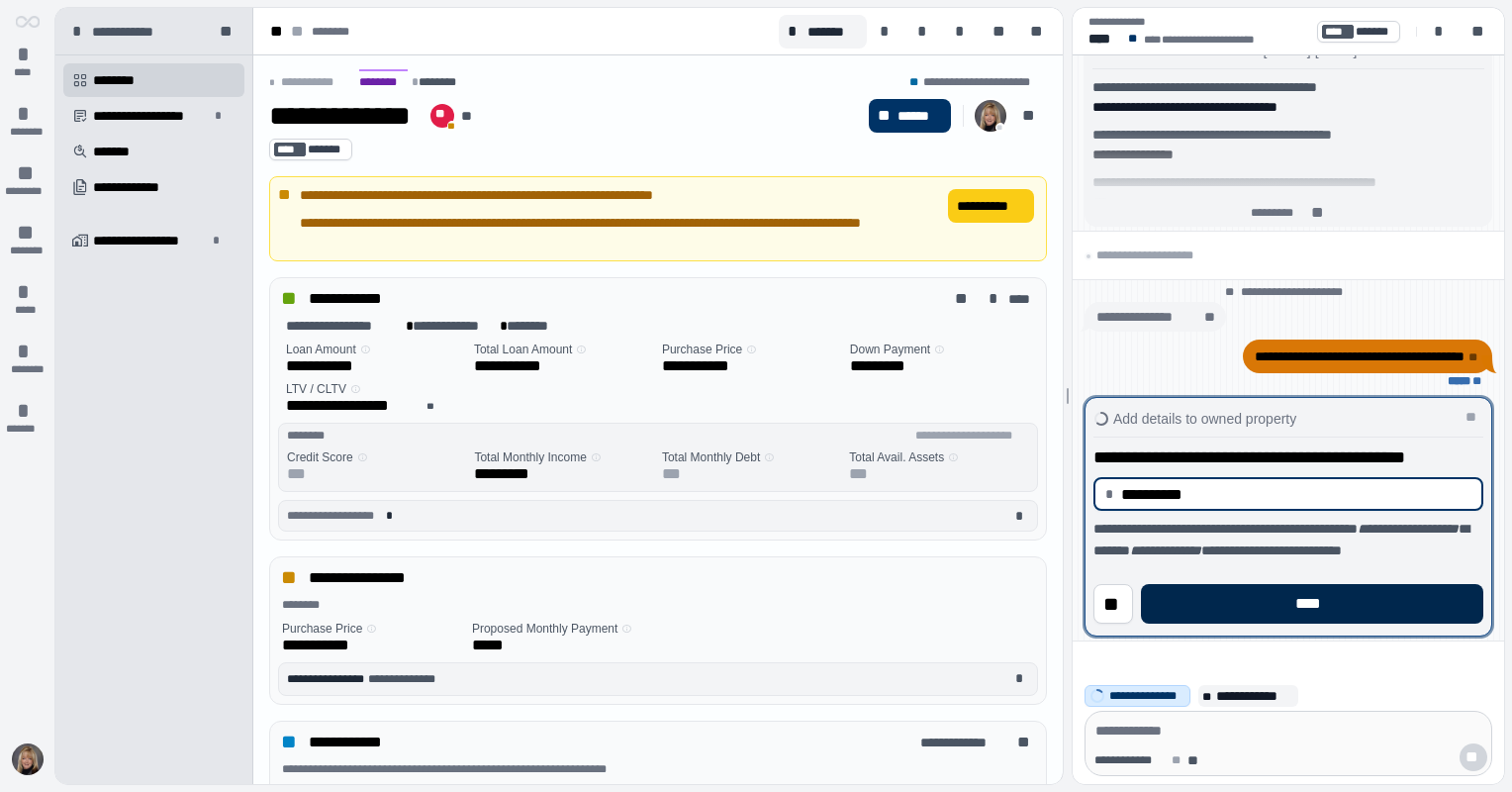 click on "****" at bounding box center (1312, 604) 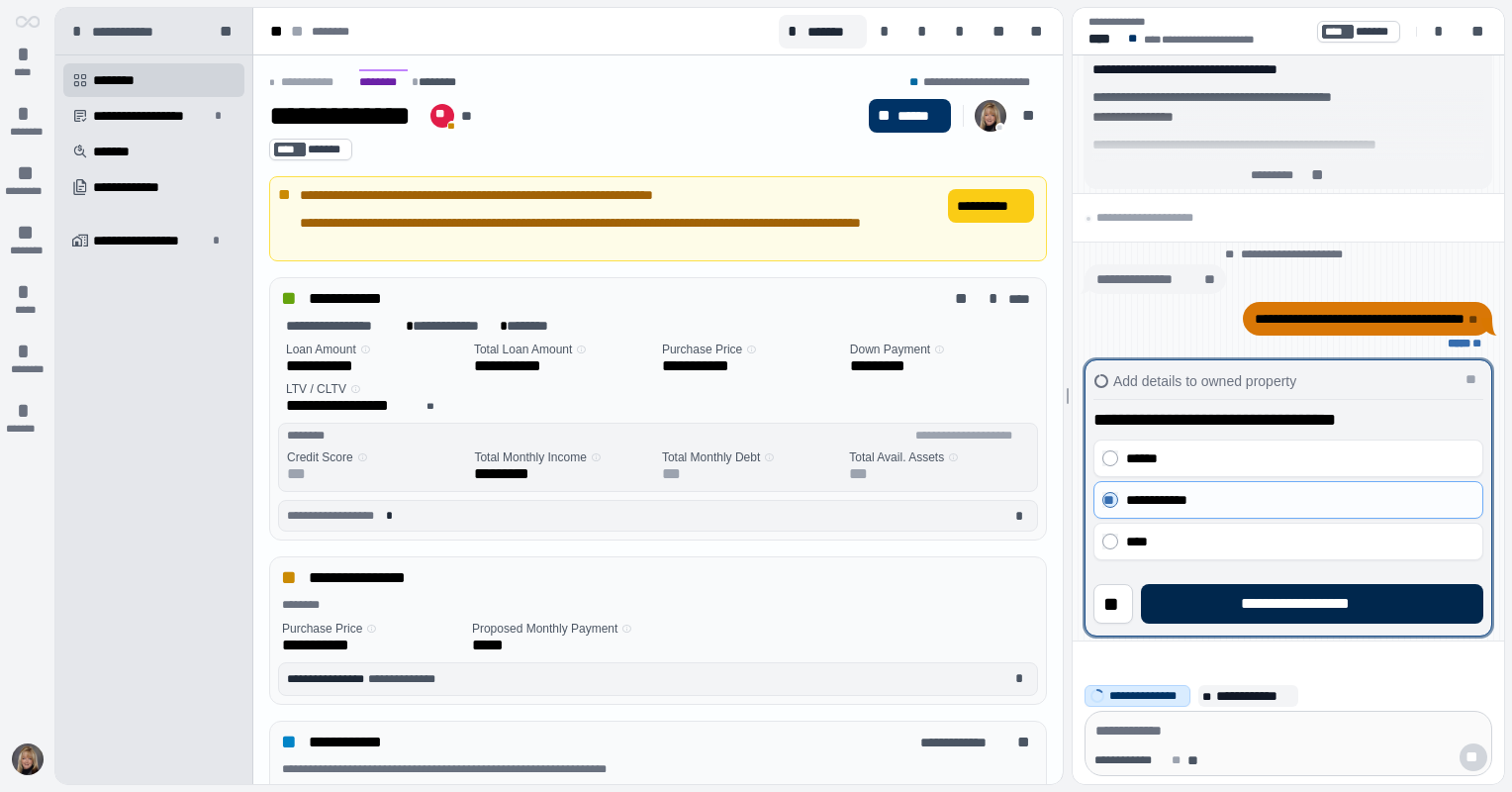 click on "**********" at bounding box center [1311, 604] 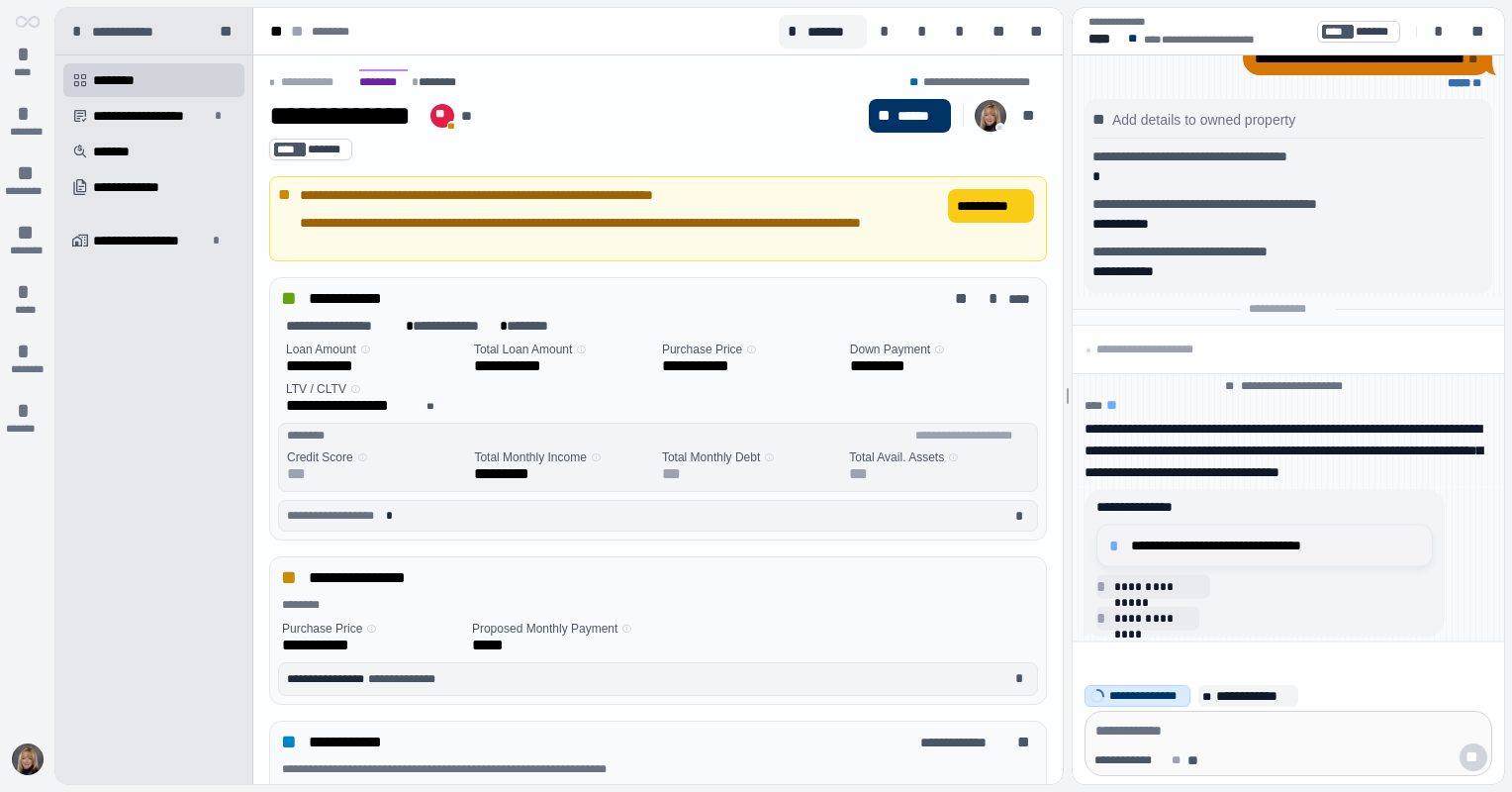 click on "**********" at bounding box center (1276, 545) 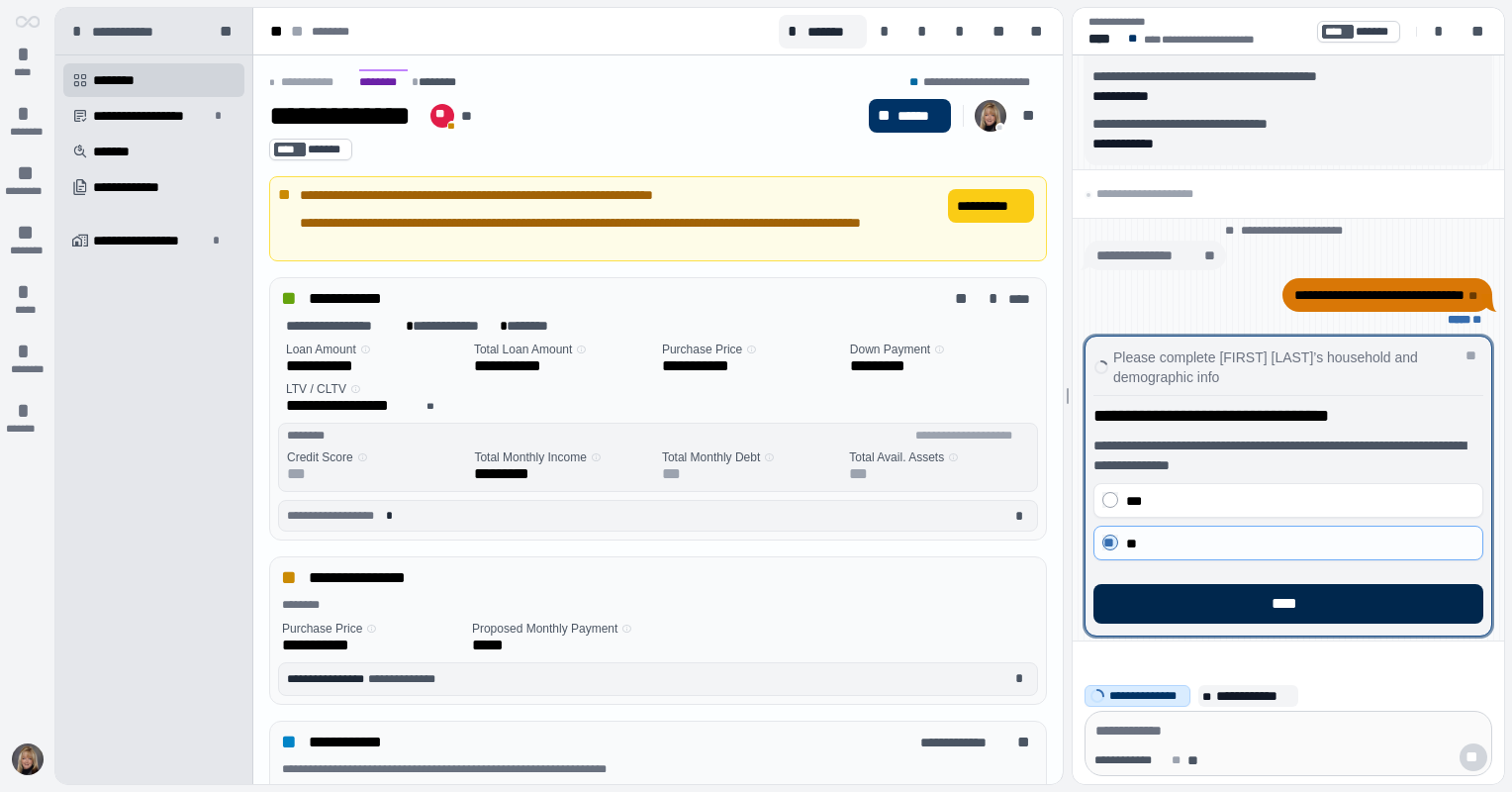 click on "****" at bounding box center (1288, 604) 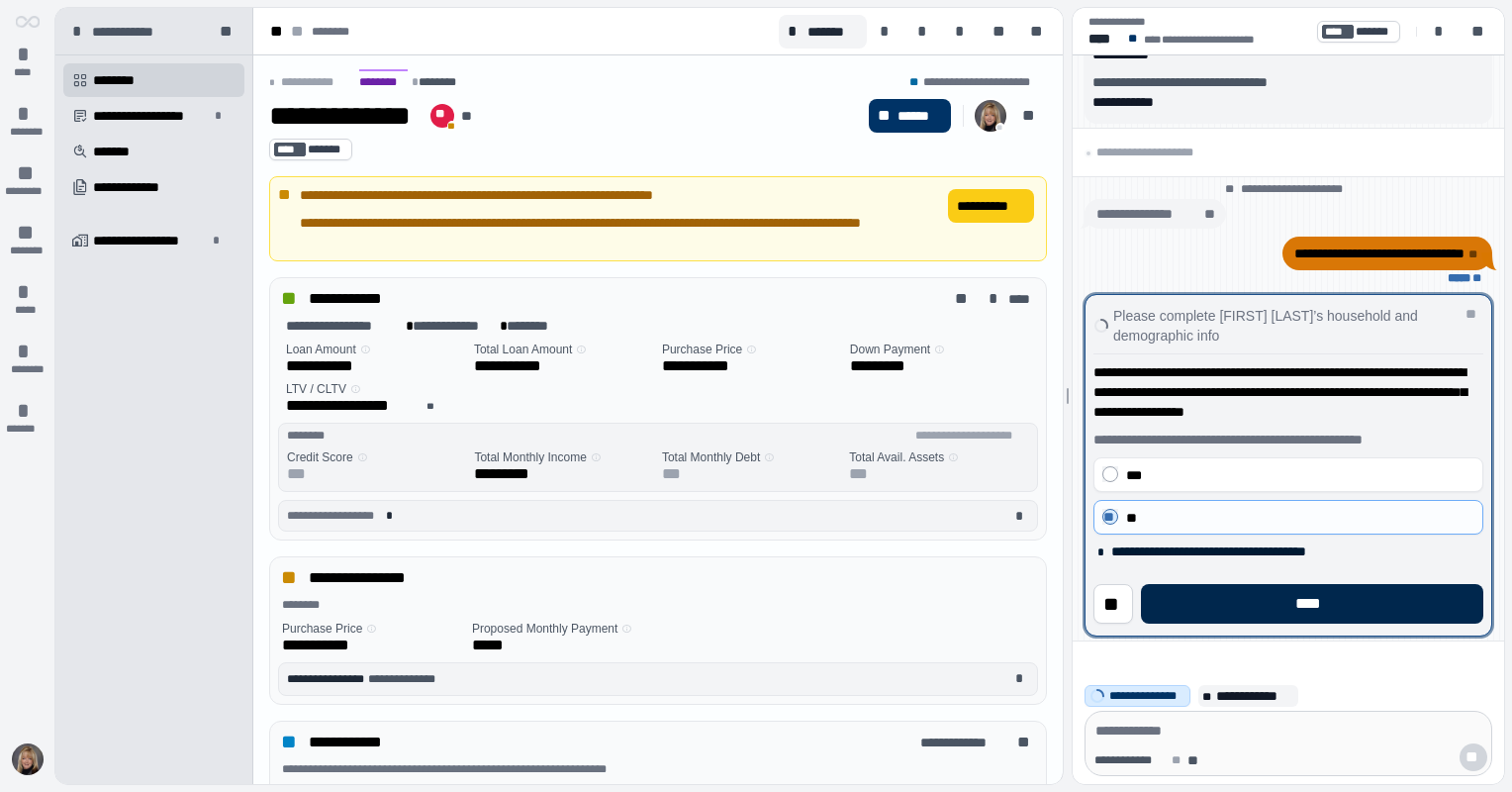 click on "****" at bounding box center (1312, 604) 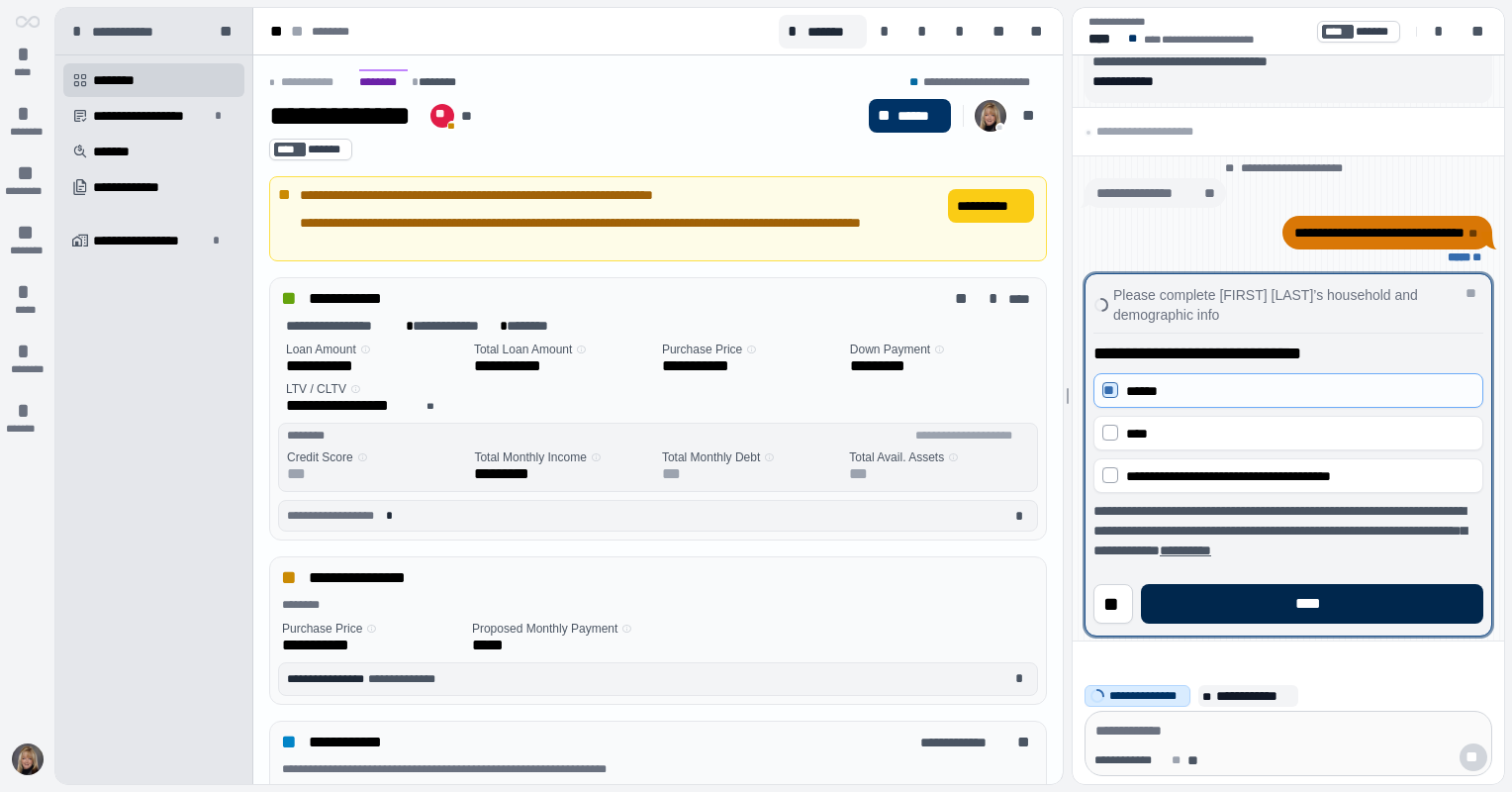 click on "****" at bounding box center (1312, 604) 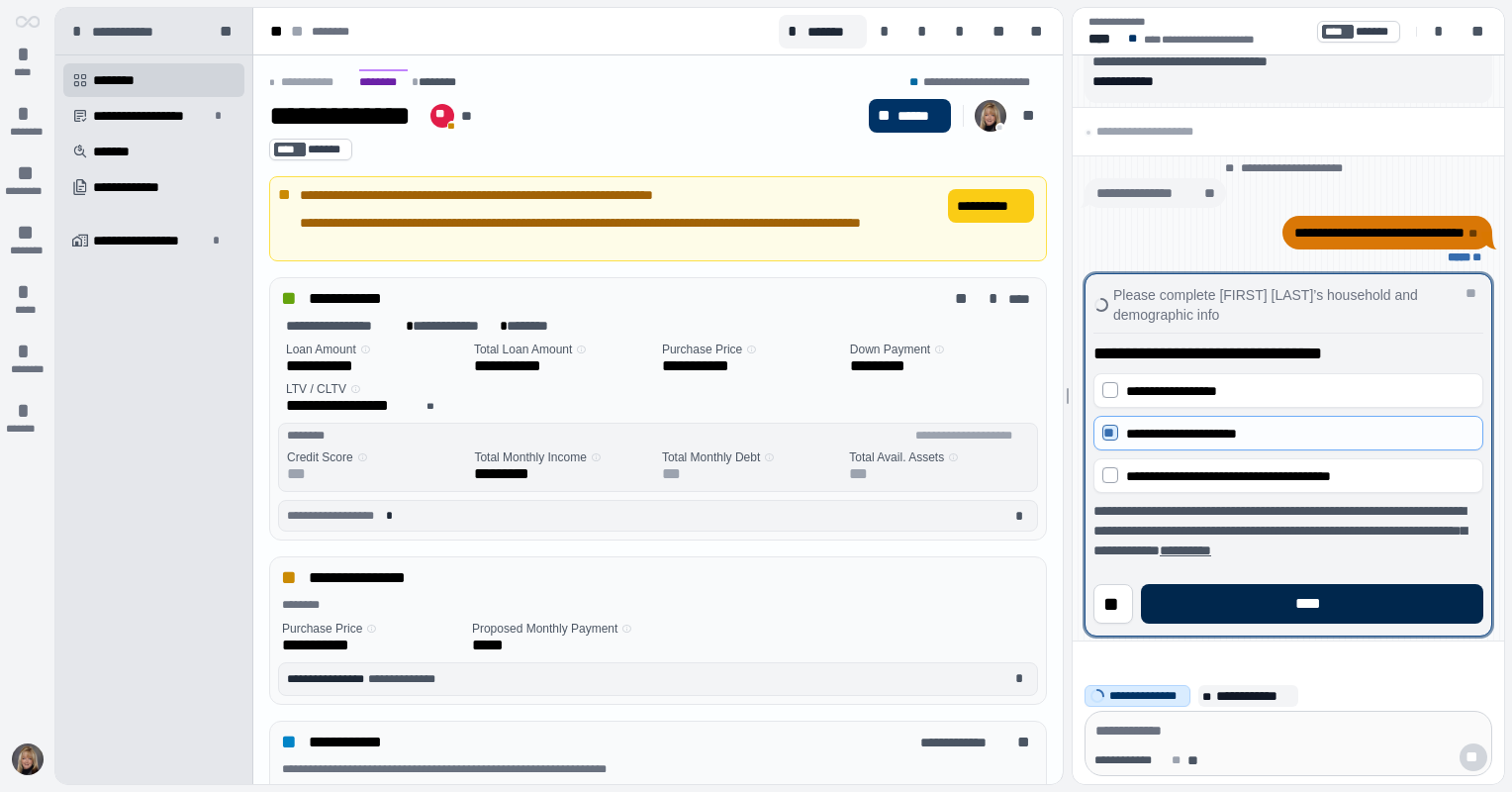 click on "****" at bounding box center (1312, 604) 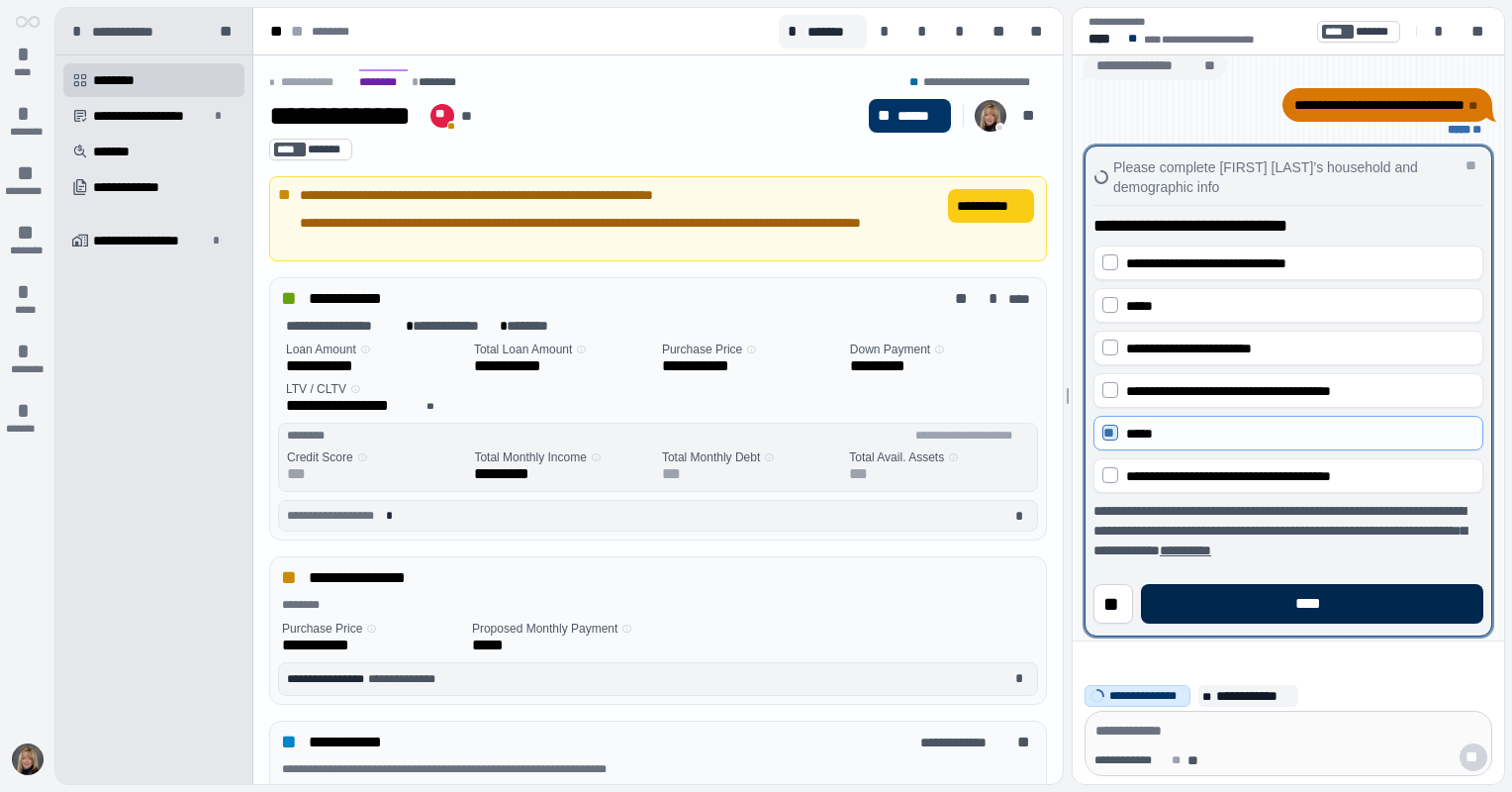 click on "****" at bounding box center (1312, 604) 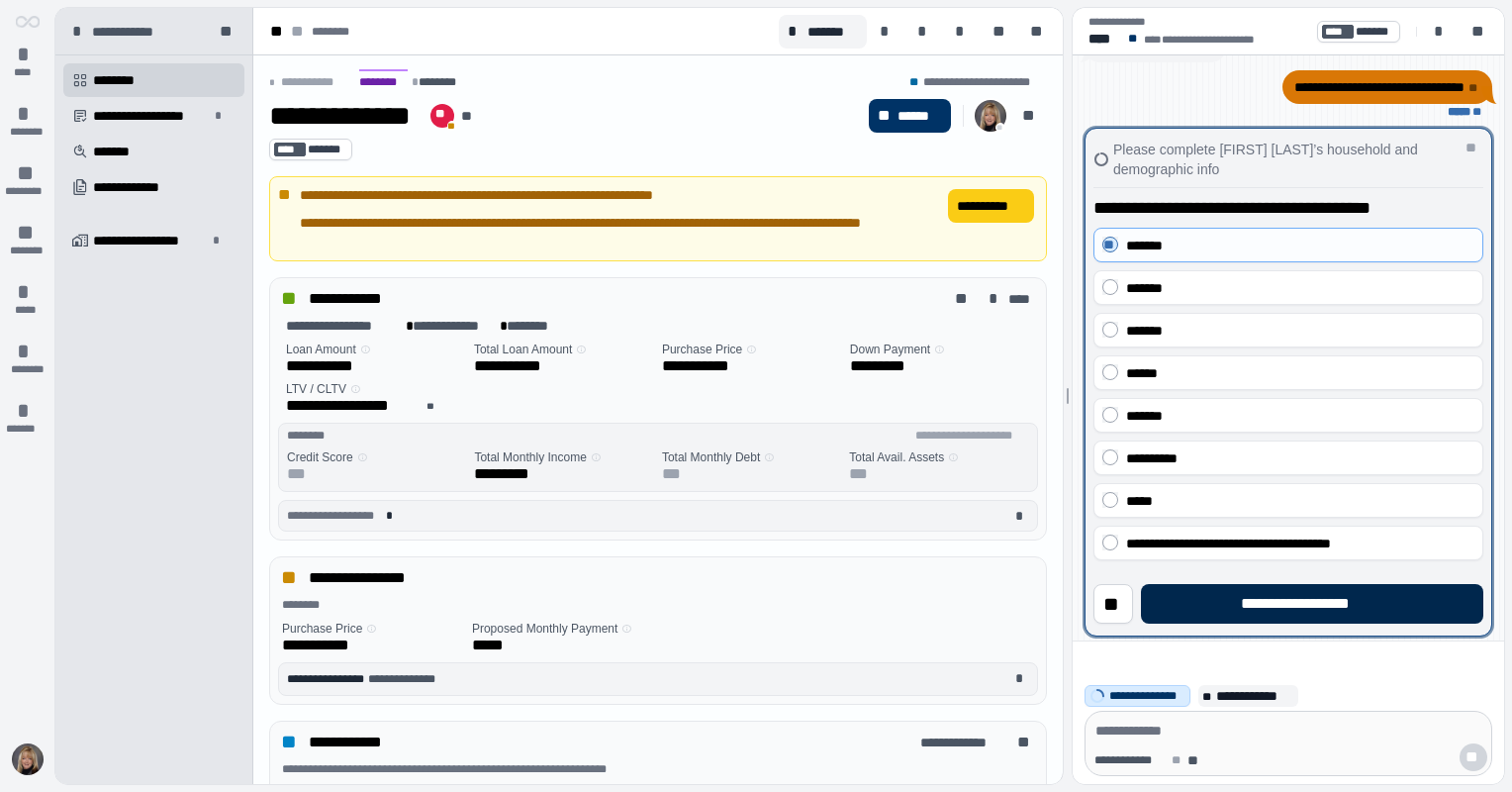 click on "**********" at bounding box center [1311, 604] 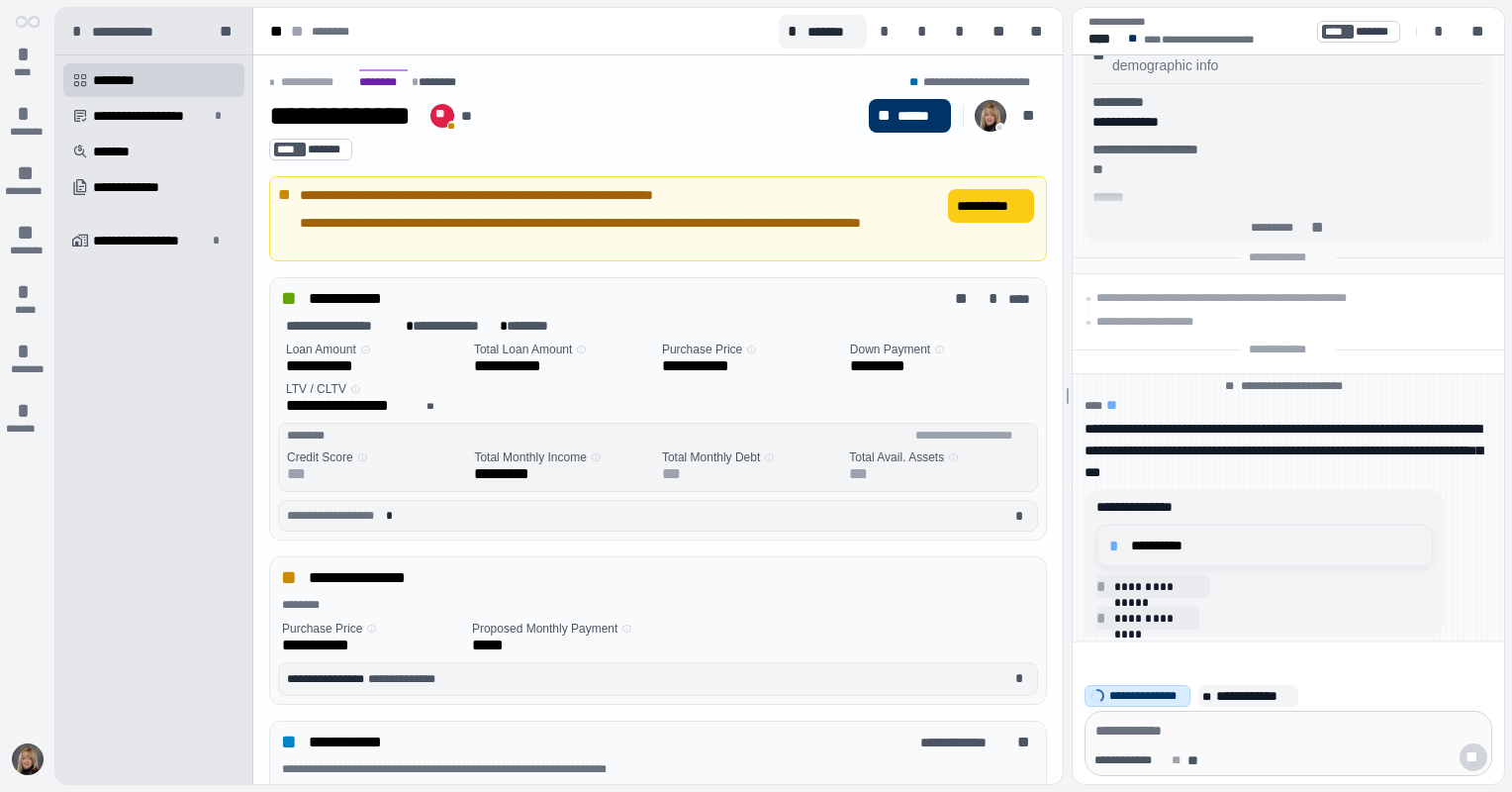 click on "**********" at bounding box center (1276, 545) 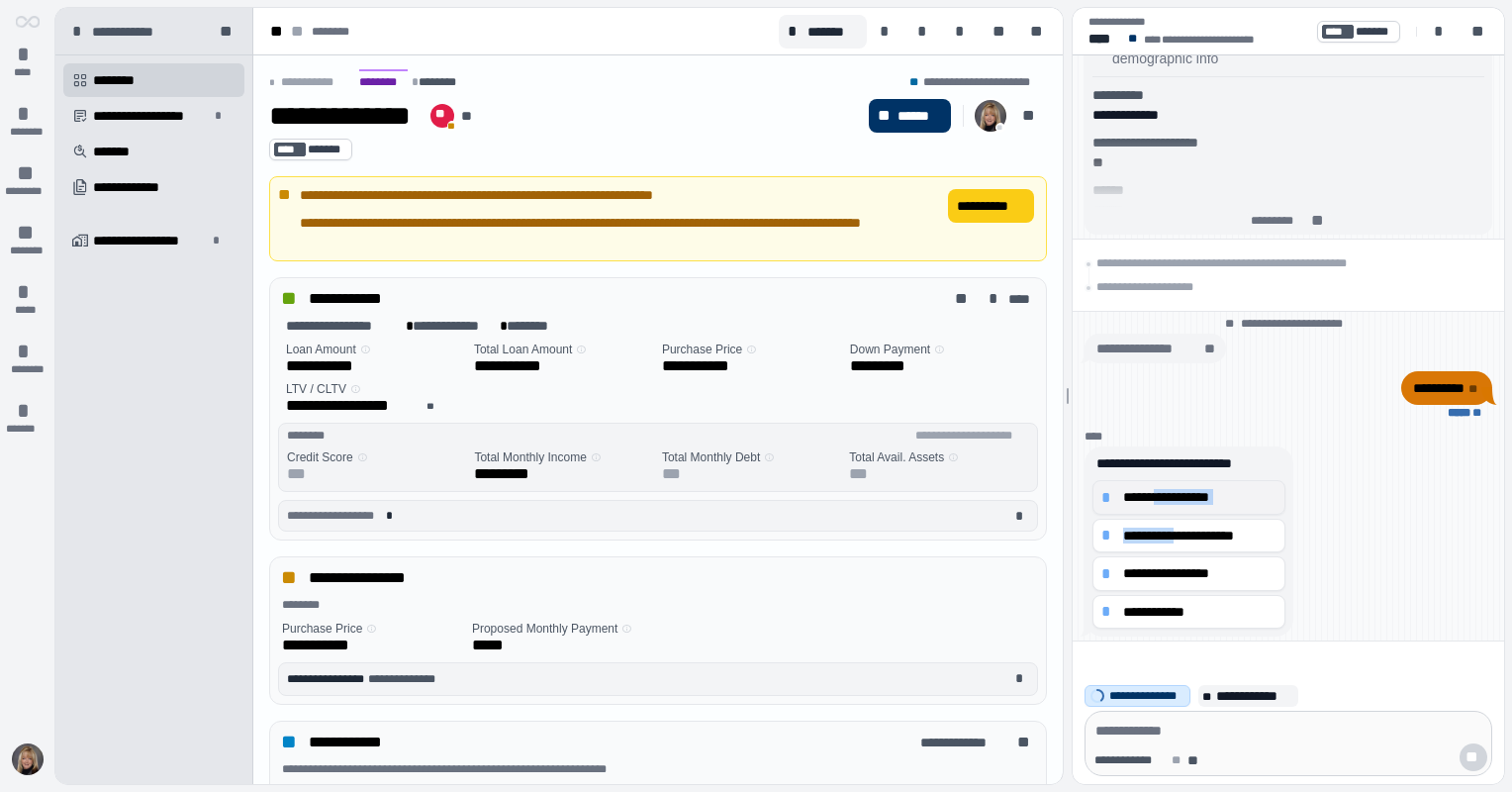 drag, startPoint x: 1187, startPoint y: 545, endPoint x: 1167, endPoint y: 498, distance: 51.078371 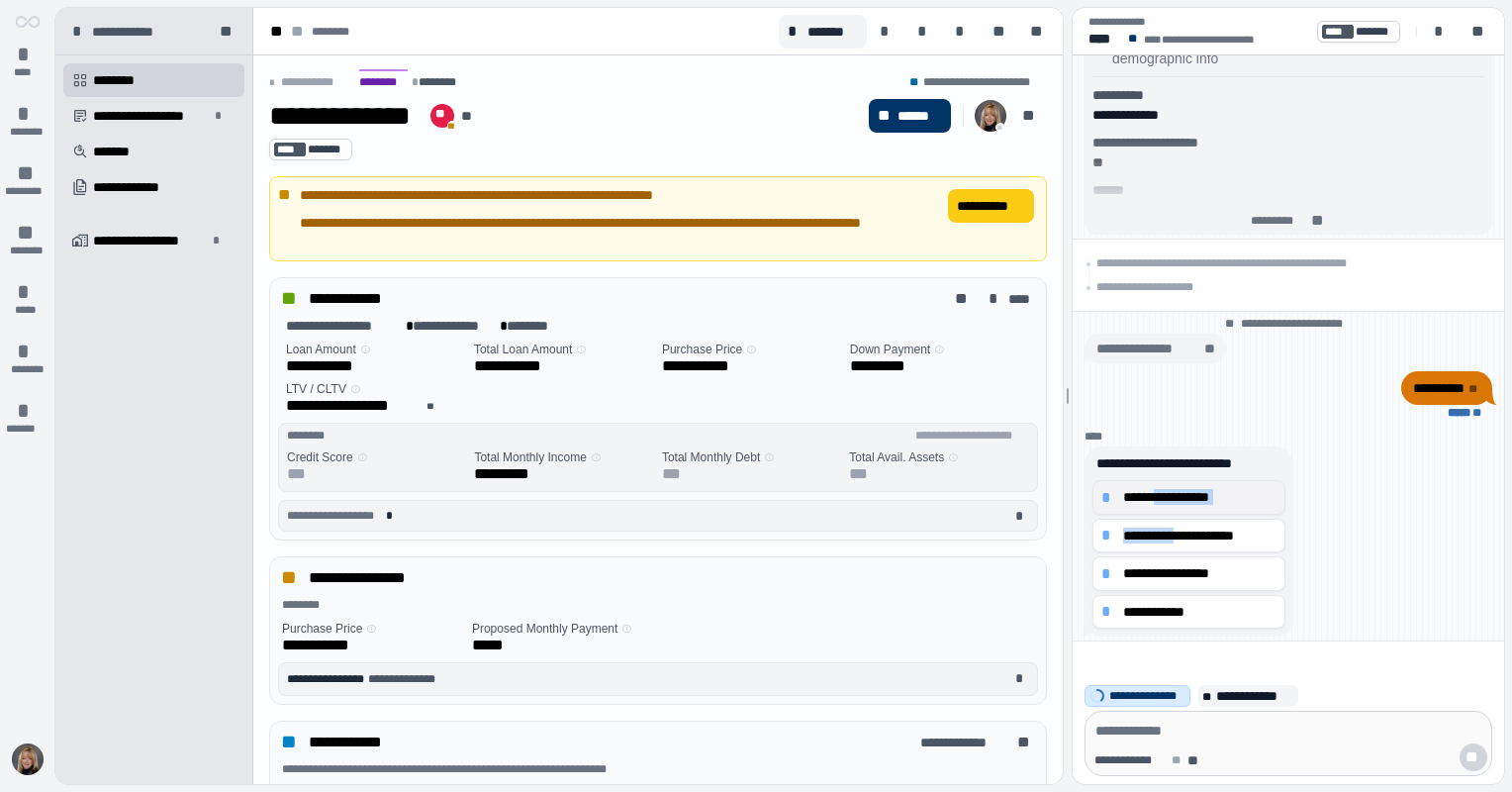 click on "**********" at bounding box center [1199, 497] 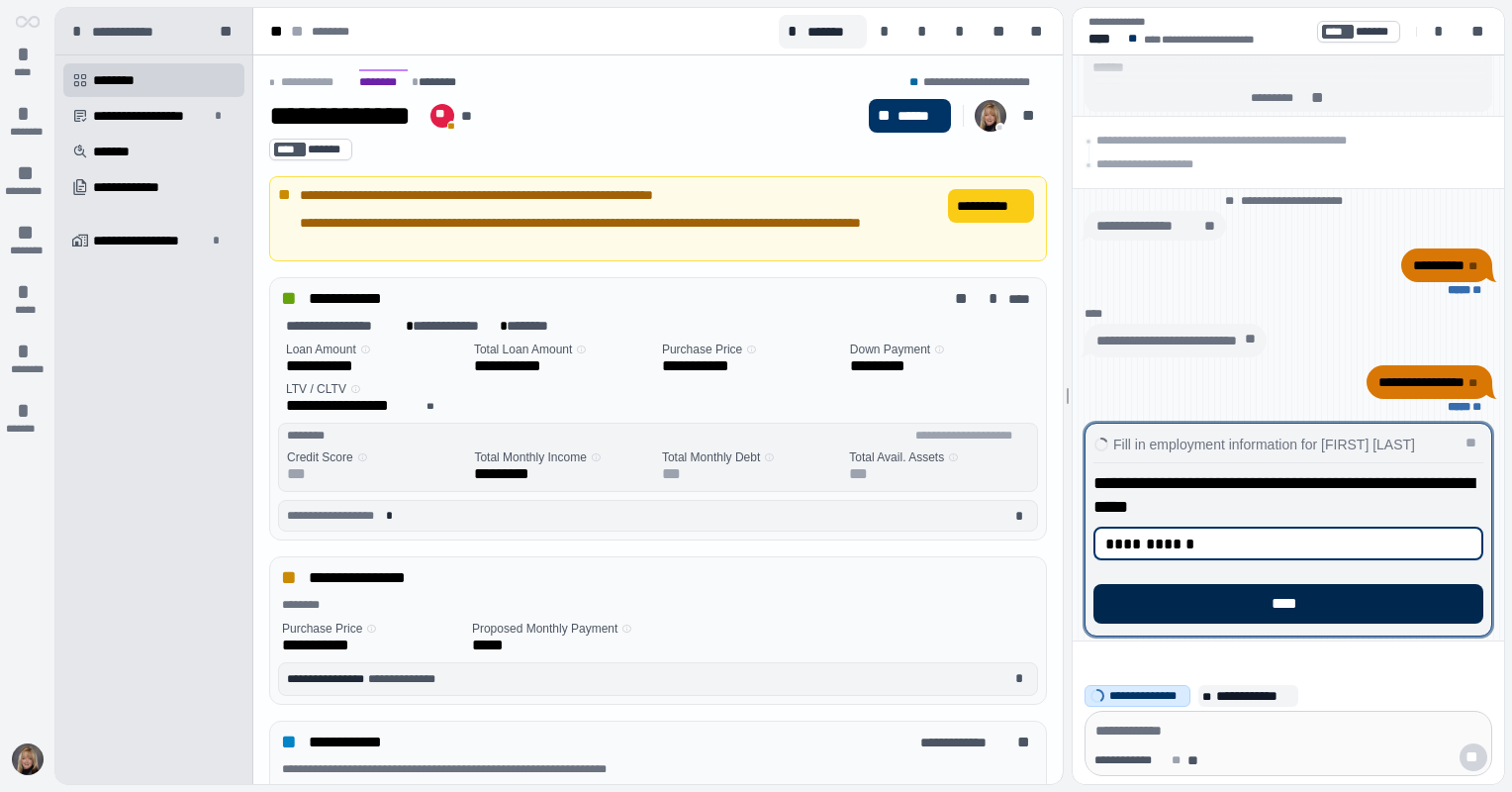type on "**********" 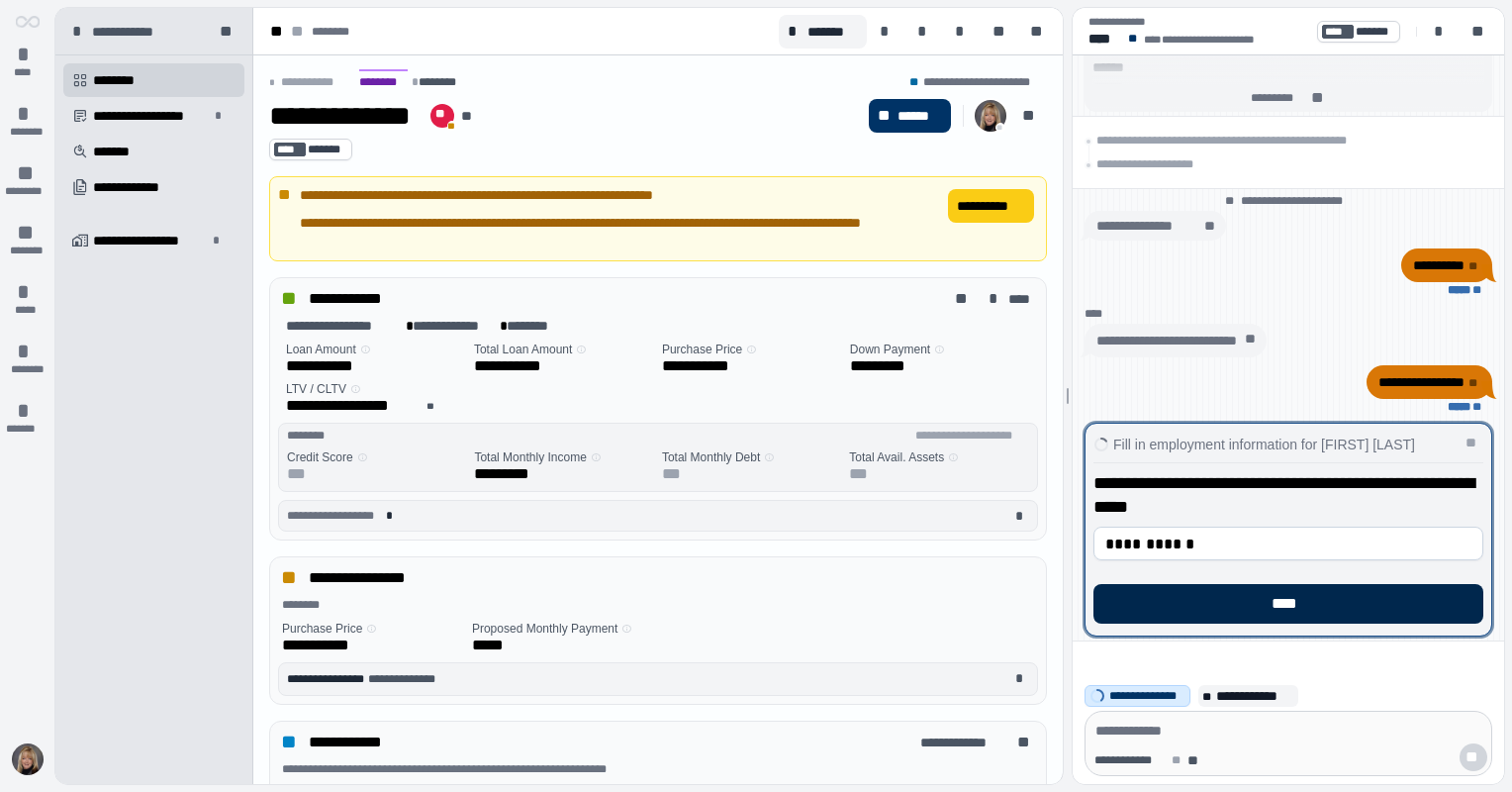 click on "****" at bounding box center [1288, 604] 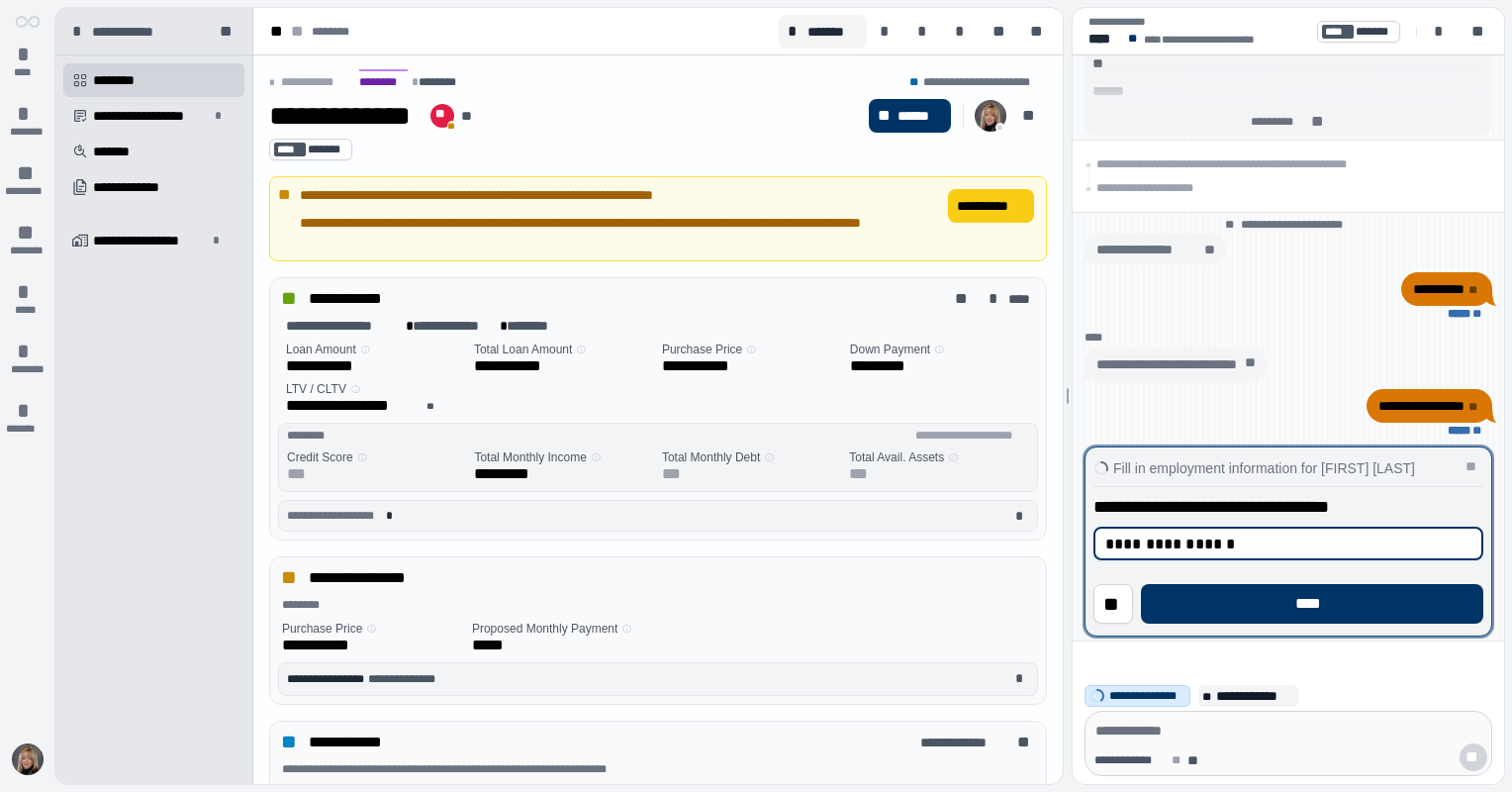 click on "**********" at bounding box center (1288, 544) 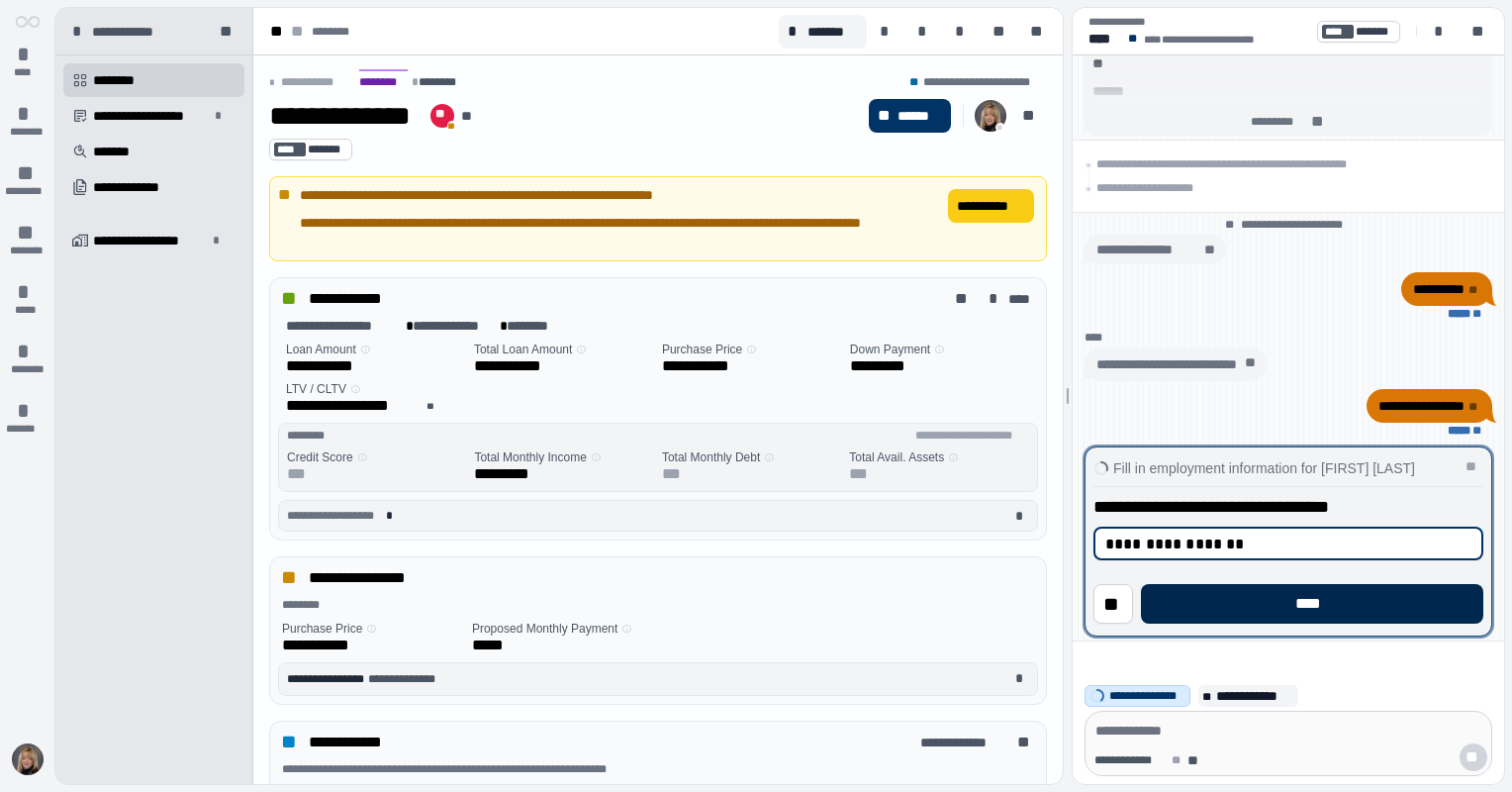 type on "**********" 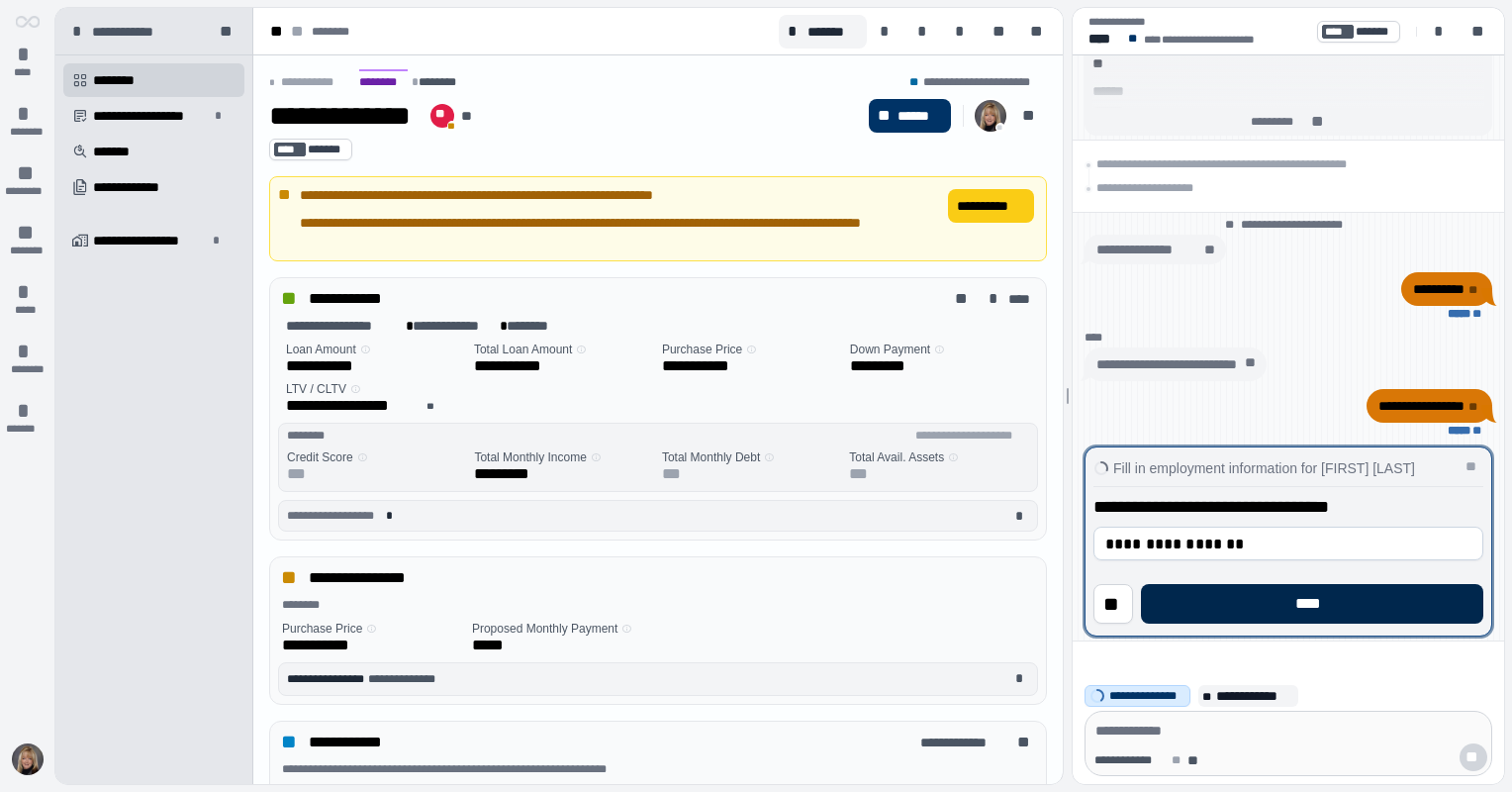 click on "****" at bounding box center [1312, 604] 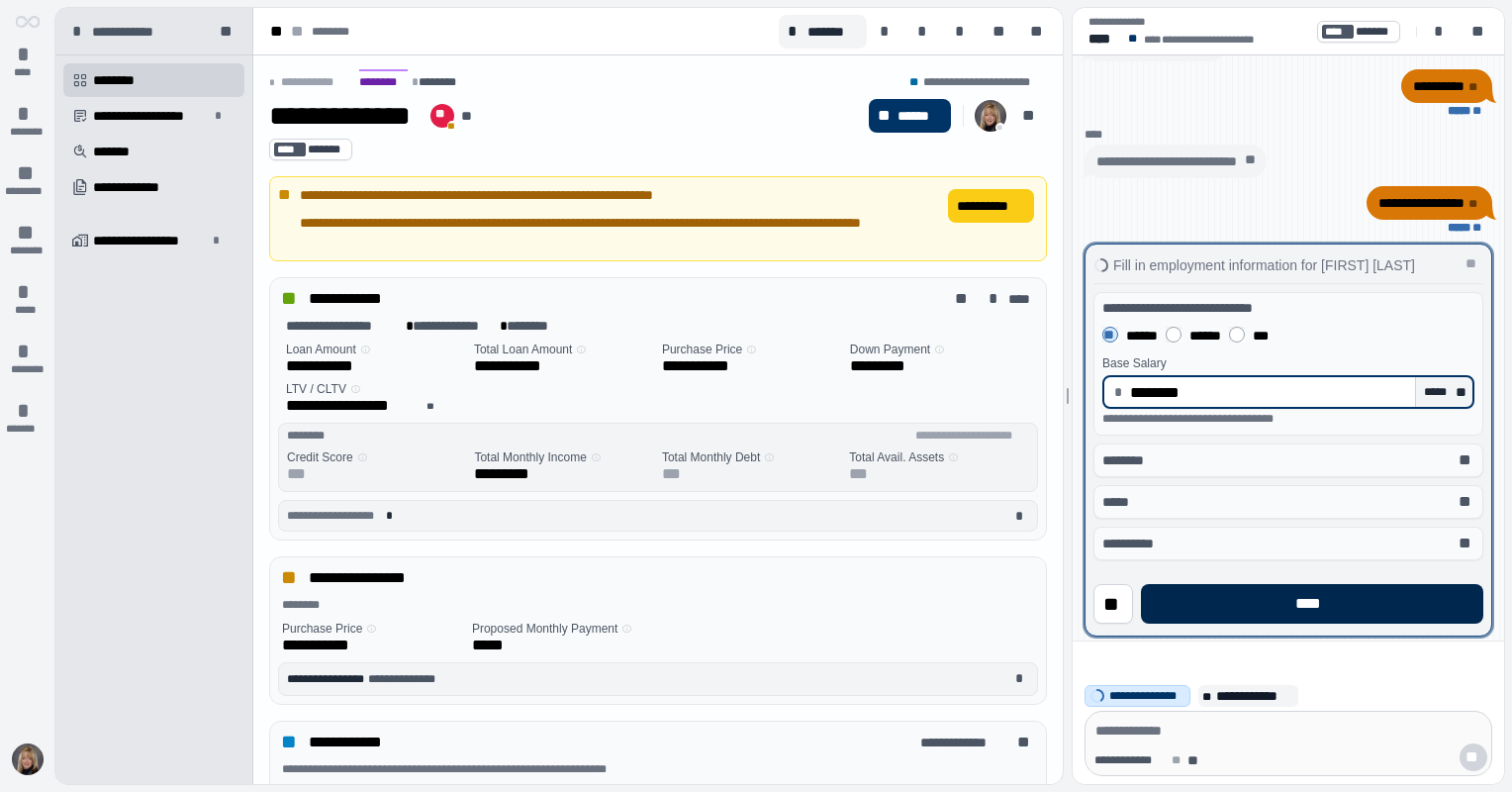 type on "********" 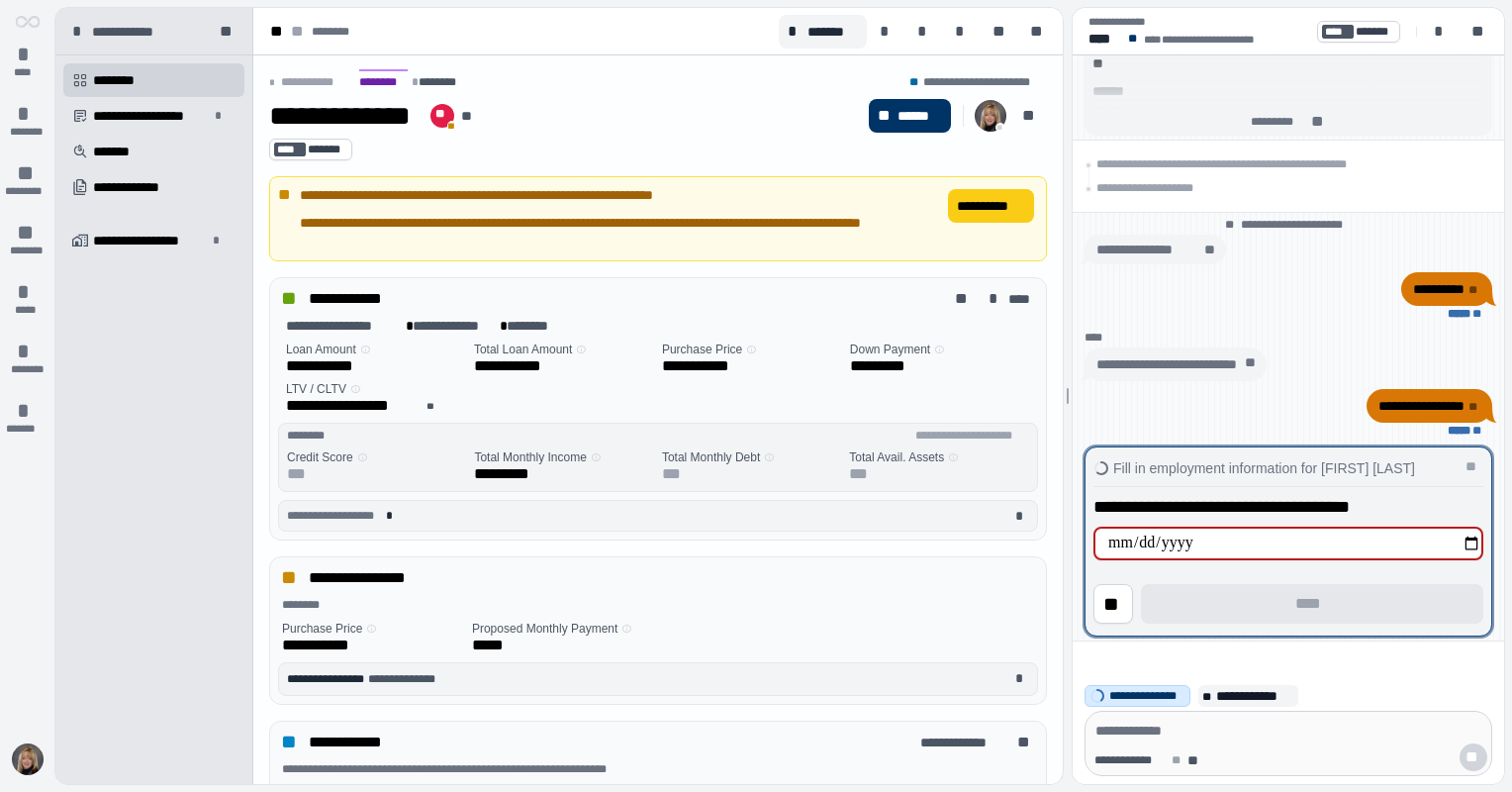 type on "**********" 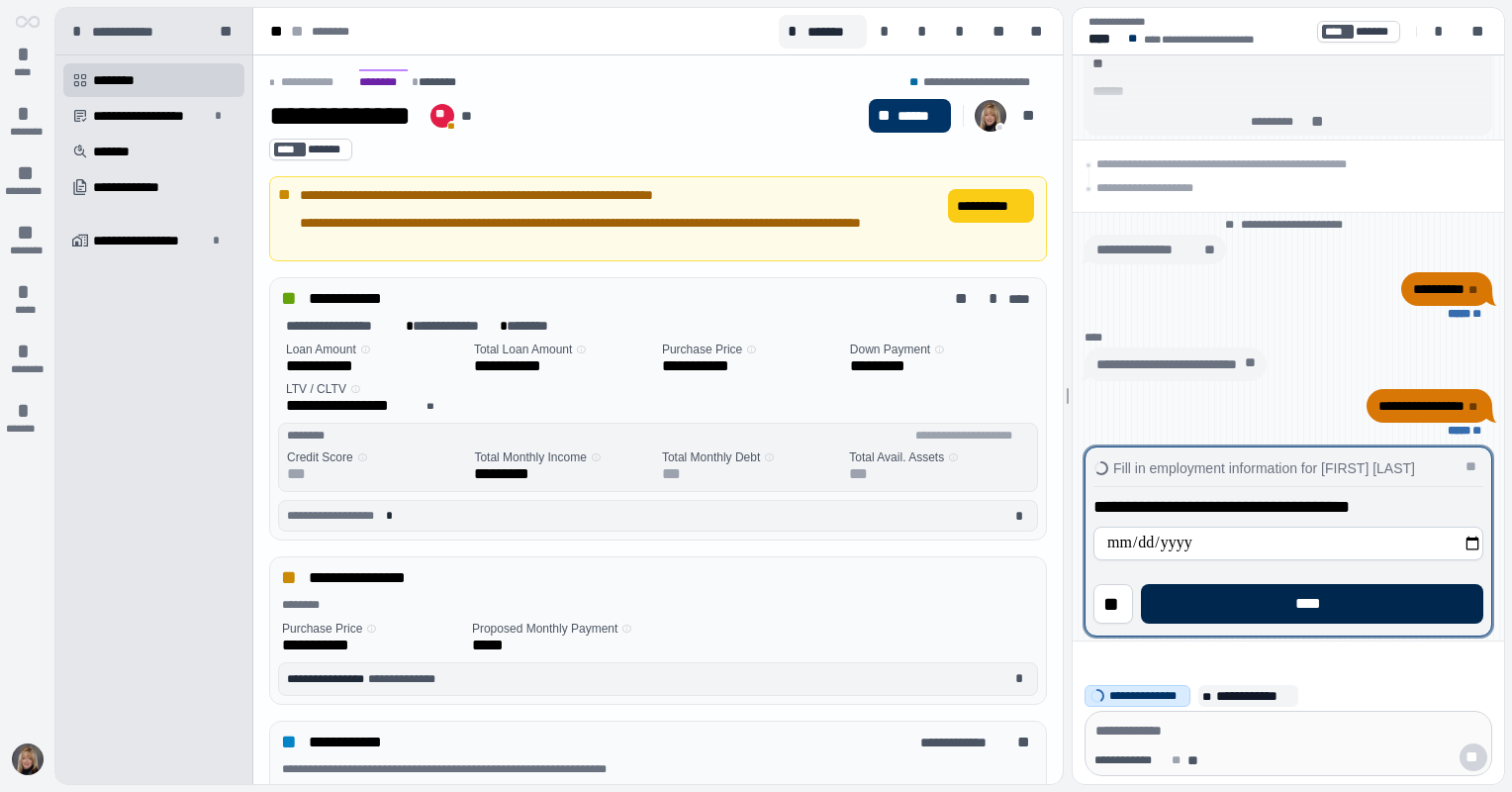 click on "****" at bounding box center [1312, 604] 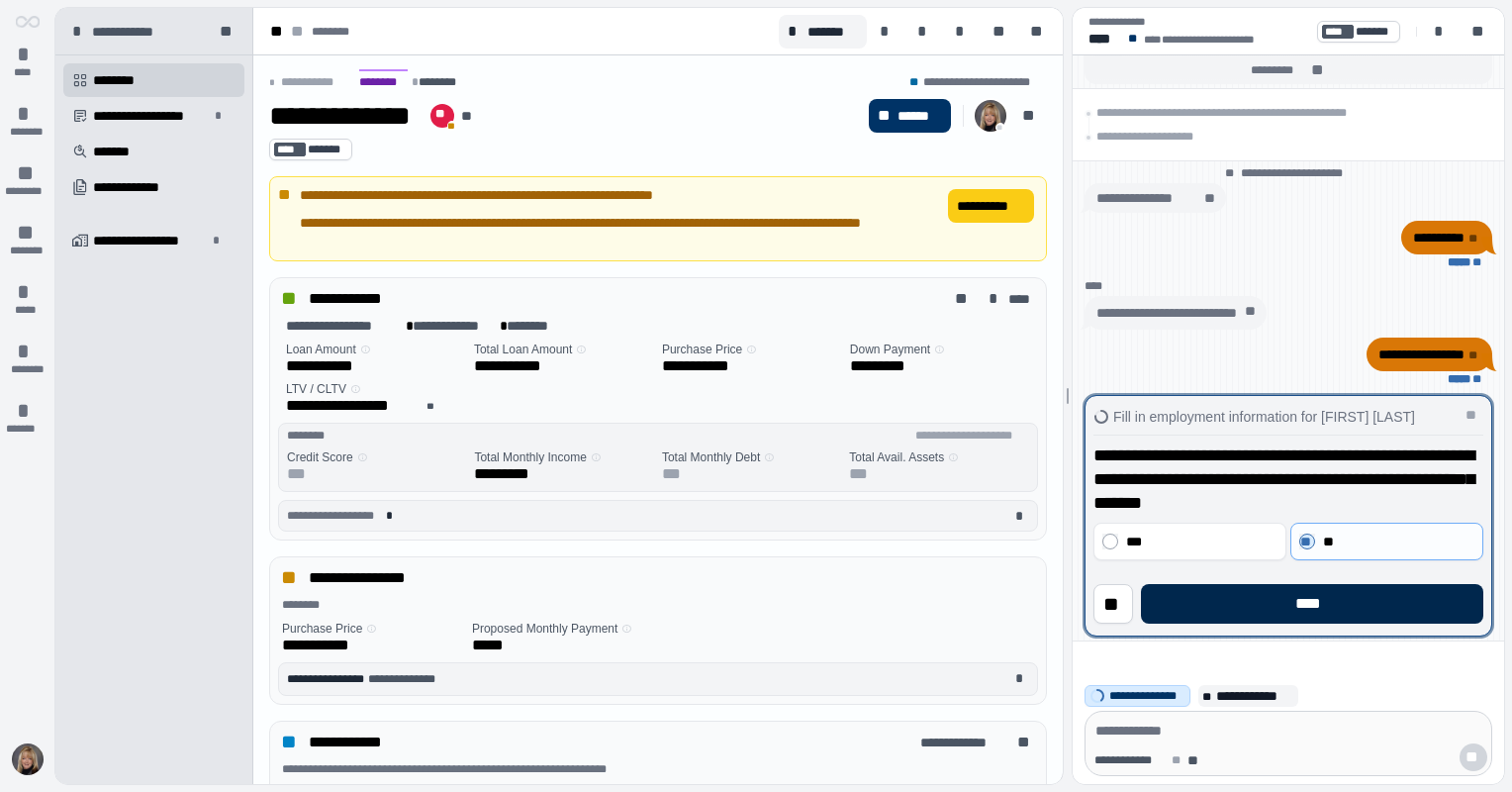 click on "****" at bounding box center [1312, 604] 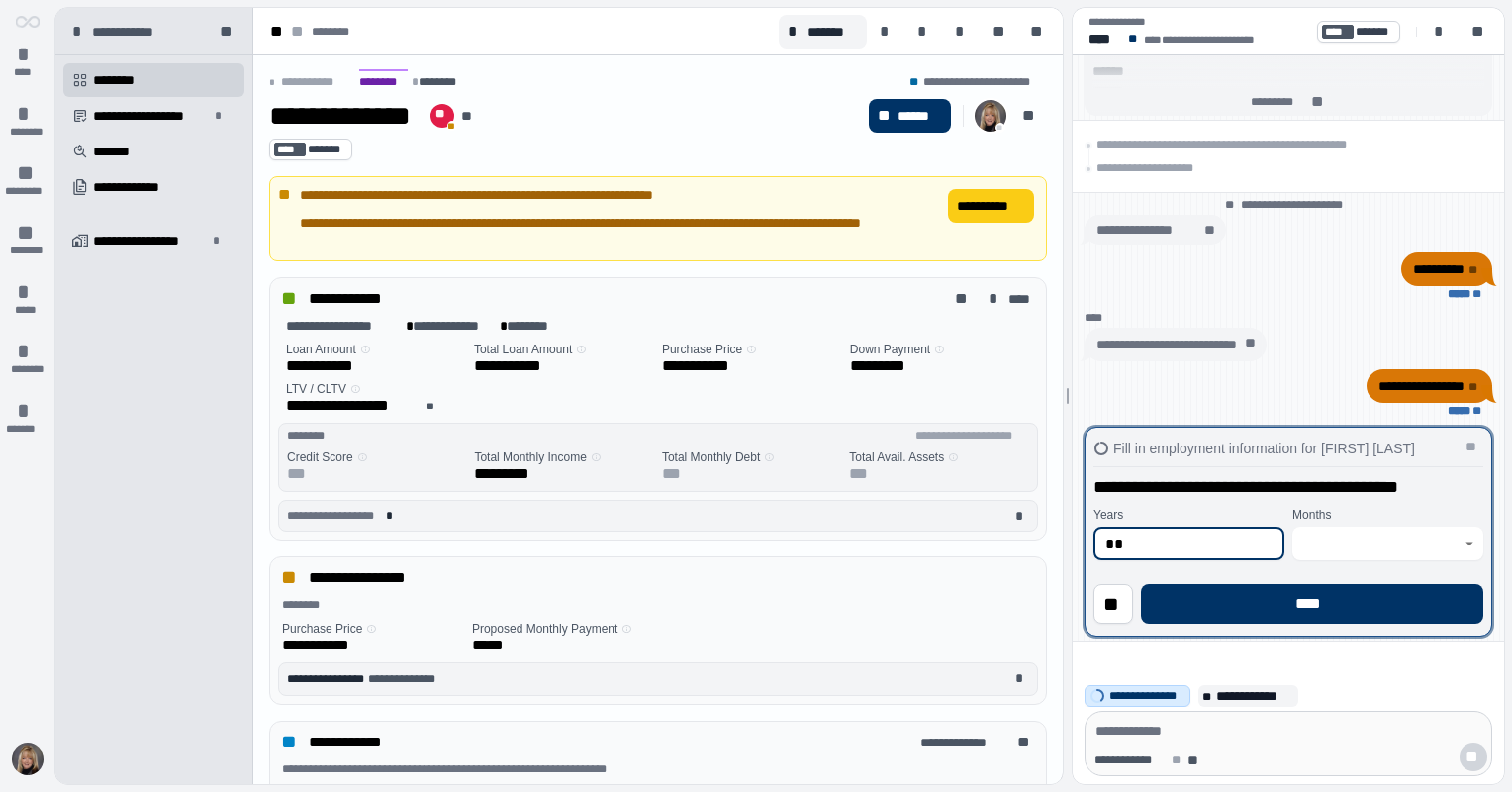 type on "**" 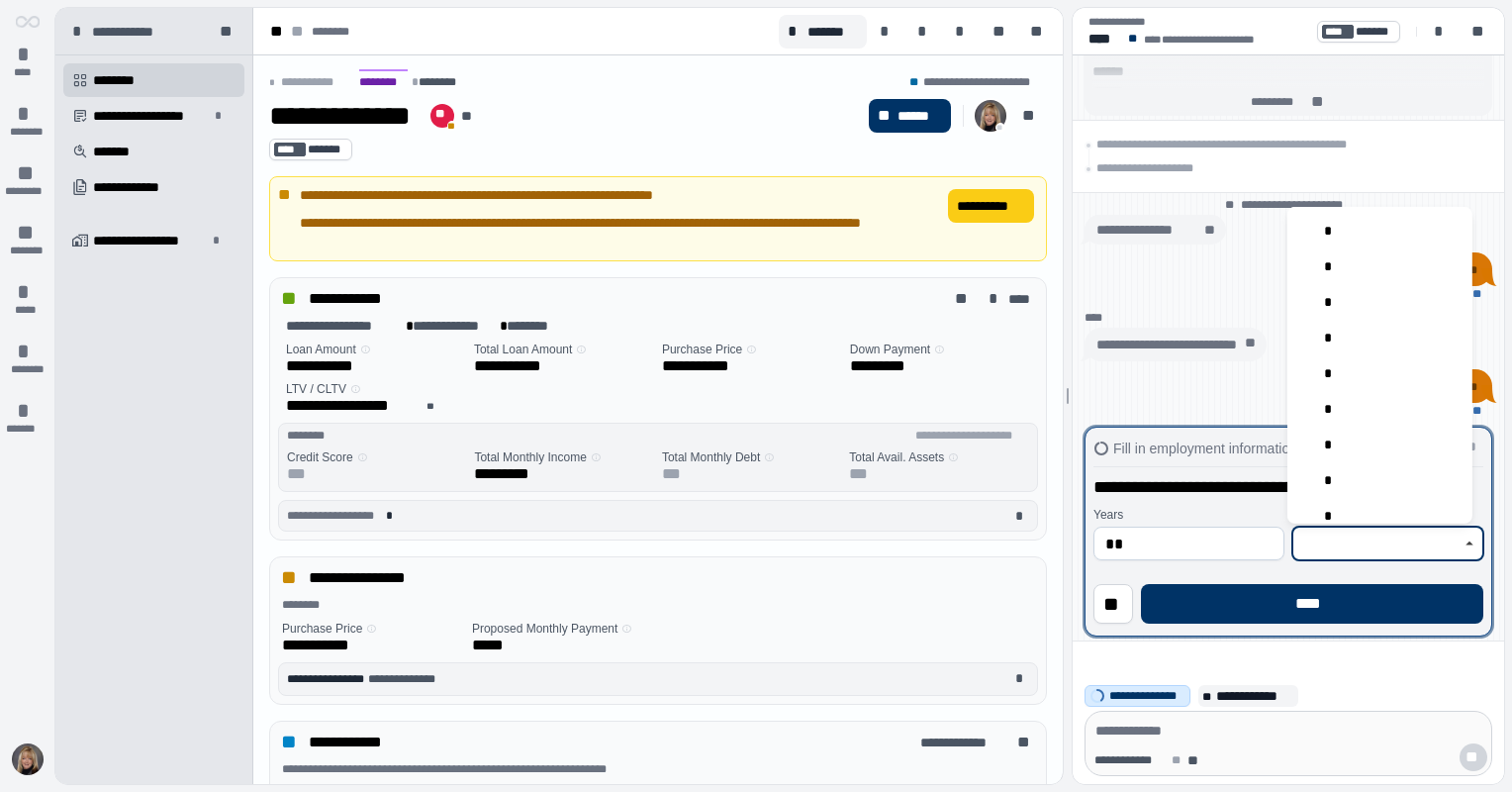 click at bounding box center [1376, 544] 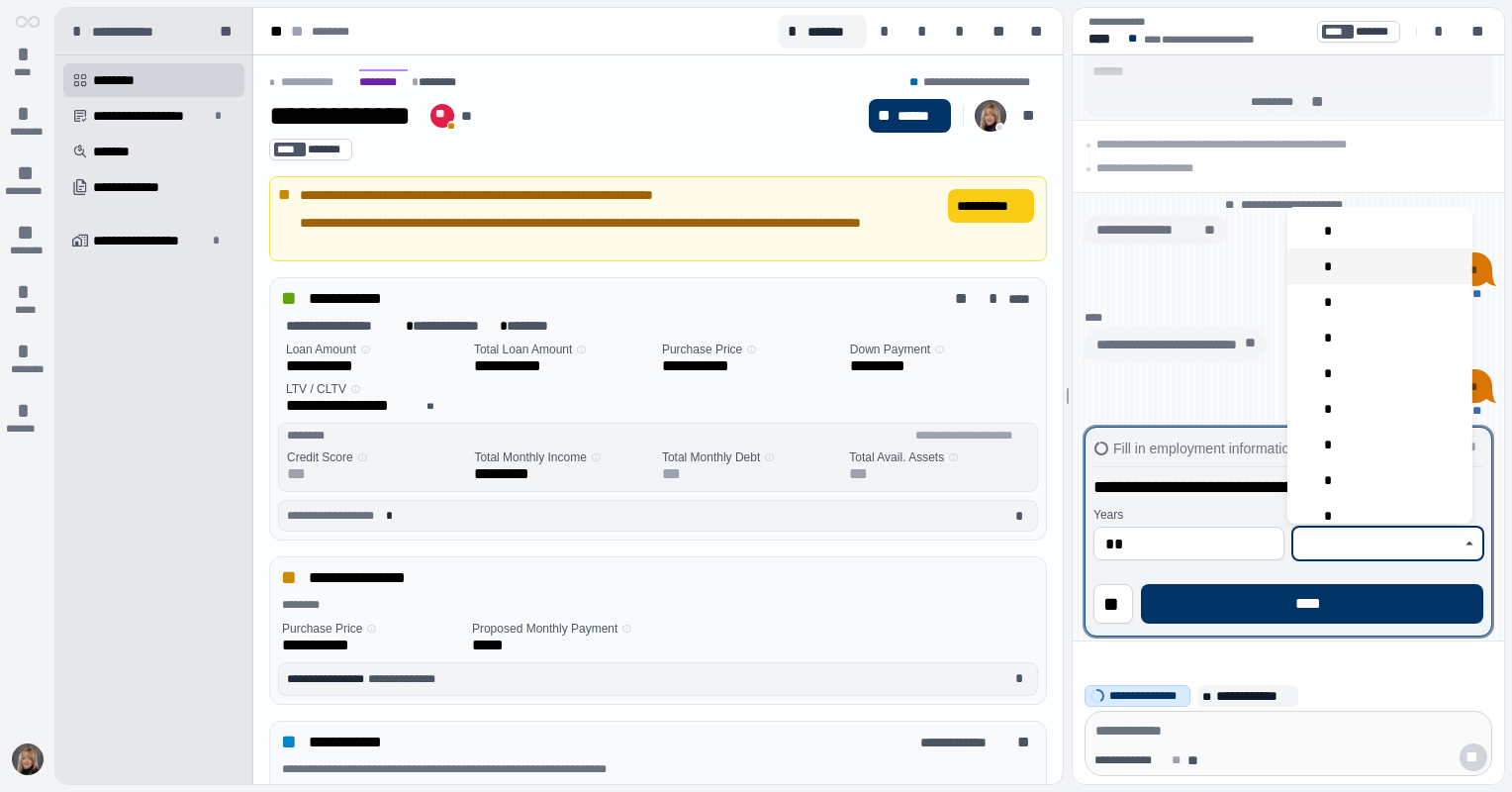 click on "*" at bounding box center (1379, 266) 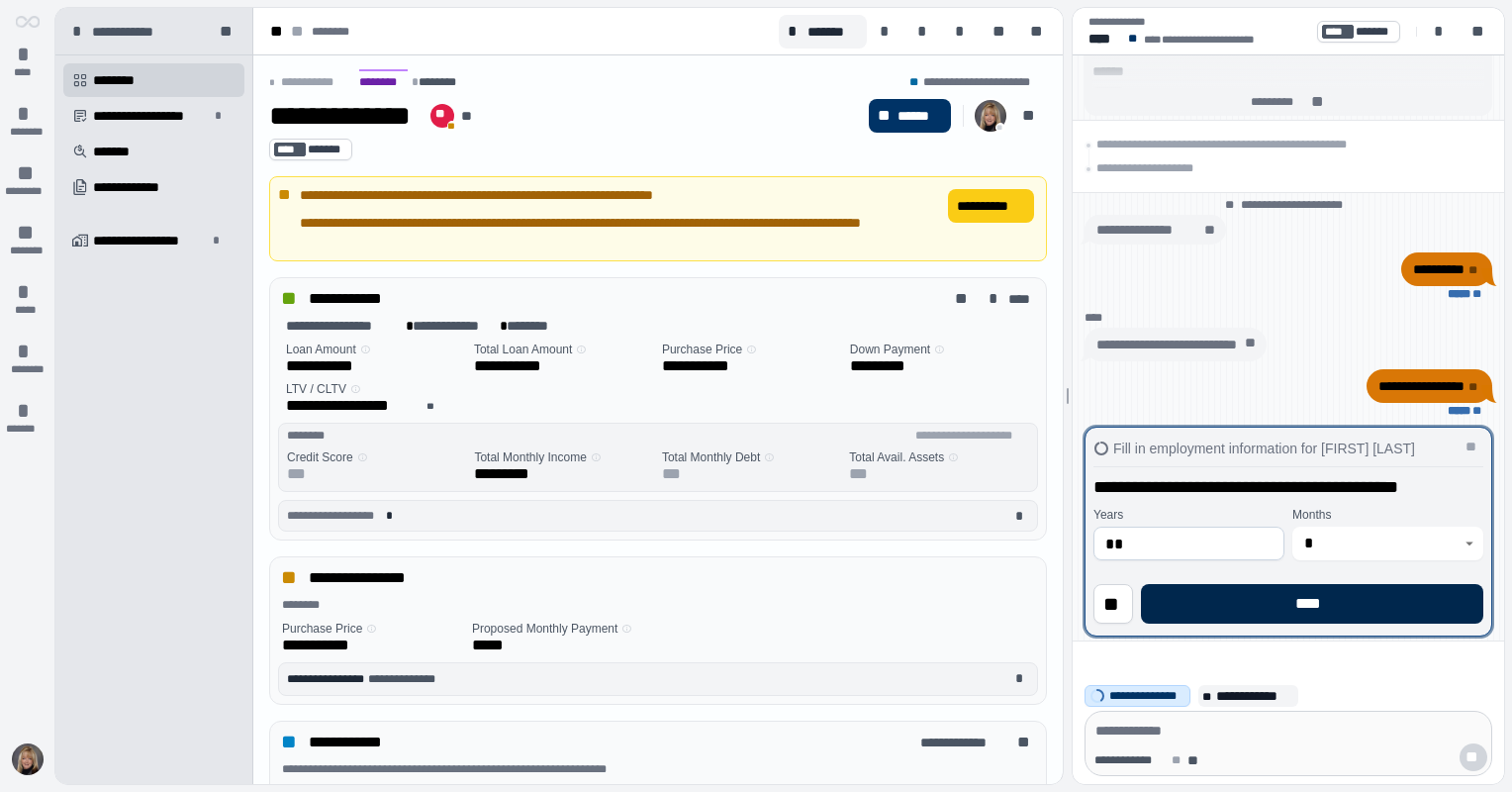 click on "****" at bounding box center [1312, 604] 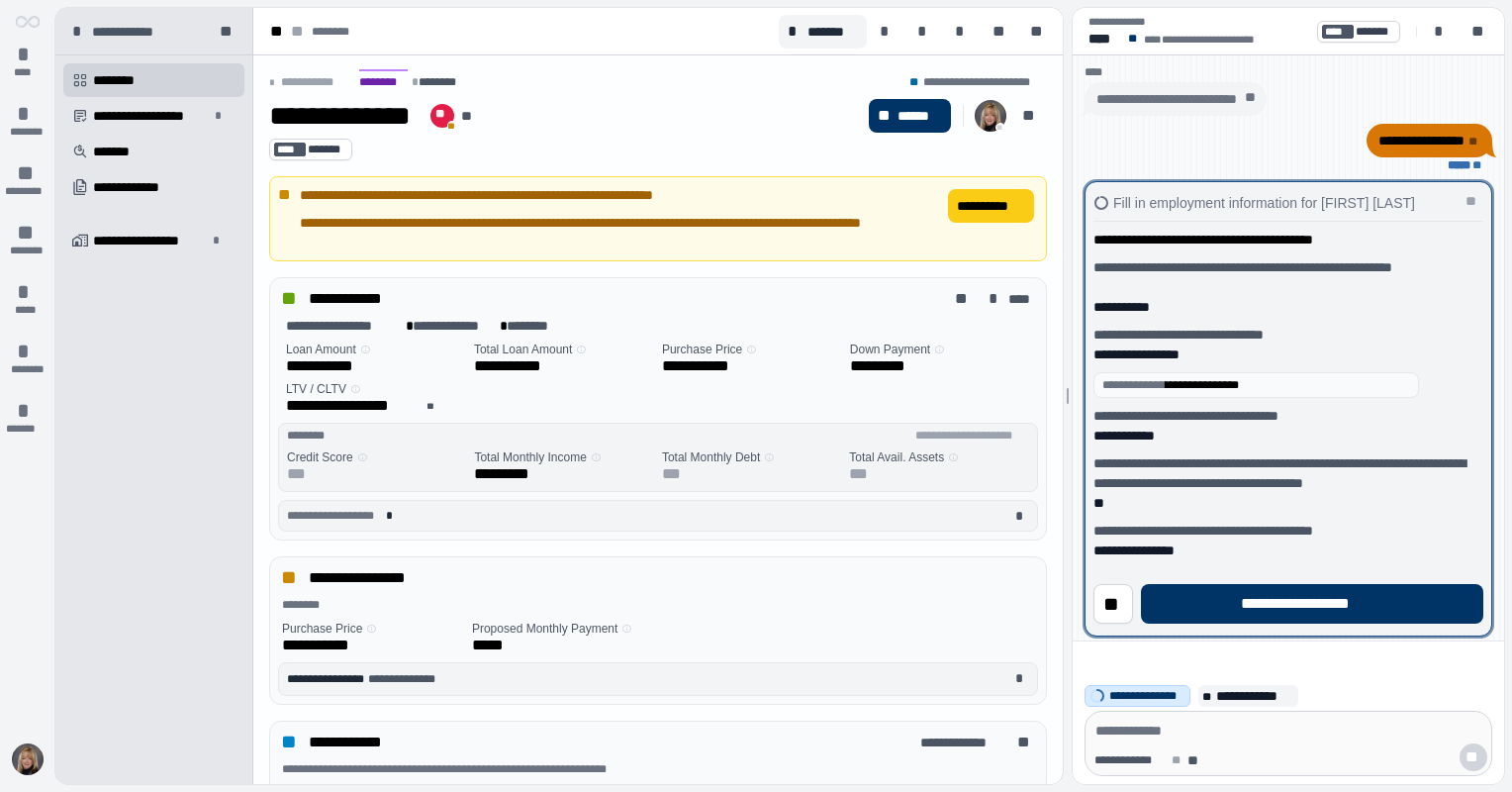 click on "**********" at bounding box center (1311, 604) 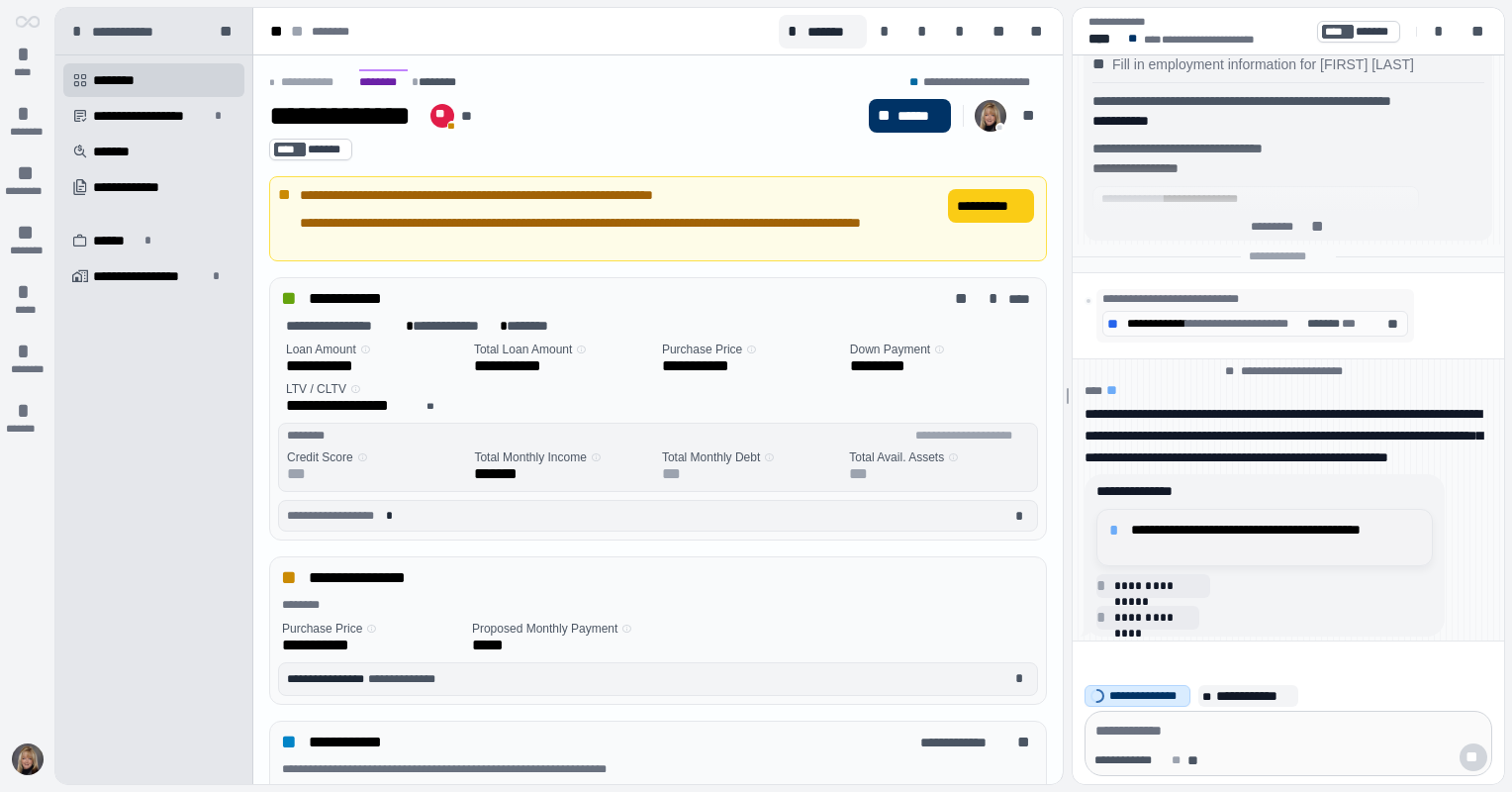 click on "**********" at bounding box center [1276, 538] 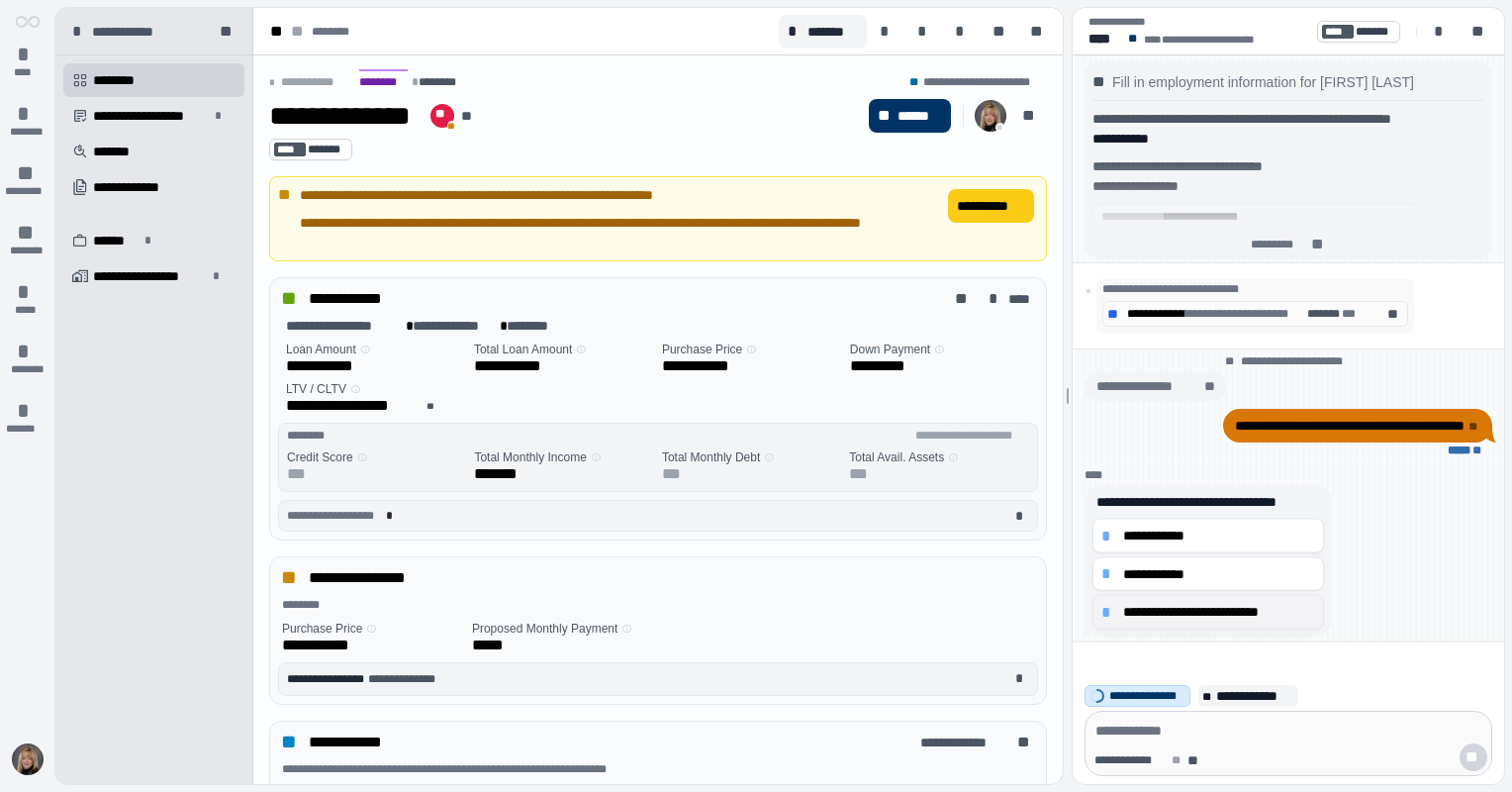 click on "*" at bounding box center (1109, 612) 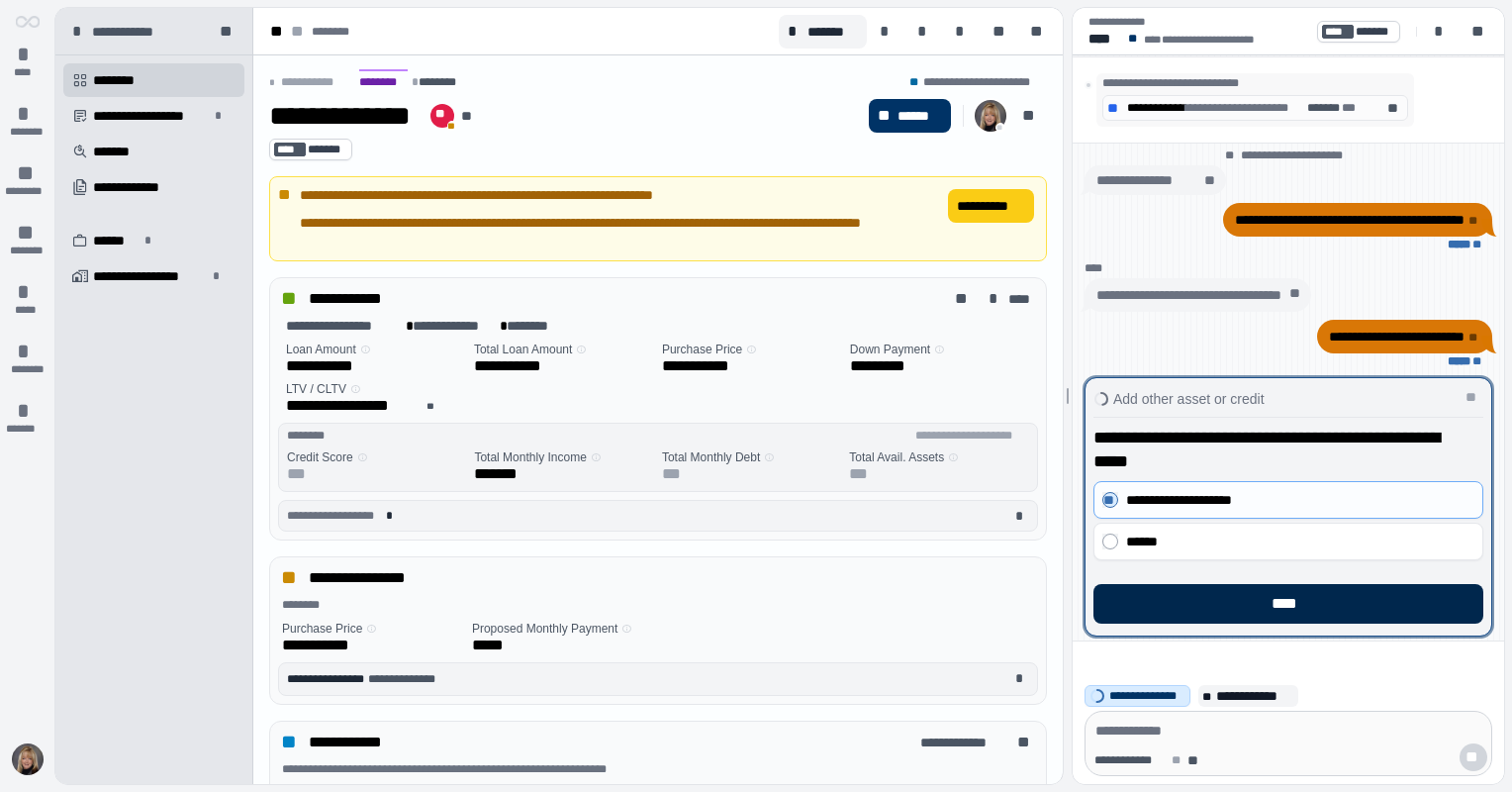 click on "****" at bounding box center (1288, 604) 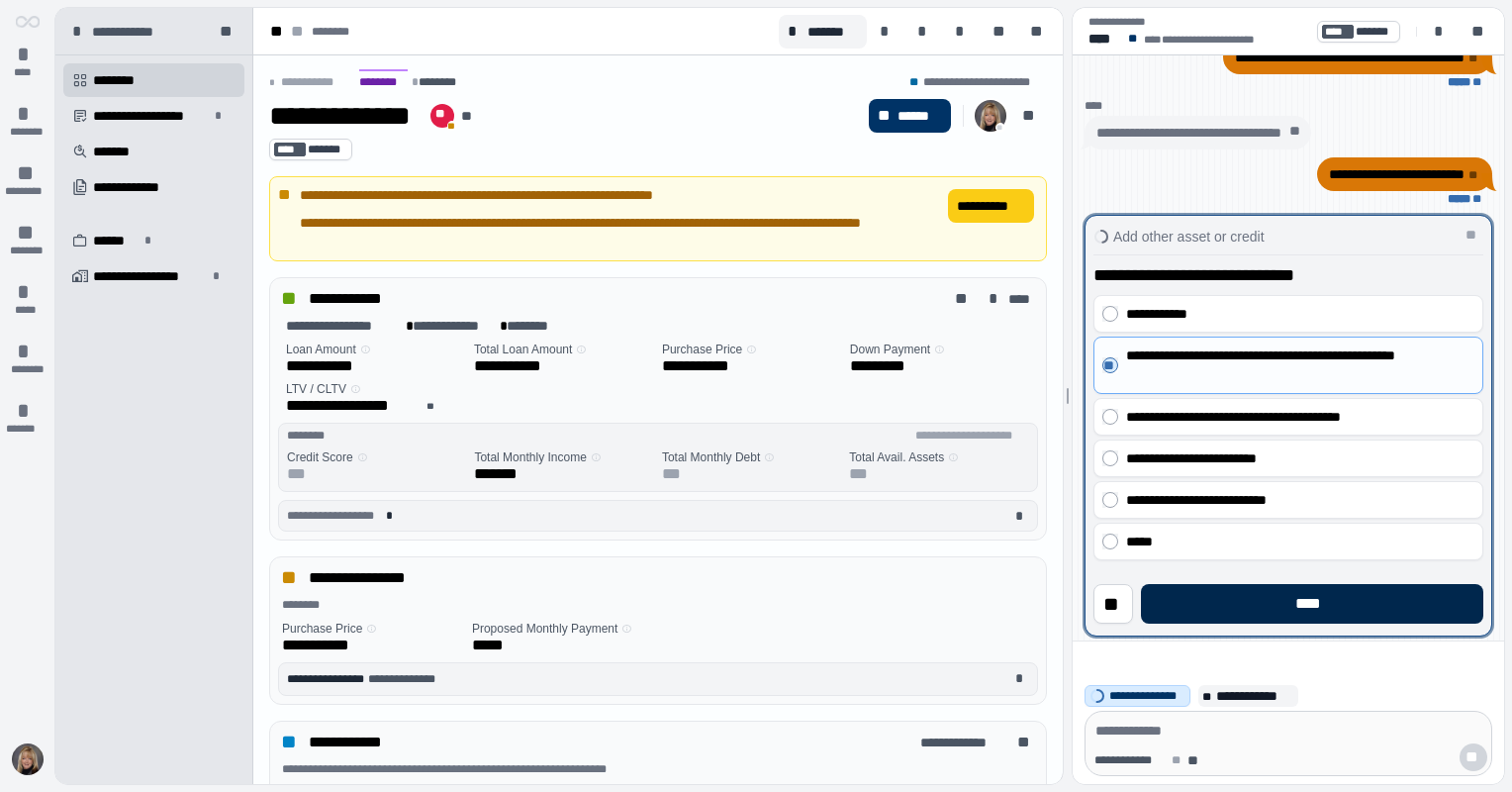 click on "****" at bounding box center (1312, 604) 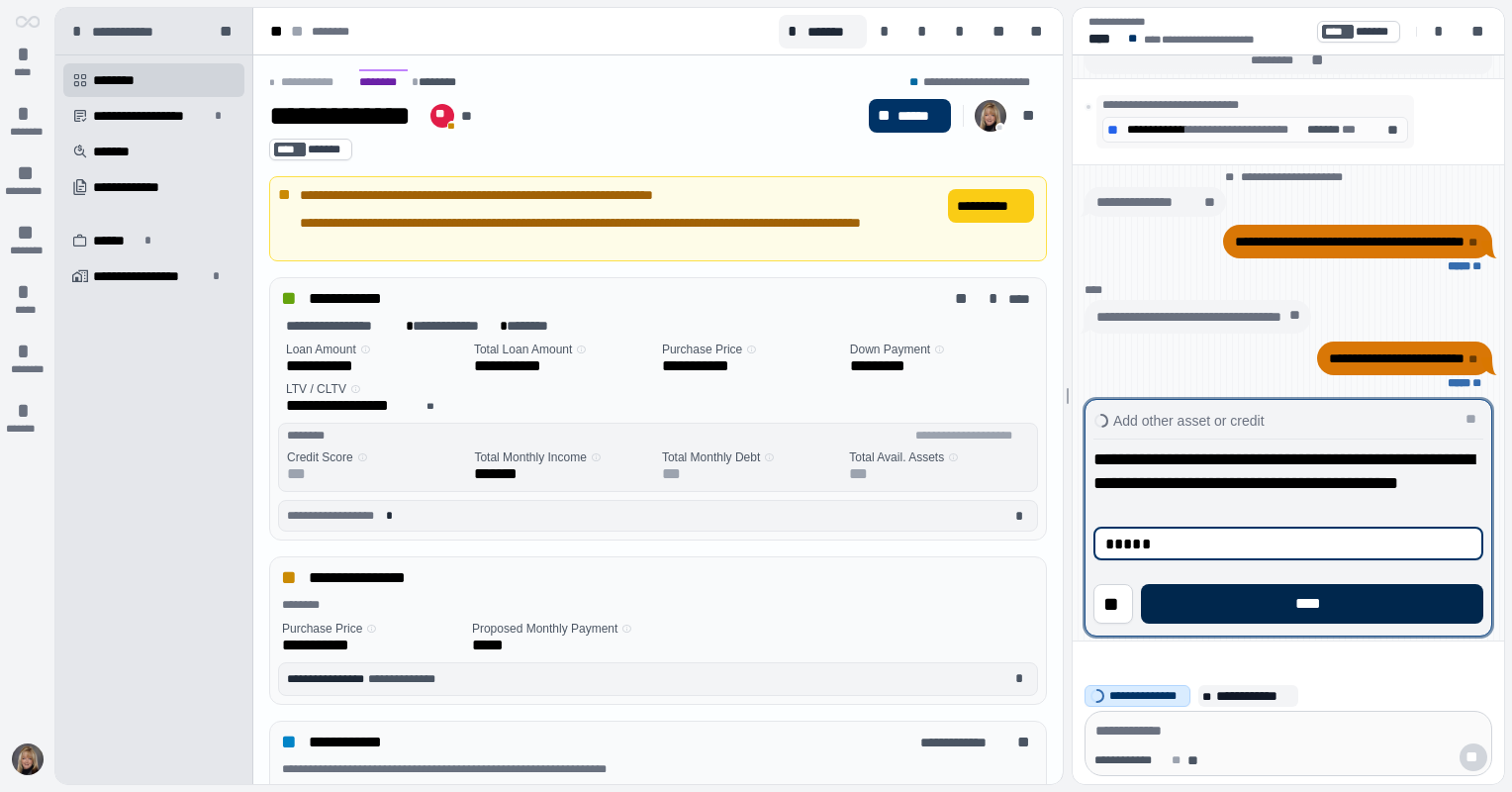type on "*****" 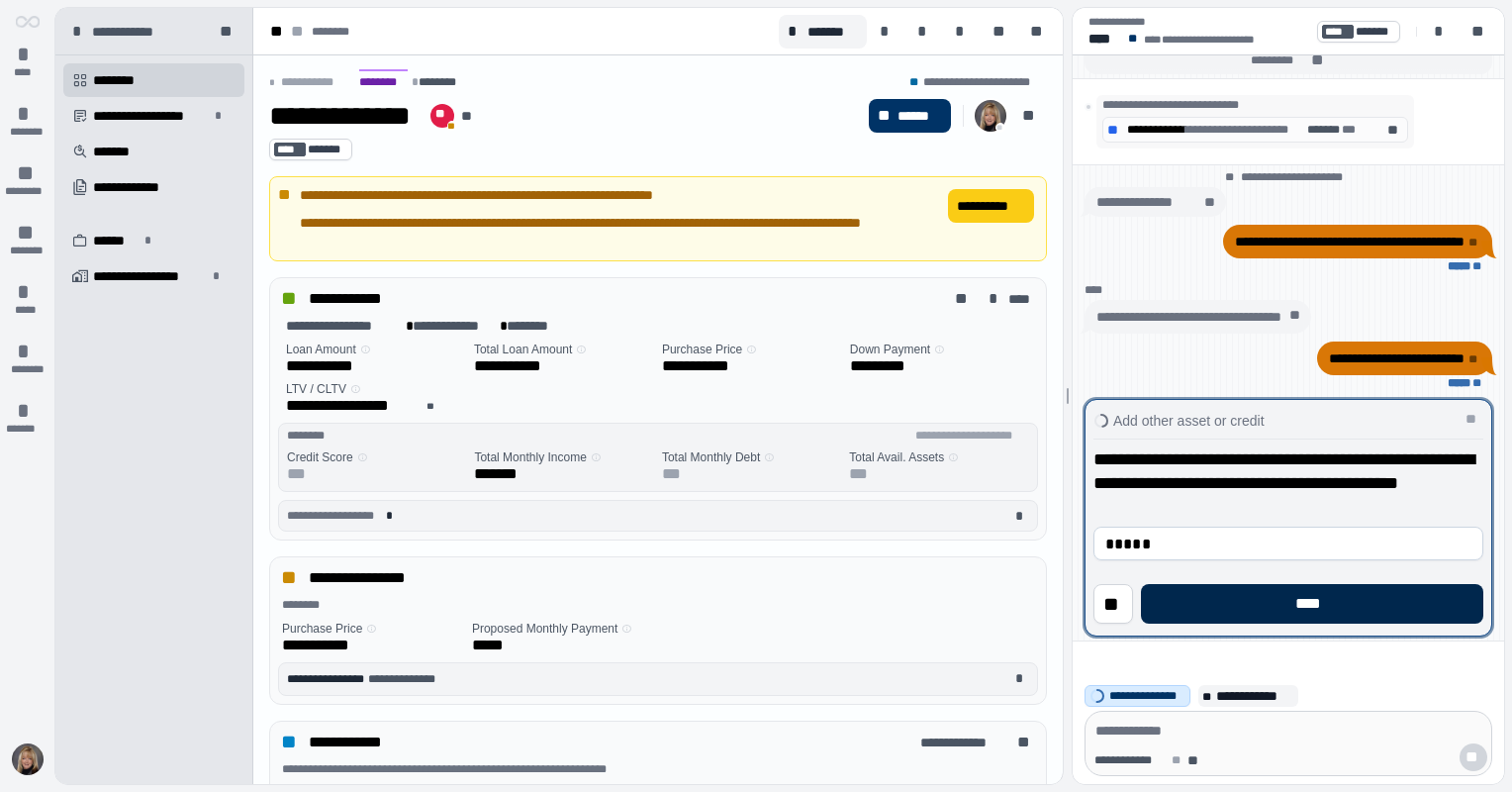 click on "****" at bounding box center (1312, 604) 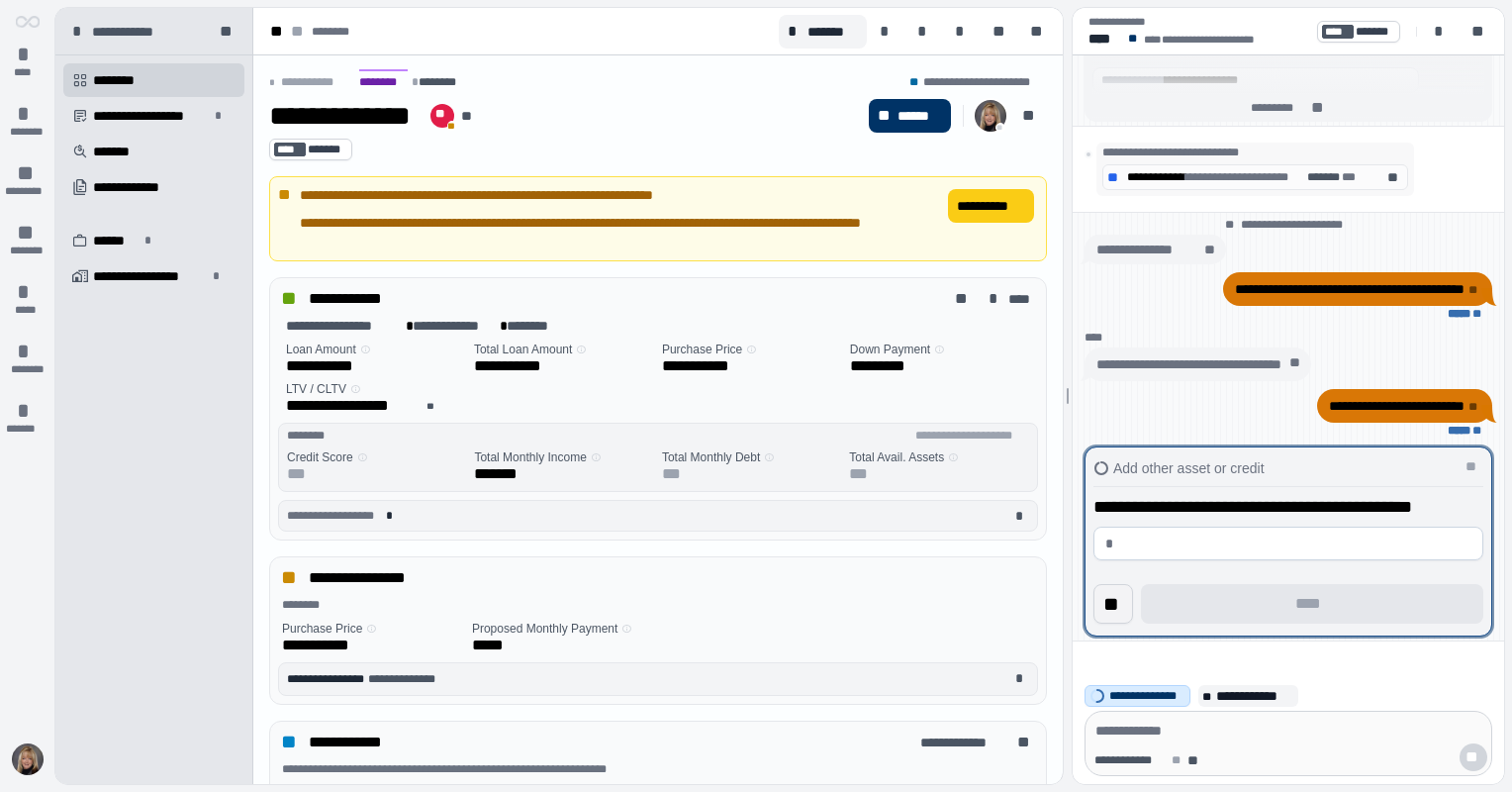 click on "**" at bounding box center [1113, 604] 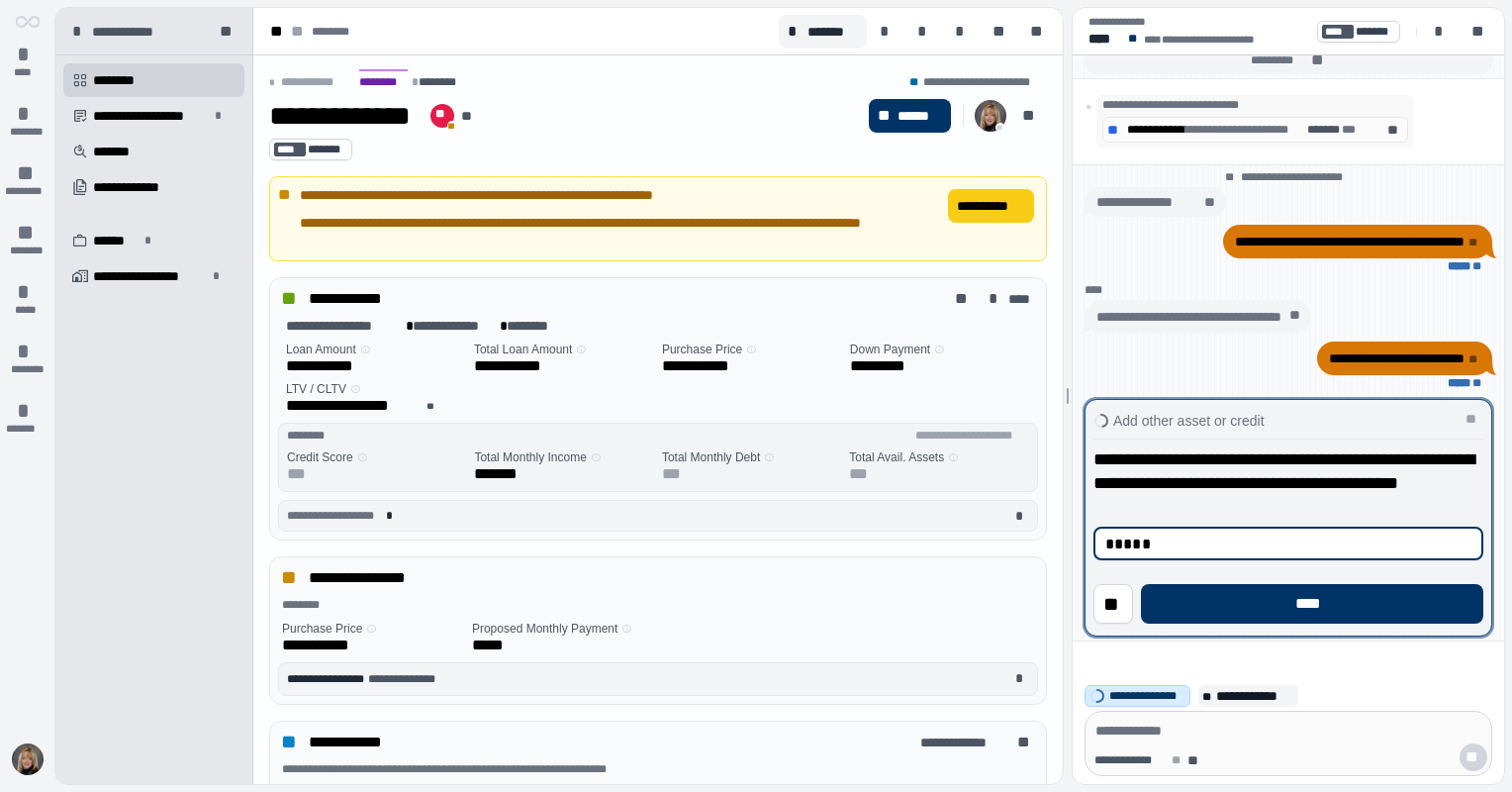 drag, startPoint x: 1179, startPoint y: 539, endPoint x: 1010, endPoint y: 559, distance: 170.17932 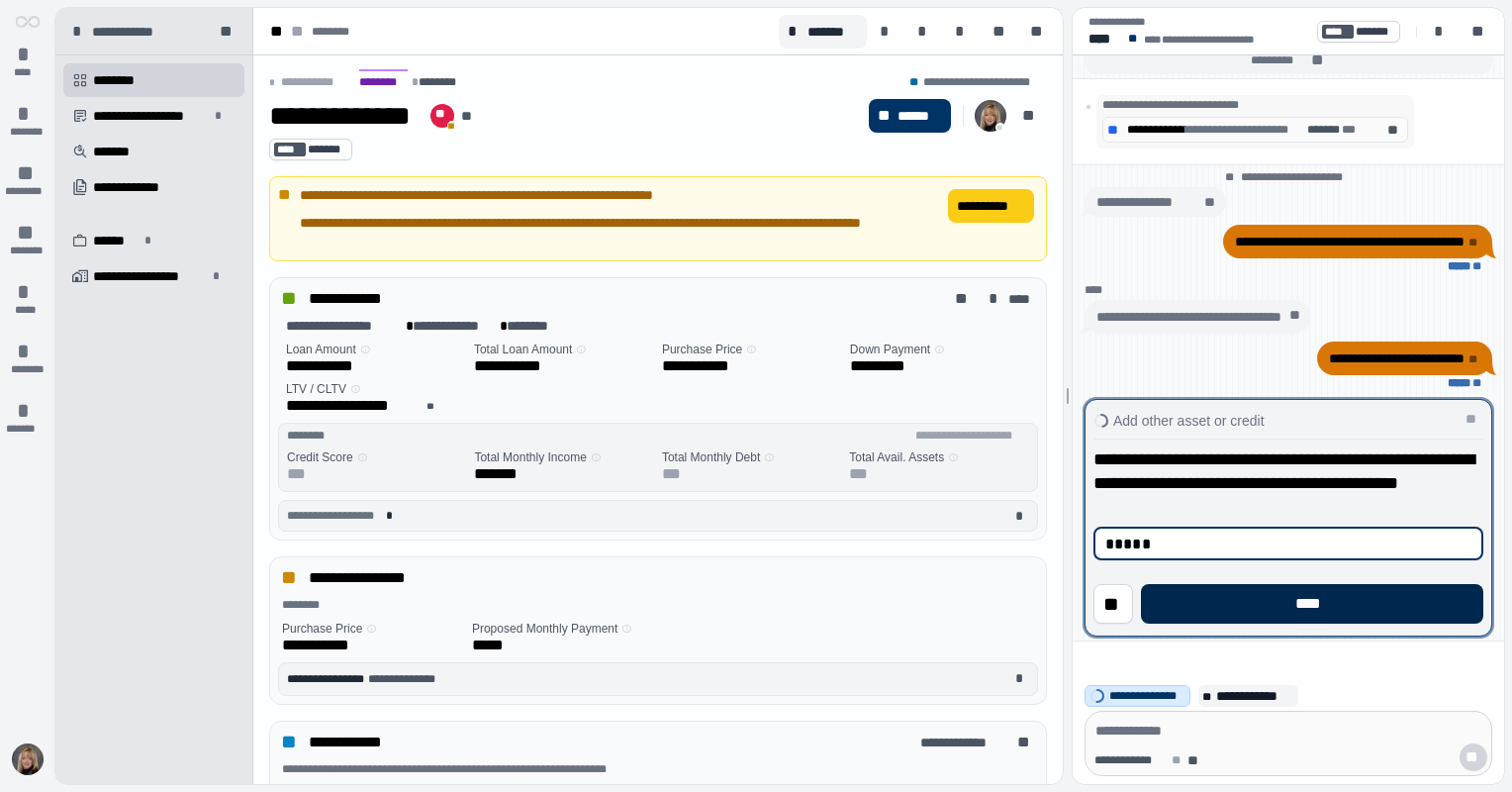 type on "*****" 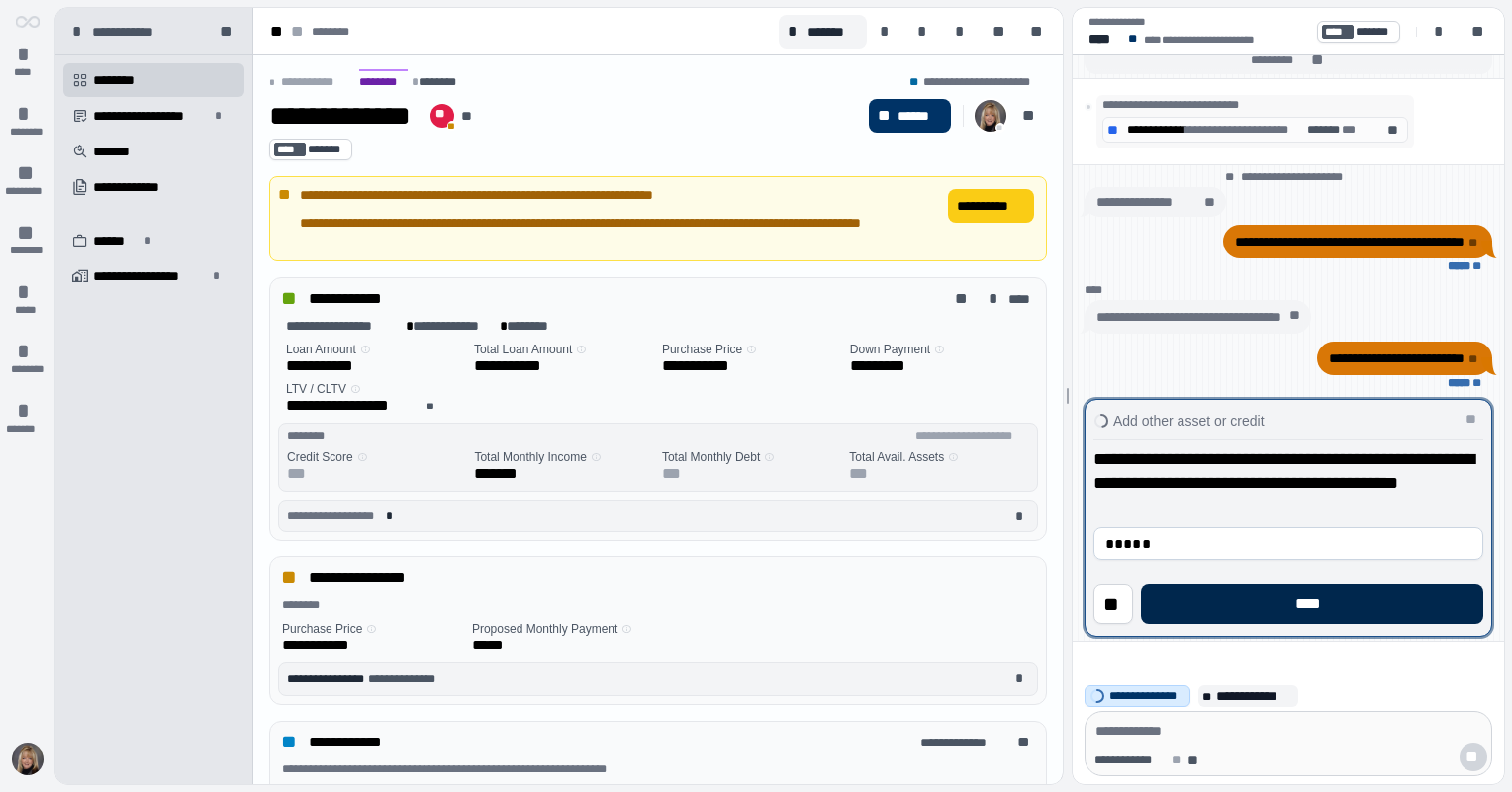 click on "****" at bounding box center (1312, 604) 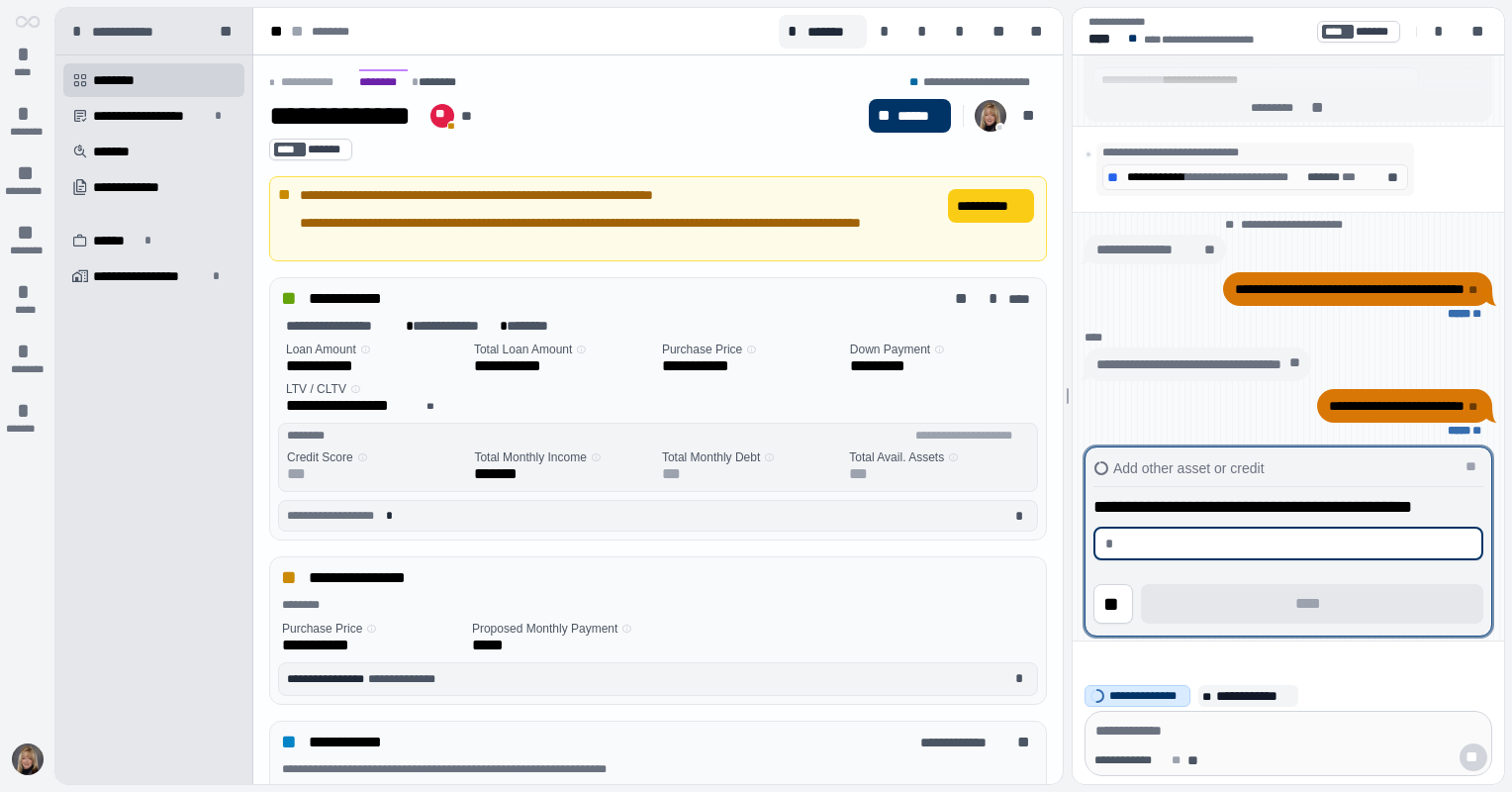 click at bounding box center [1295, 544] 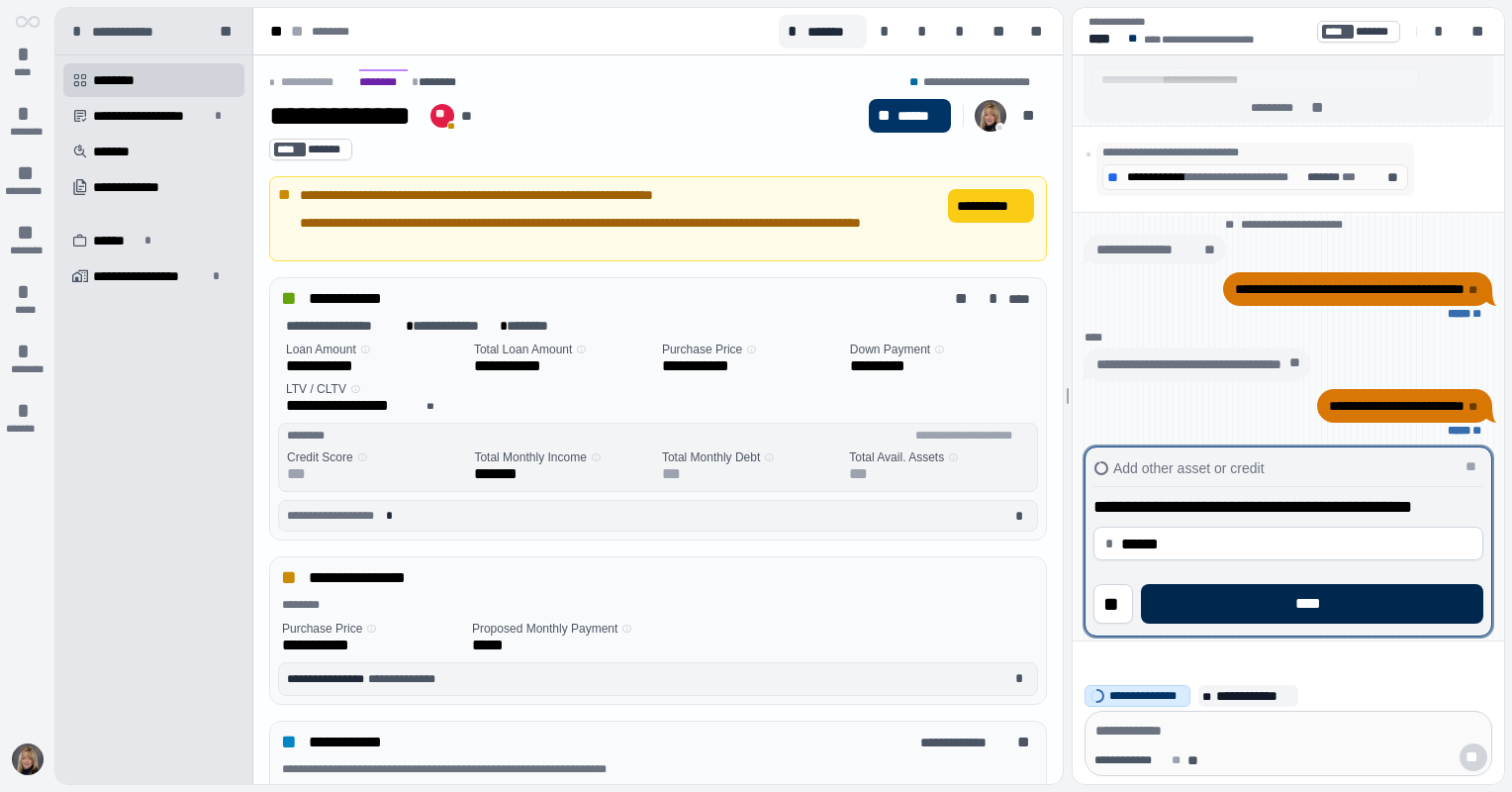 type on "*********" 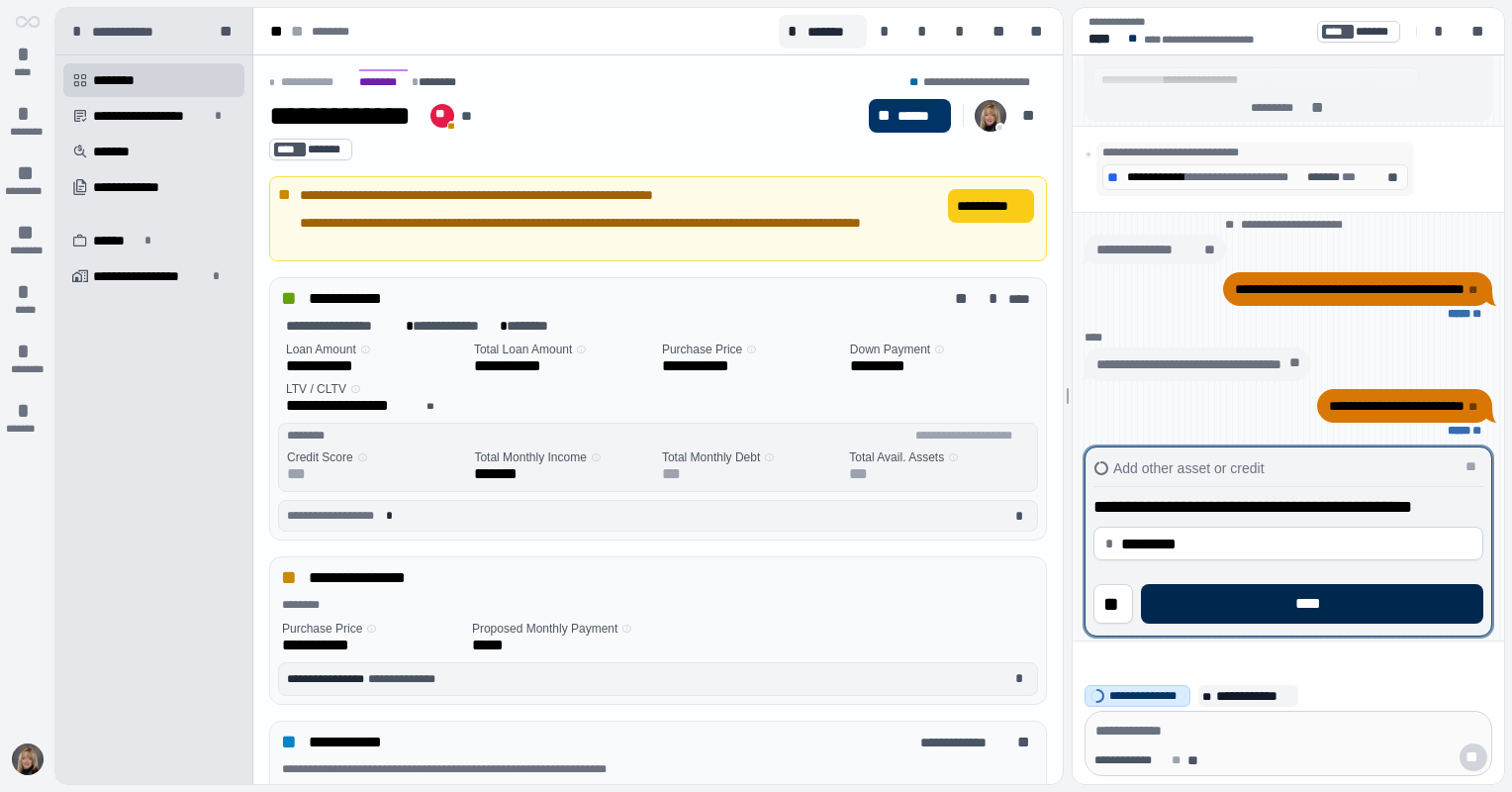 click on "****" at bounding box center (1312, 604) 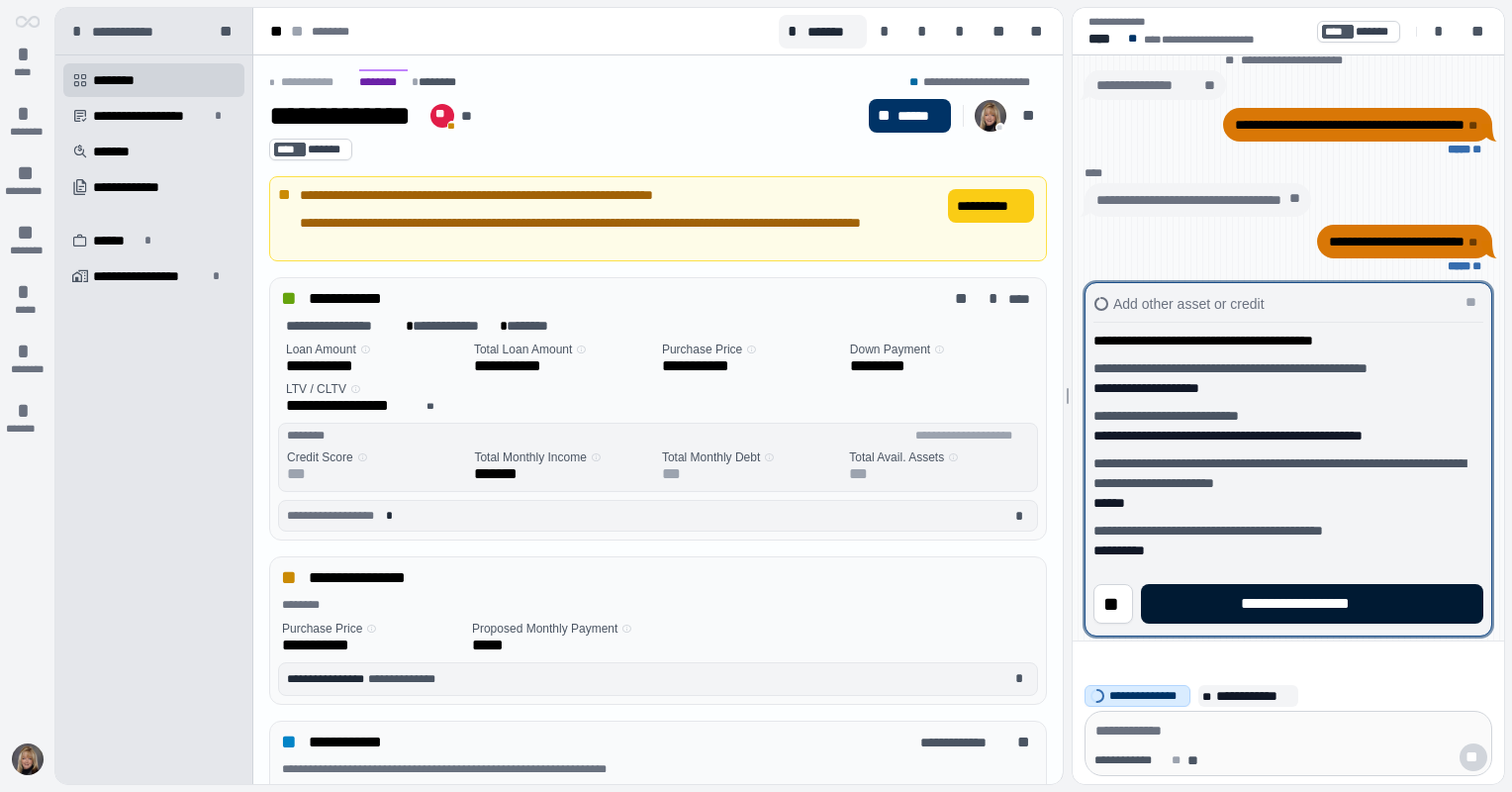 click on "**********" at bounding box center (1311, 604) 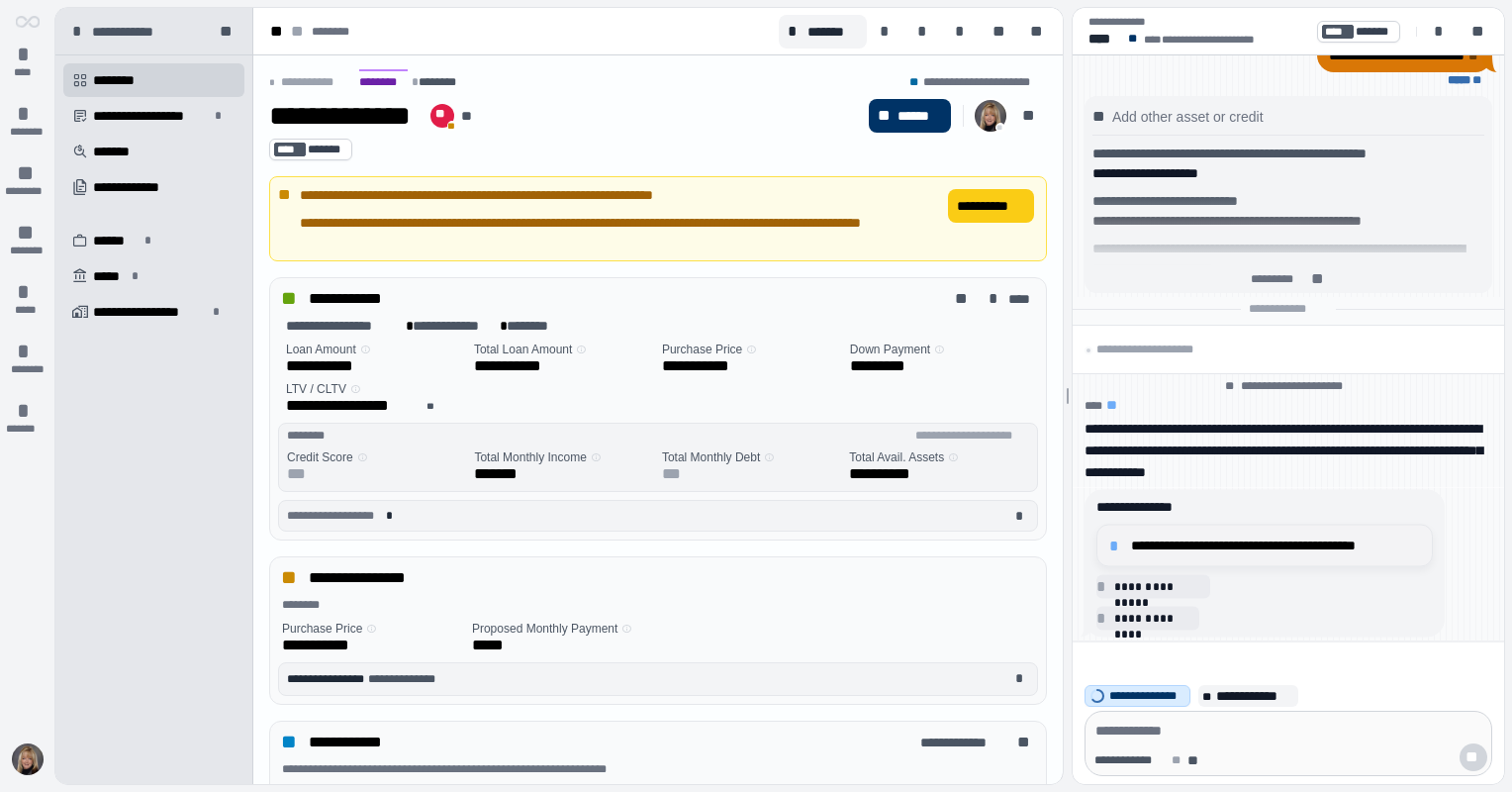 click on "**********" at bounding box center [1276, 545] 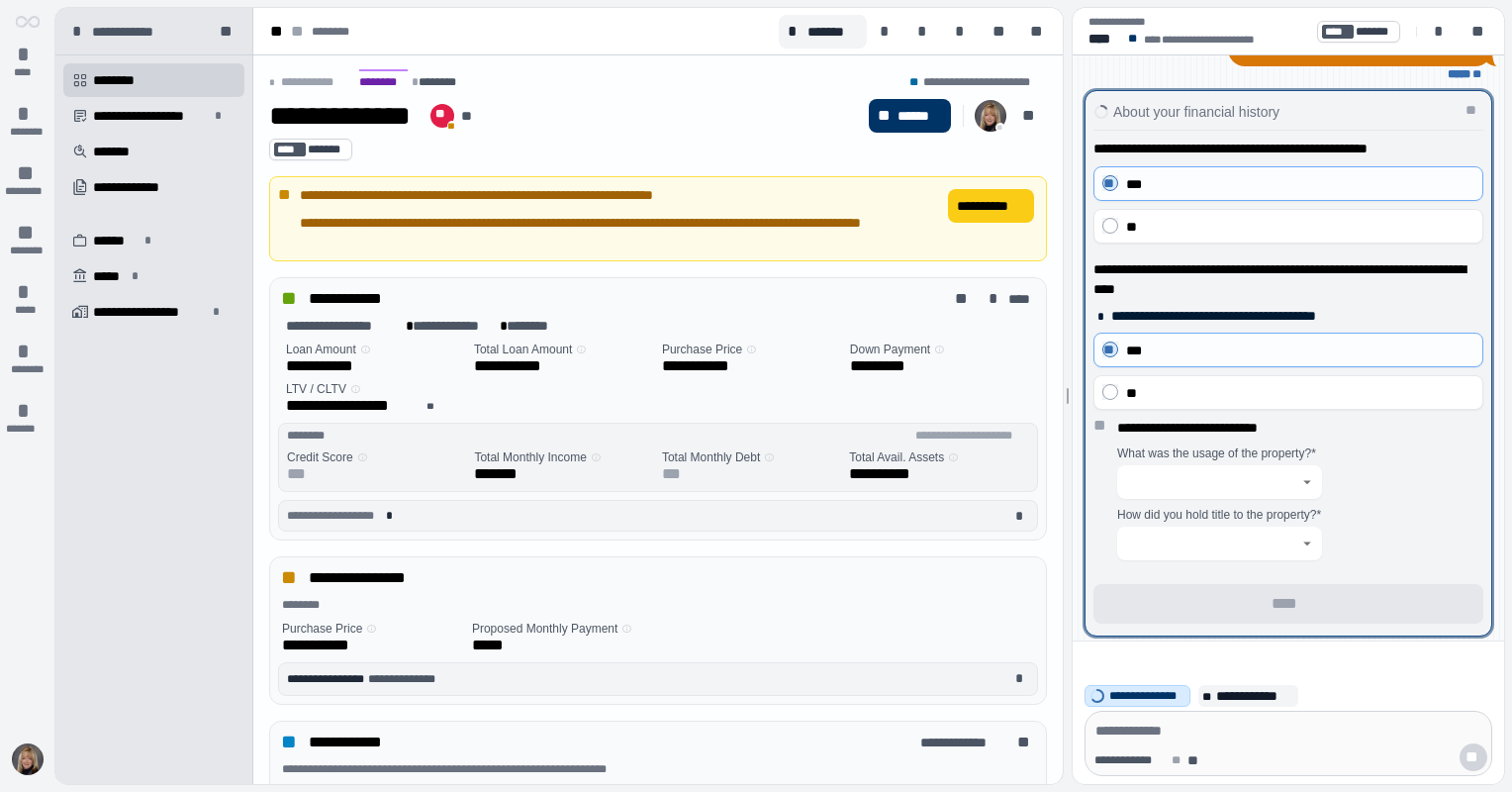 click at bounding box center [1307, 482] 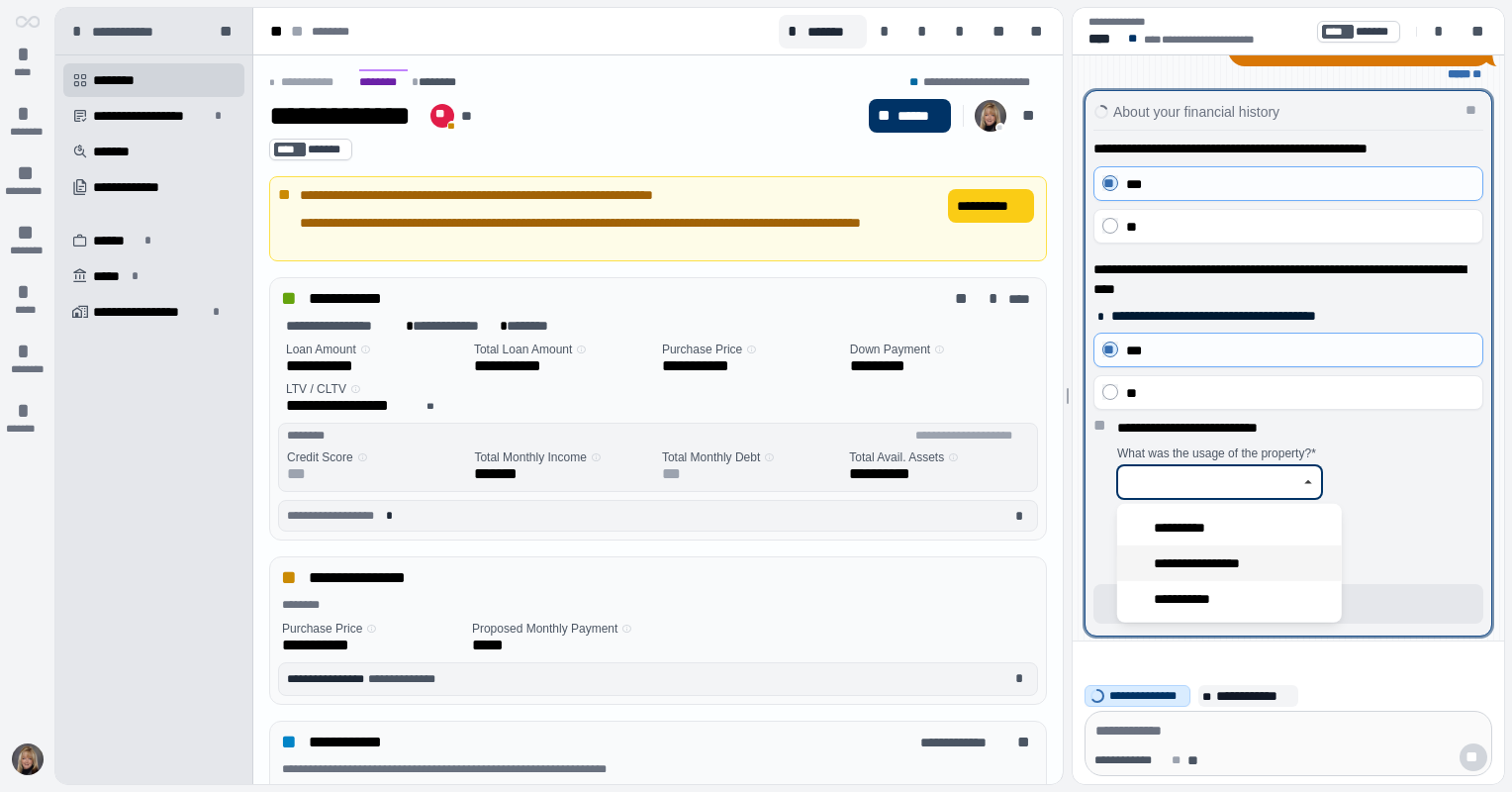 click on "**********" at bounding box center (1229, 563) 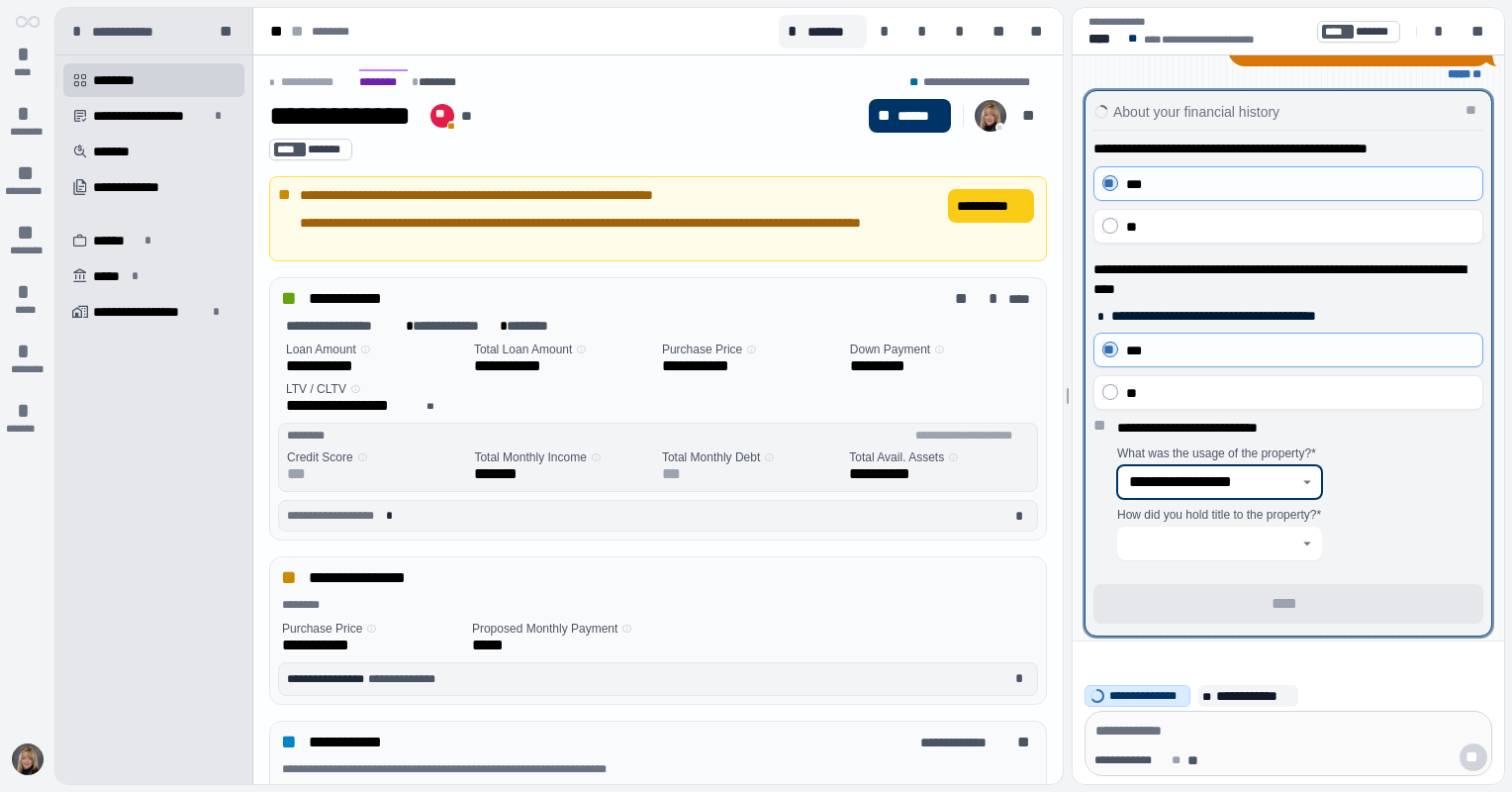 click 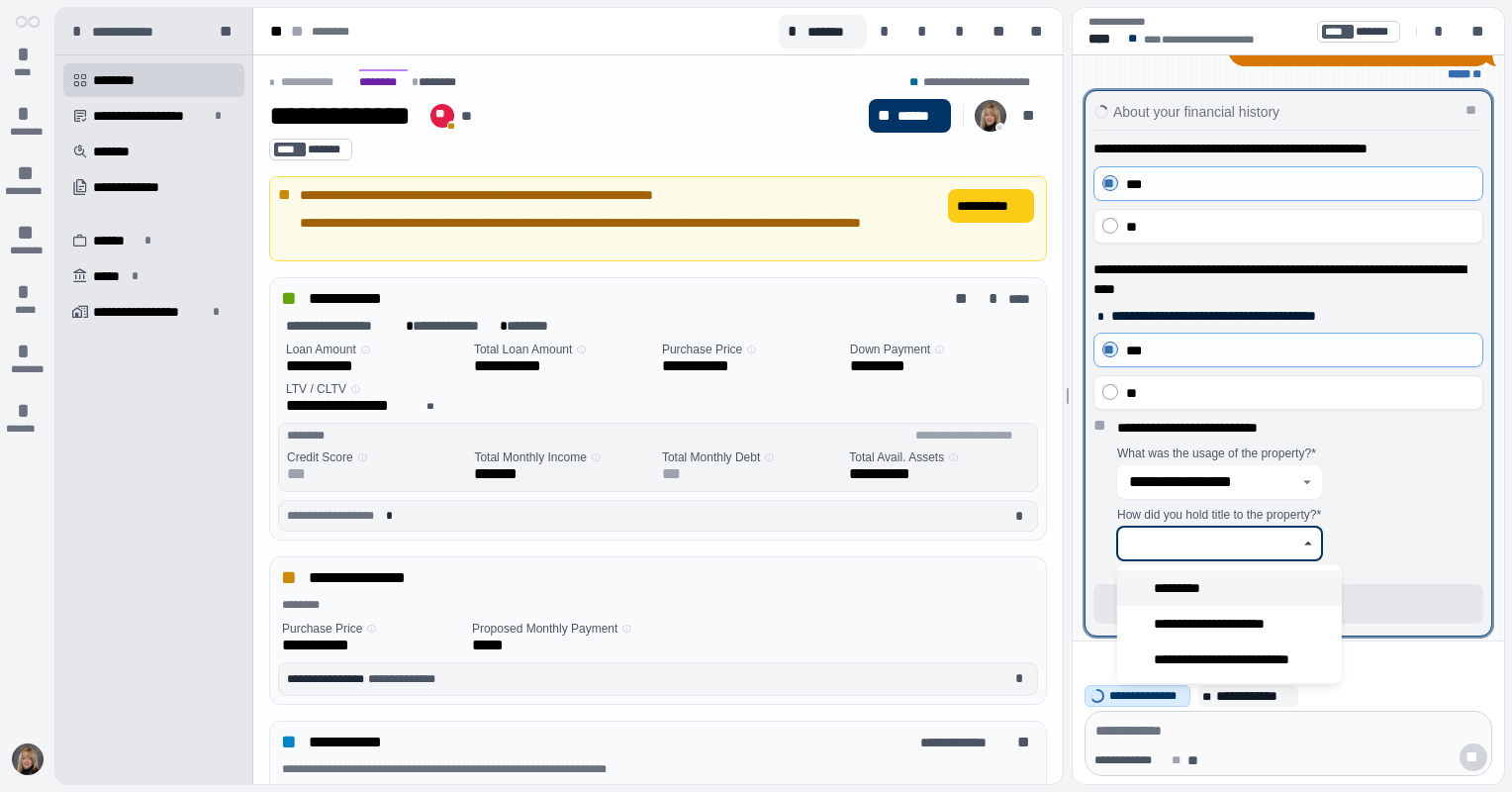 click on "*********" at bounding box center [1229, 588] 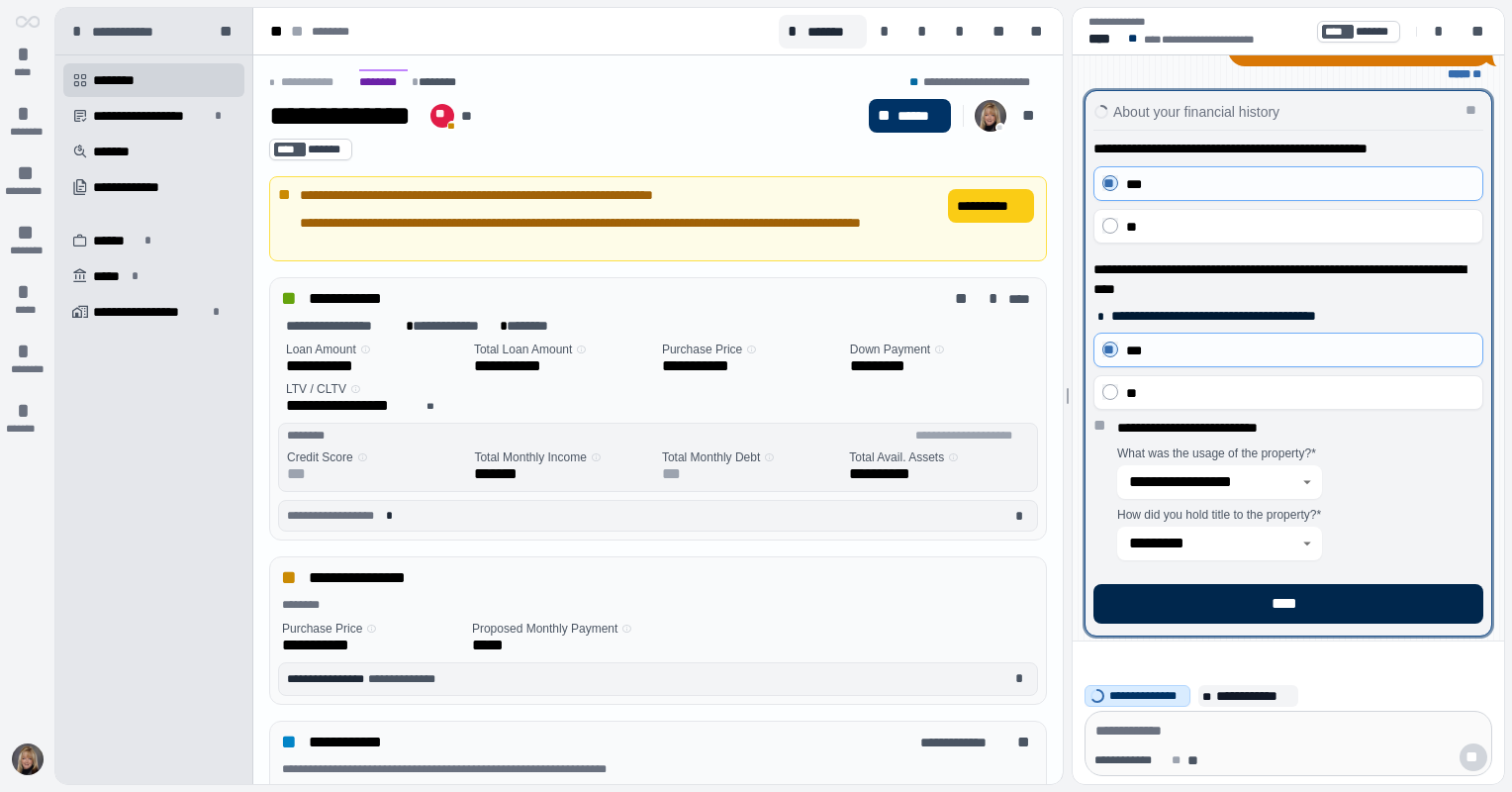 click on "****" at bounding box center [1288, 604] 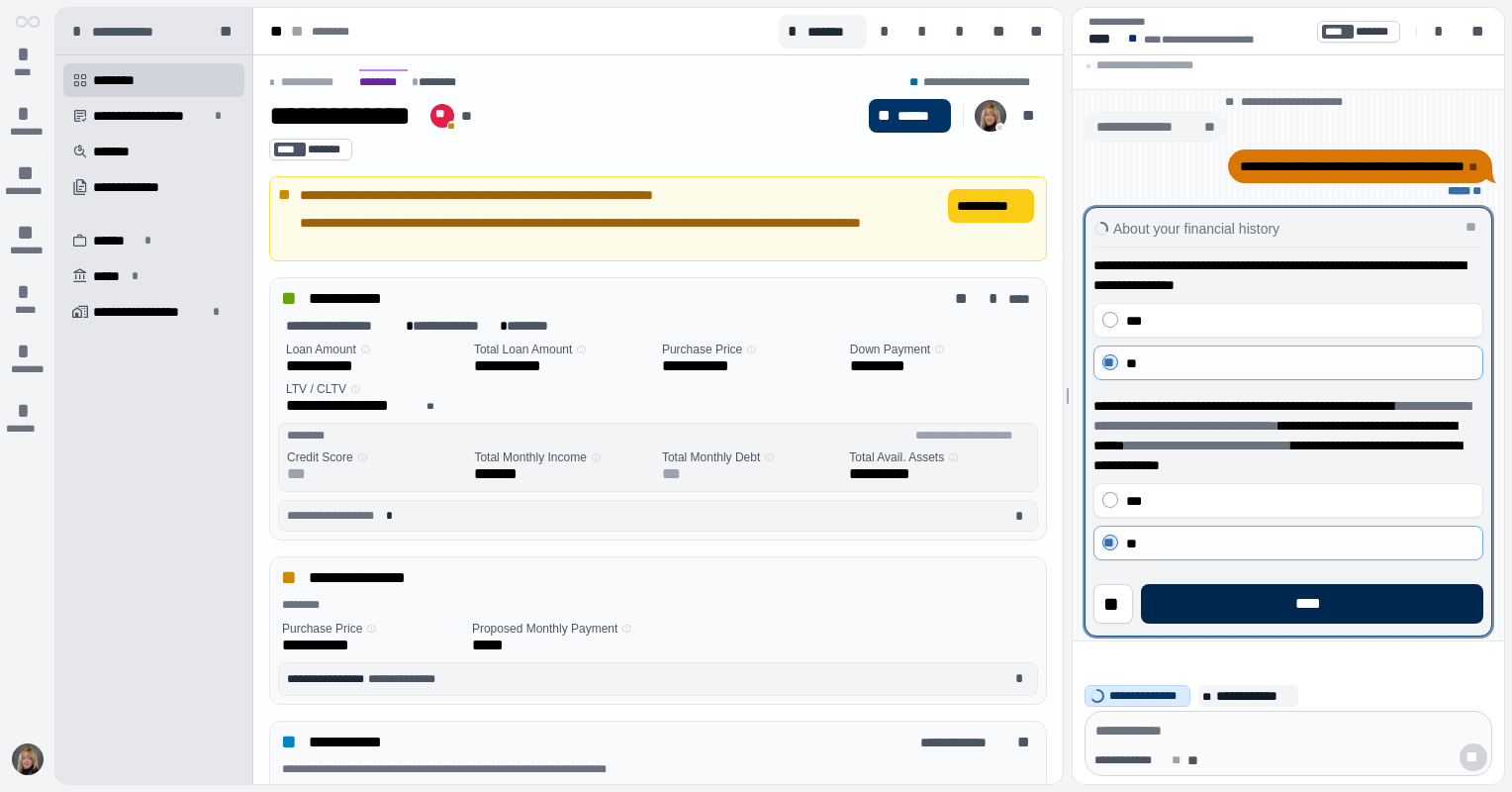 click on "****" at bounding box center [1312, 604] 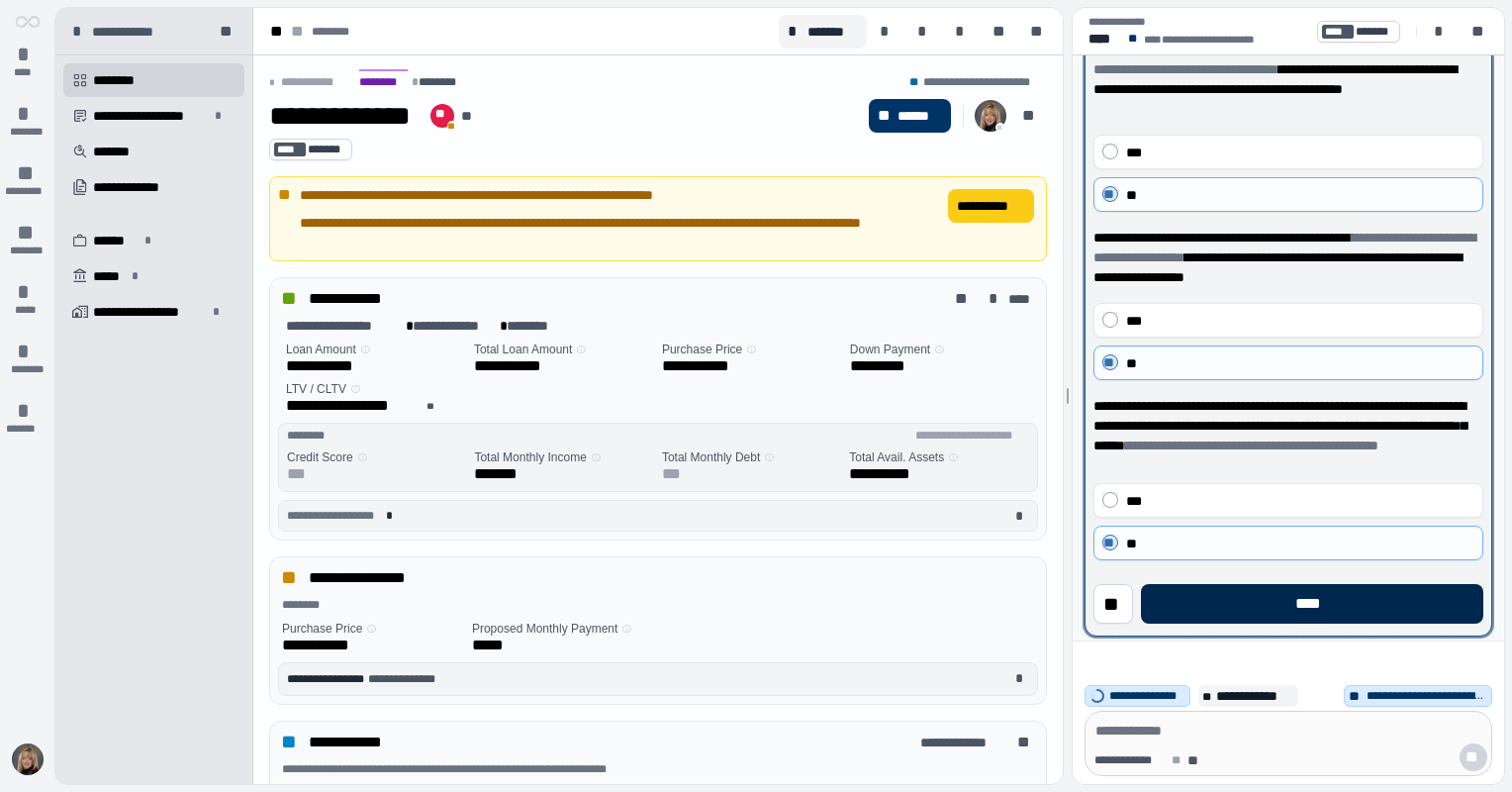 click on "****" at bounding box center [1312, 604] 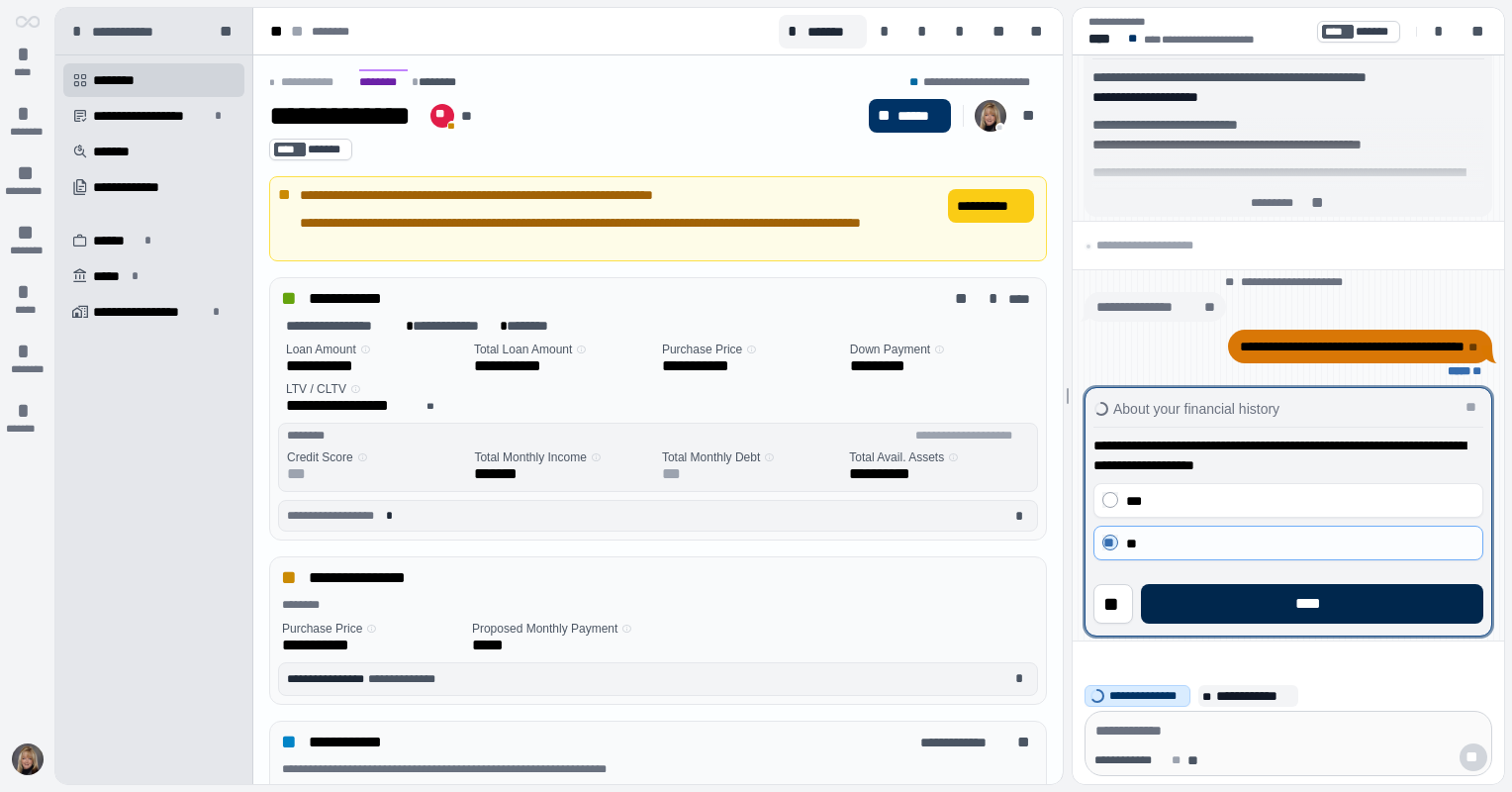 click on "****" at bounding box center (1312, 604) 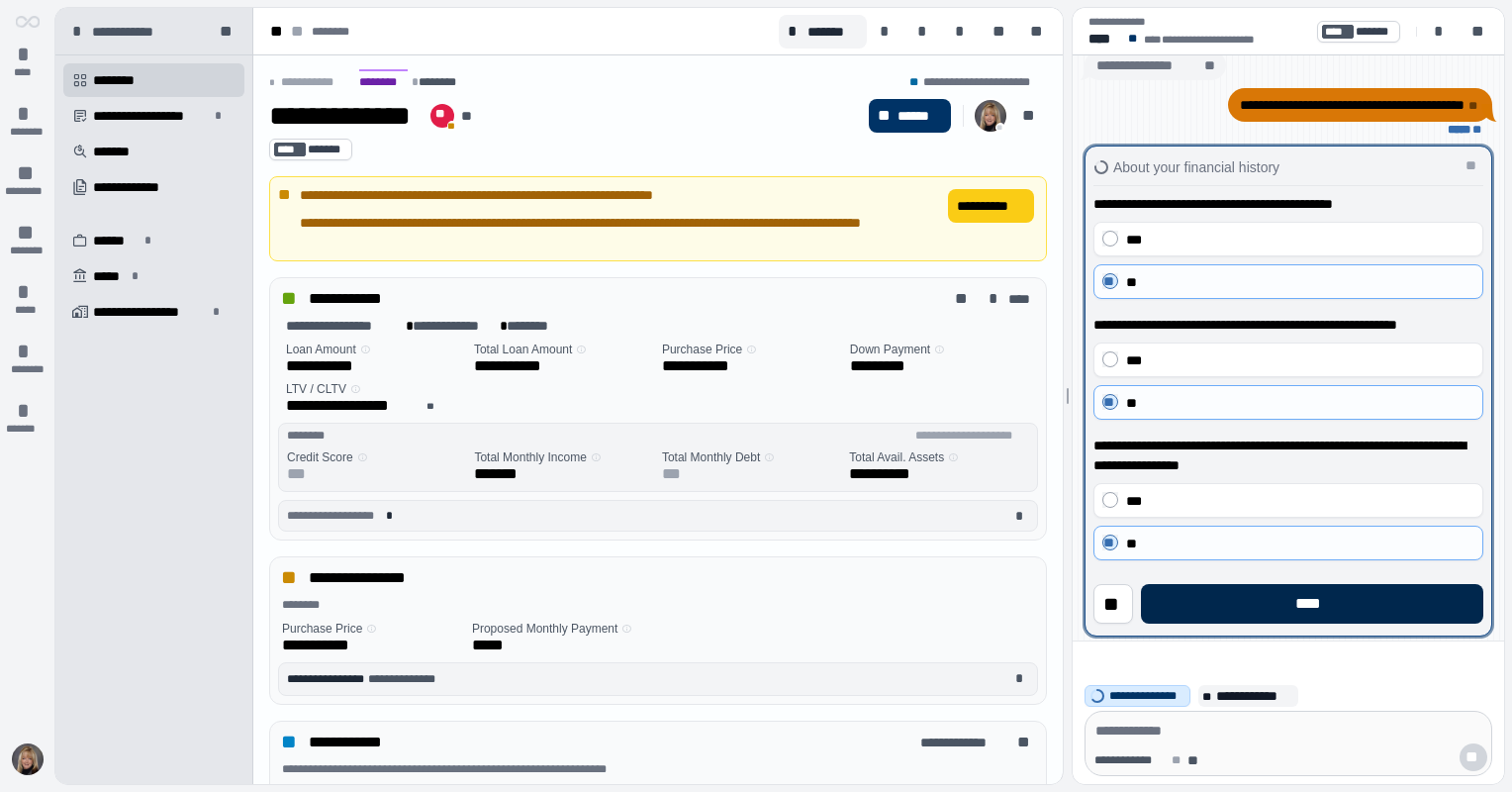 click on "****" at bounding box center (1312, 604) 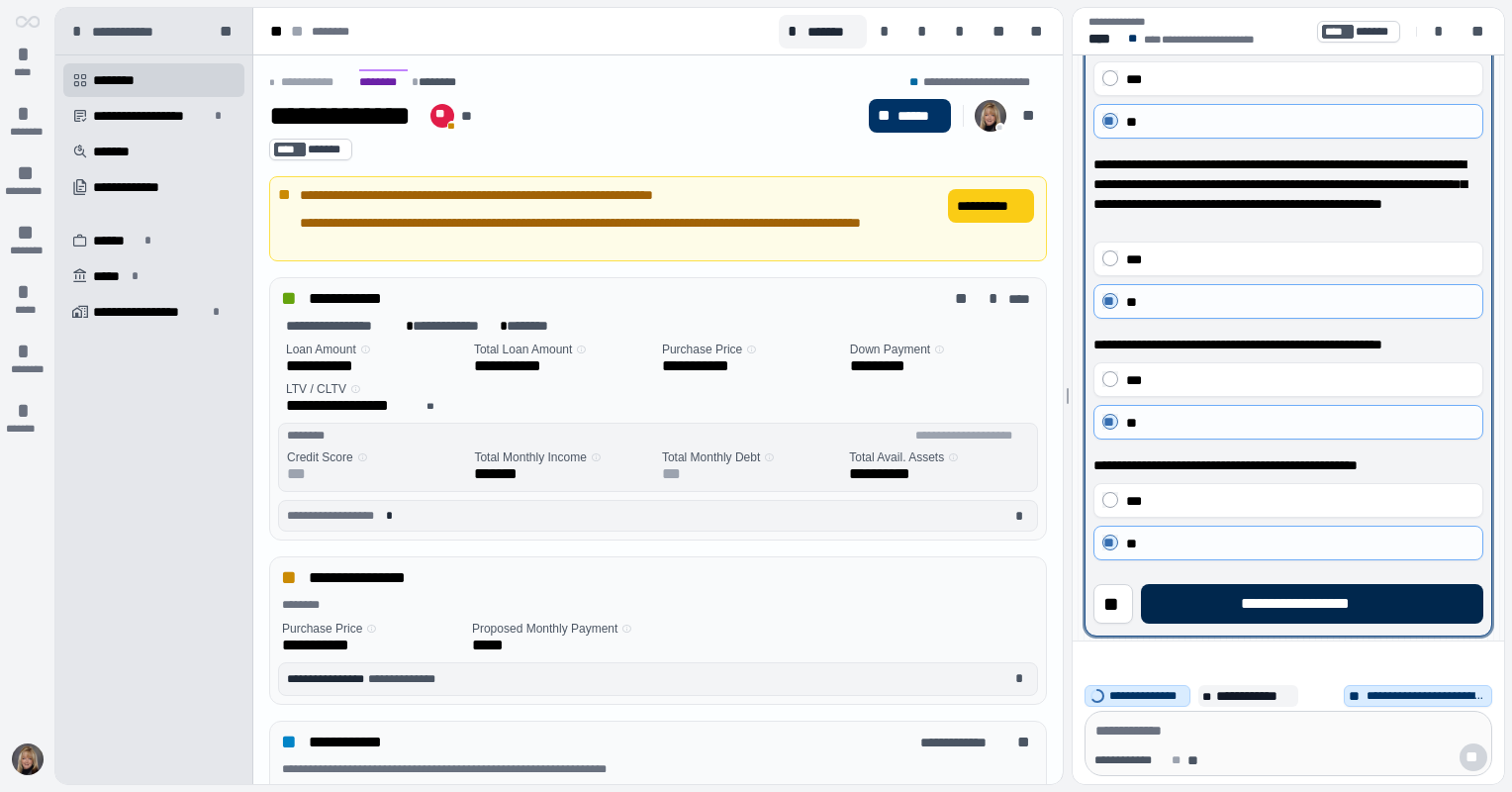 click on "**********" at bounding box center [1311, 604] 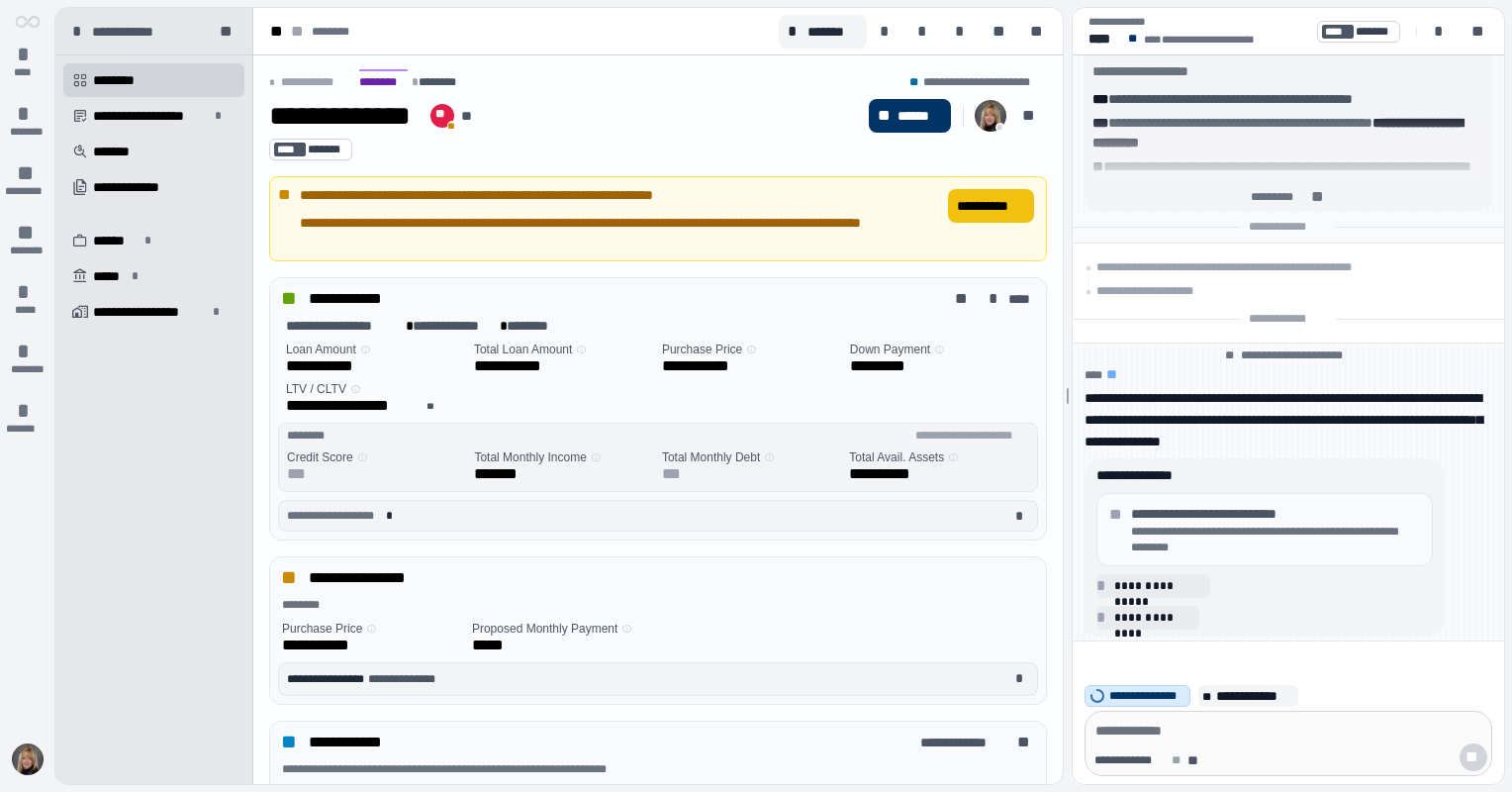 drag, startPoint x: 1004, startPoint y: 207, endPoint x: 982, endPoint y: 200, distance: 23.08679 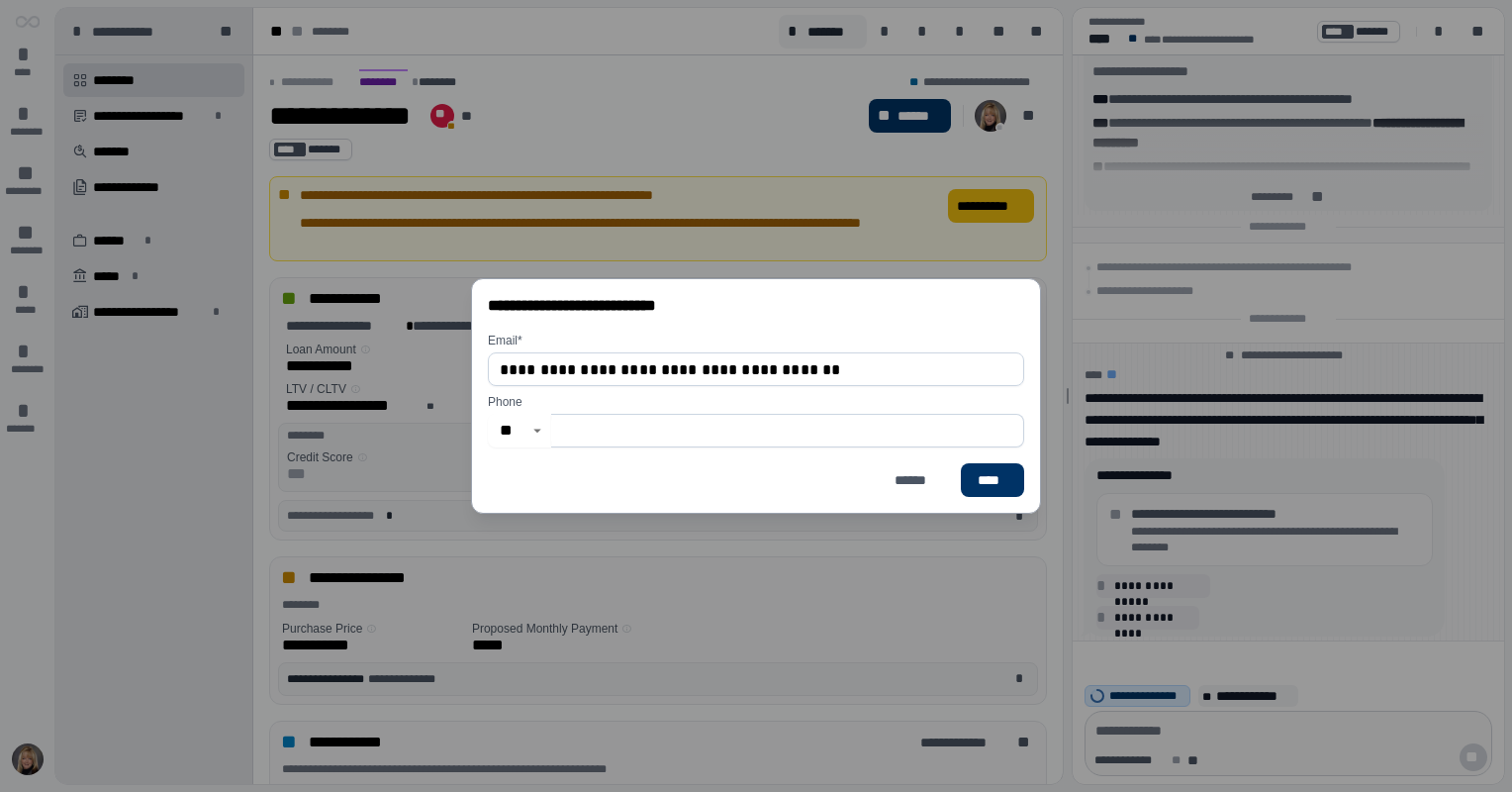 click on "**********" at bounding box center (756, 396) 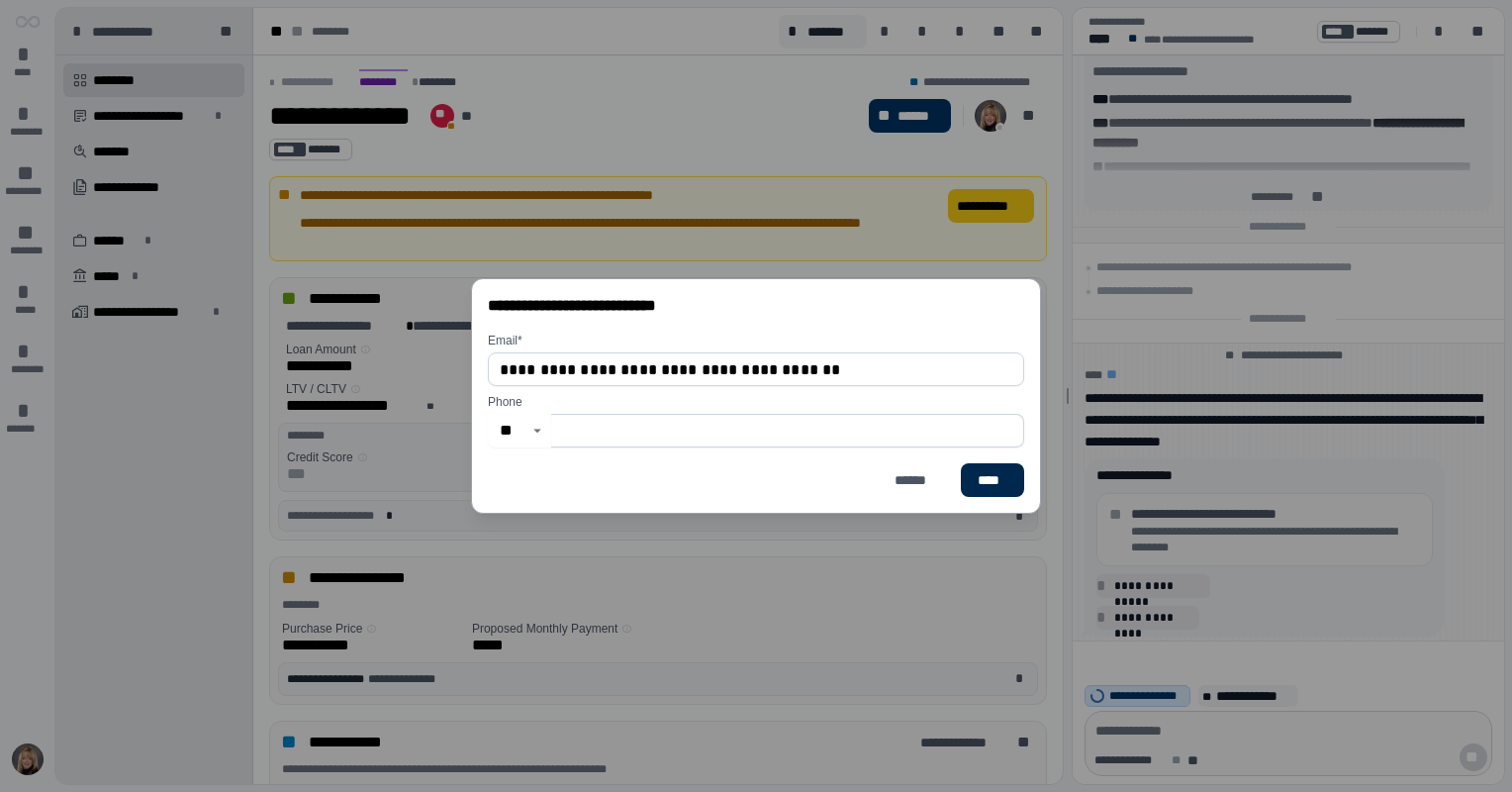 click on "****" at bounding box center (992, 480) 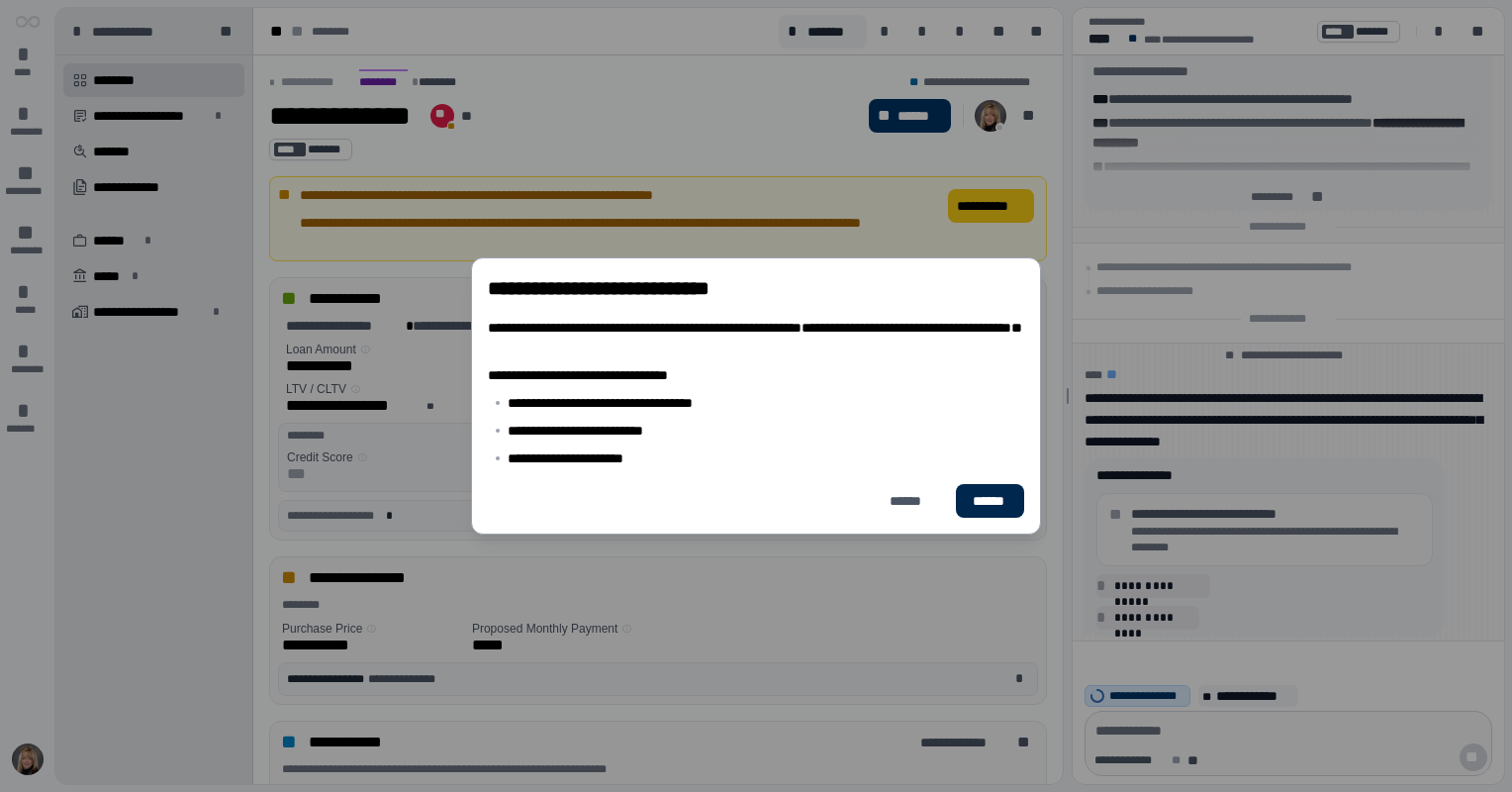 click on "******" at bounding box center (990, 501) 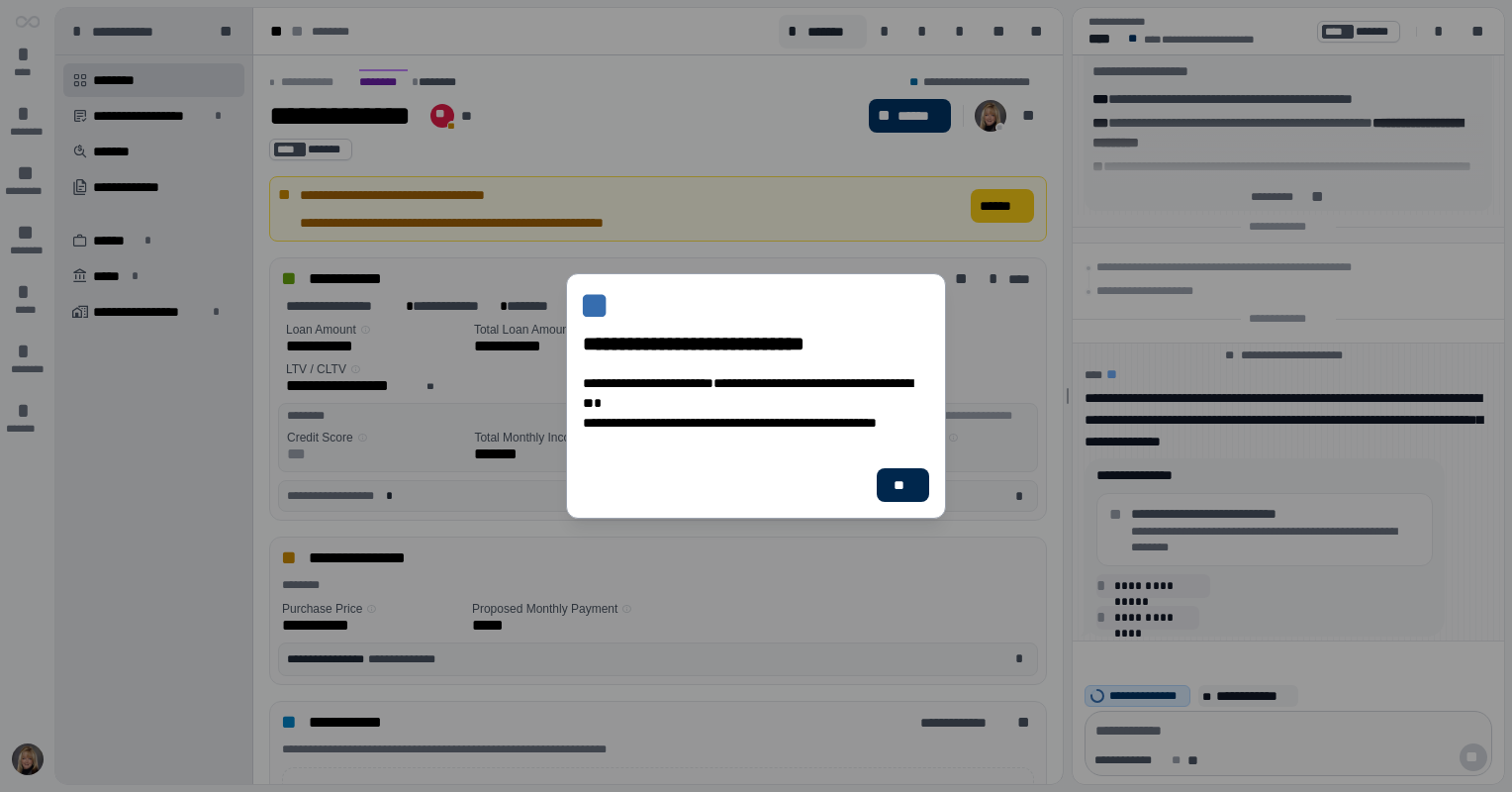 click on "**" at bounding box center (902, 485) 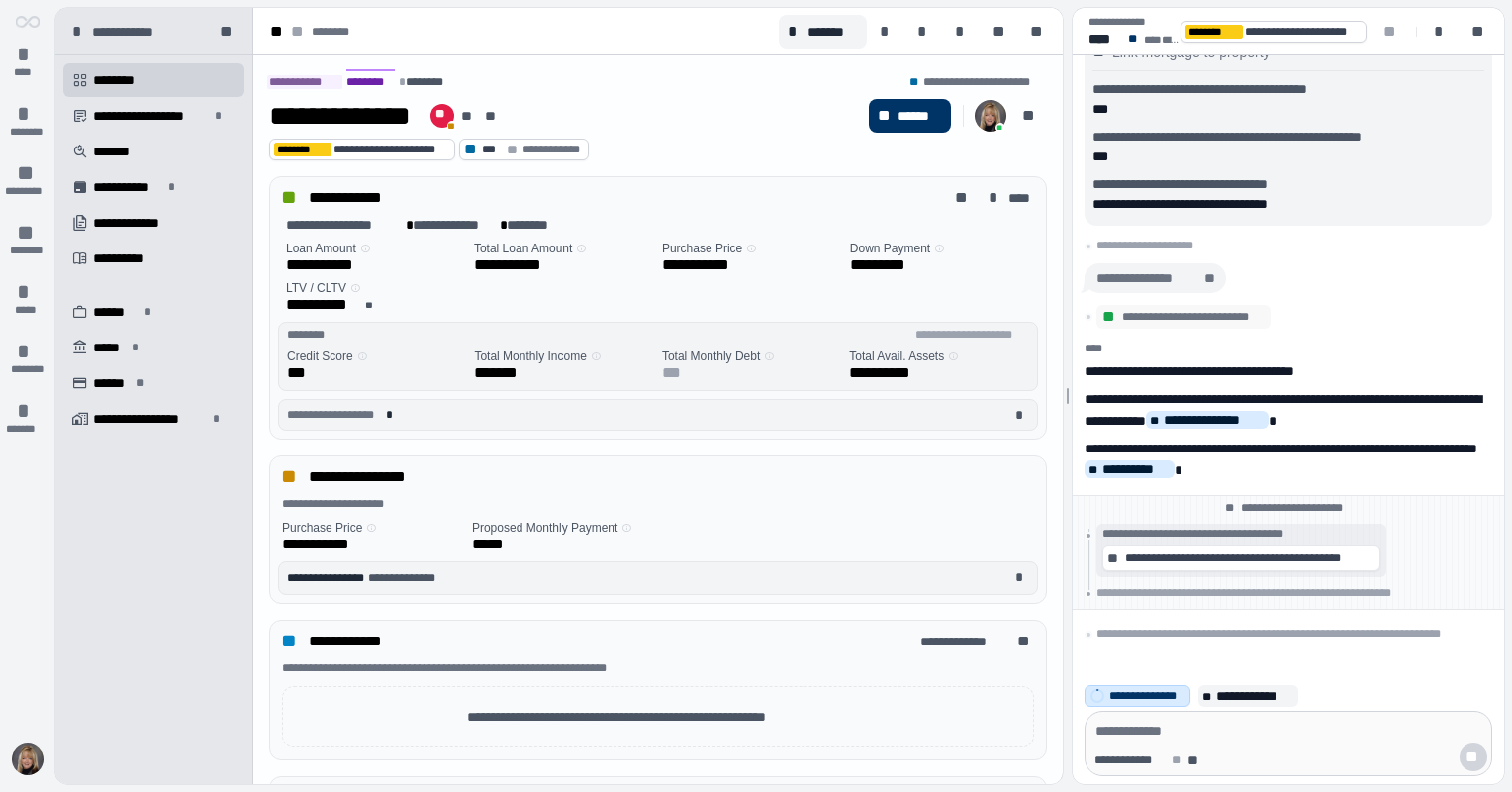 click on "Down Payment 󰋽" at bounding box center [897, 248] 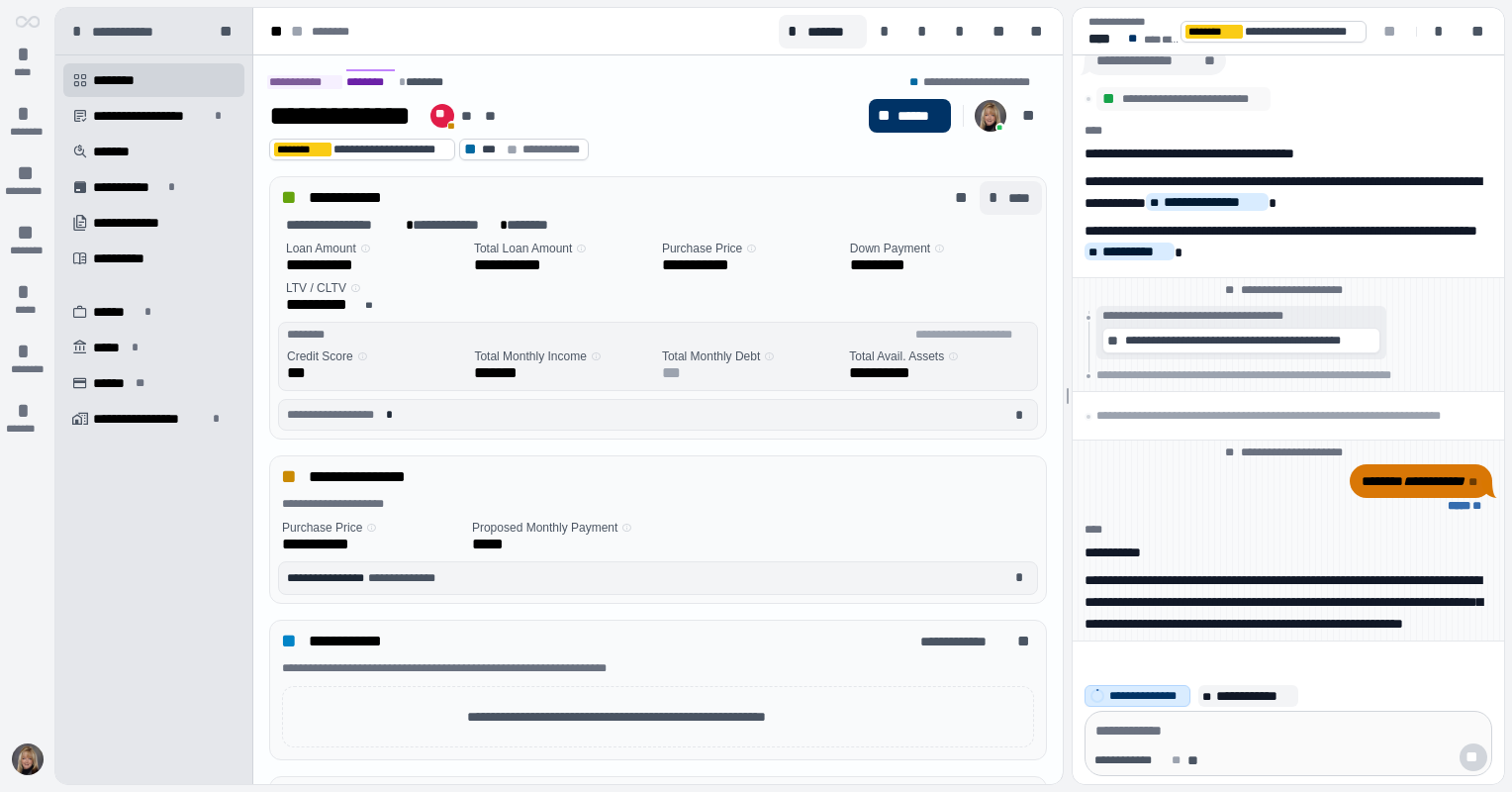 click on "****" at bounding box center (1020, 198) 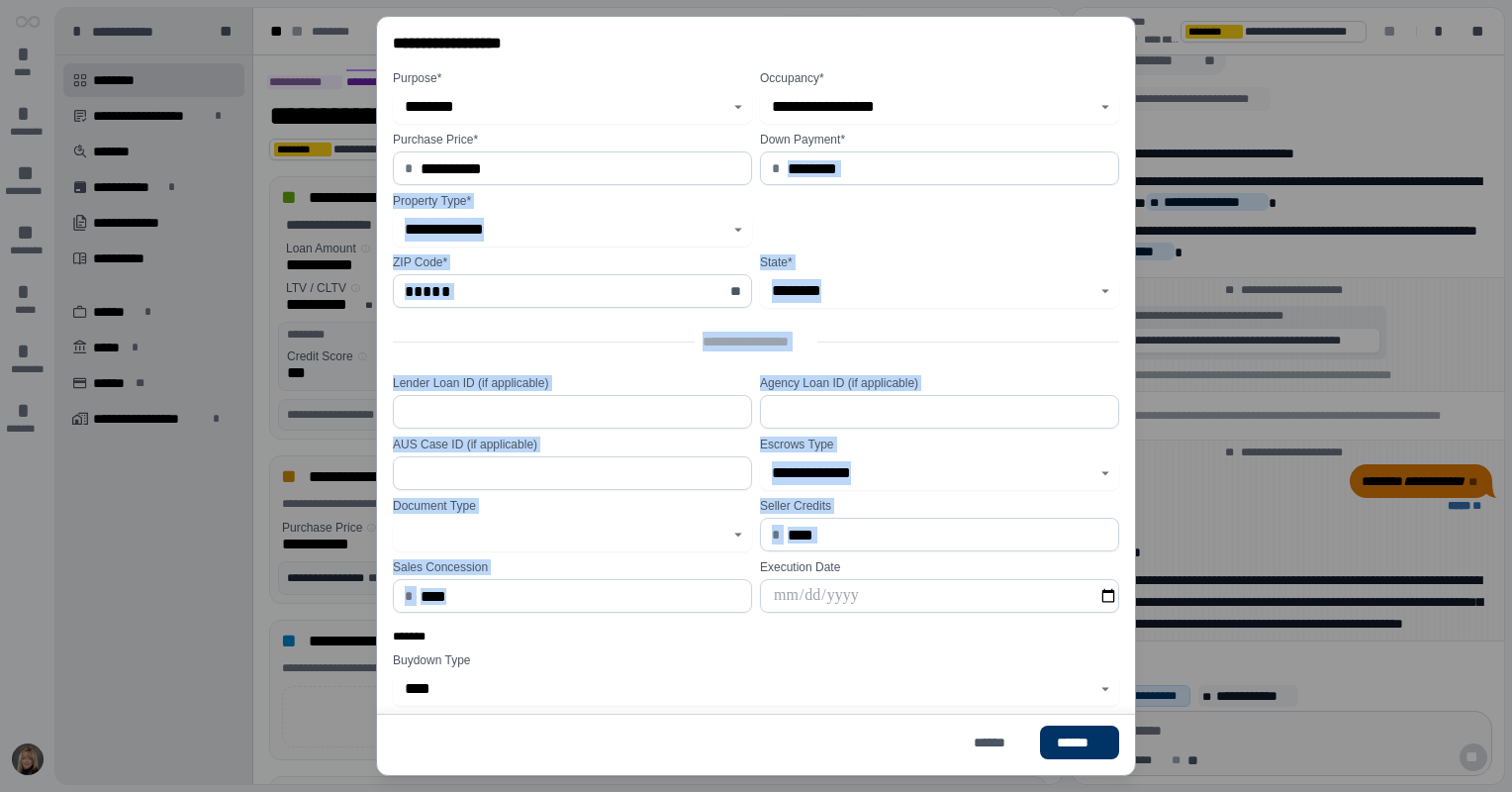 drag, startPoint x: 1010, startPoint y: 198, endPoint x: 823, endPoint y: 614, distance: 456.09758 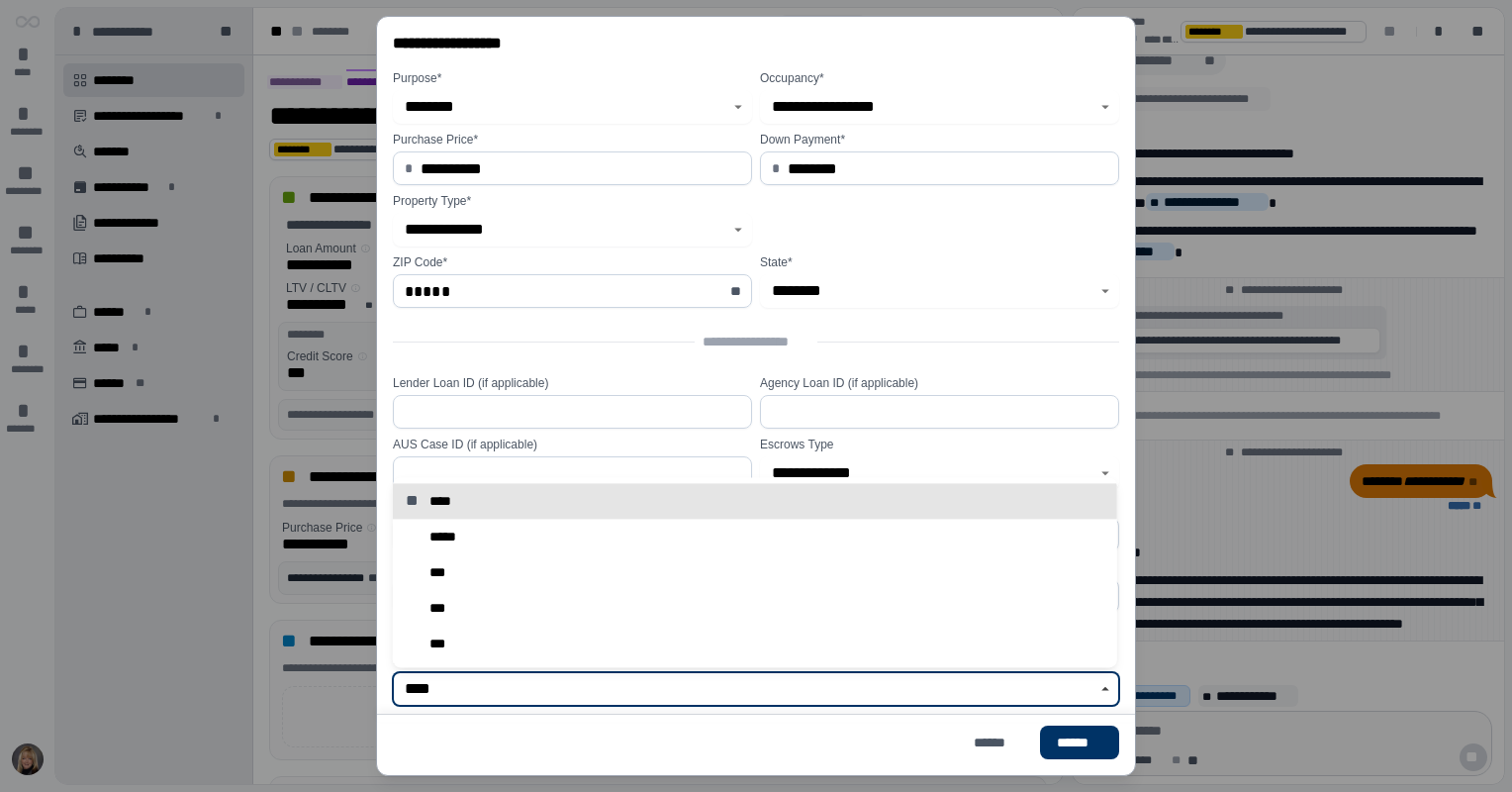 click on "****" at bounding box center [745, 689] 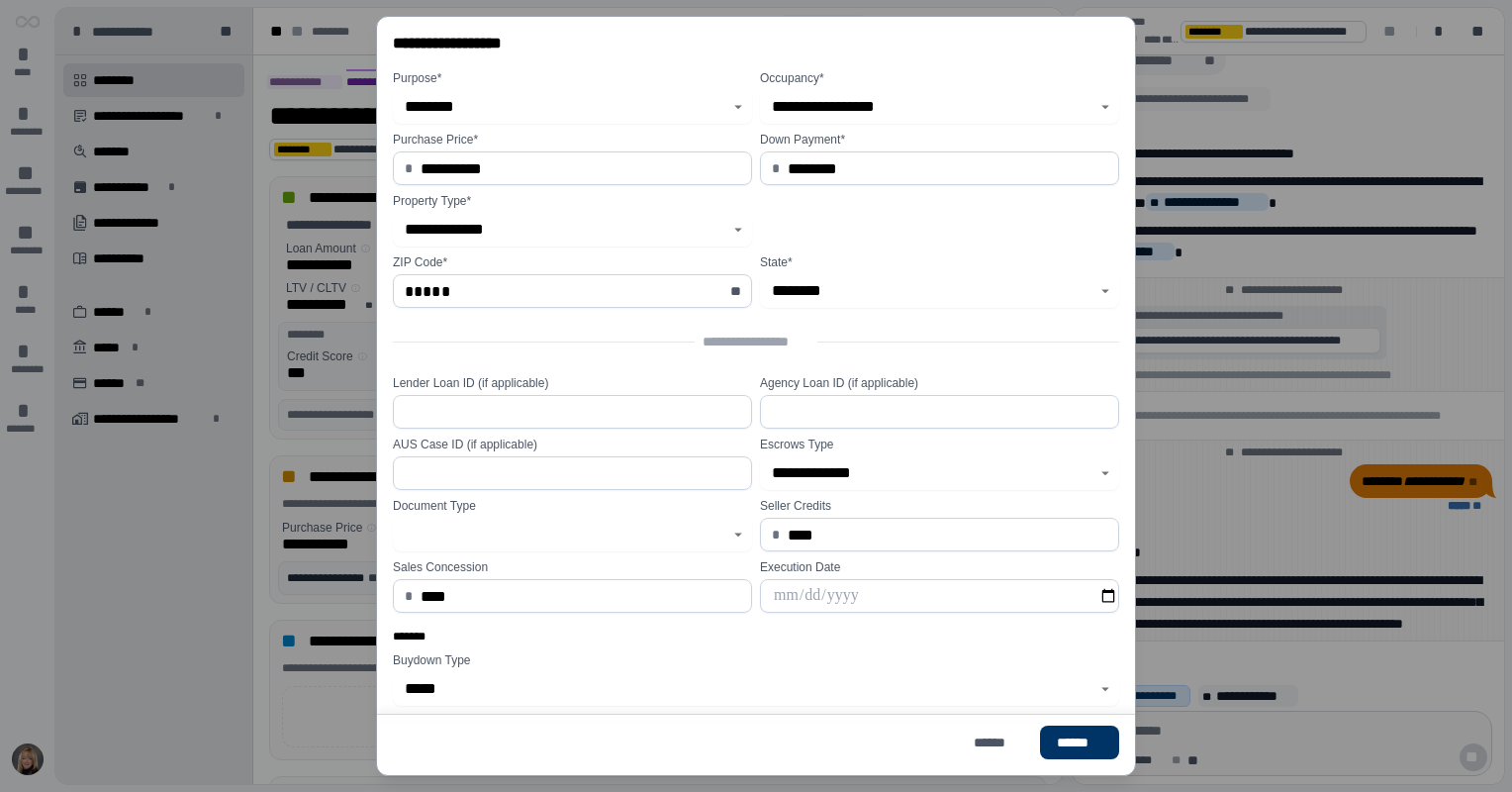 type on "*****" 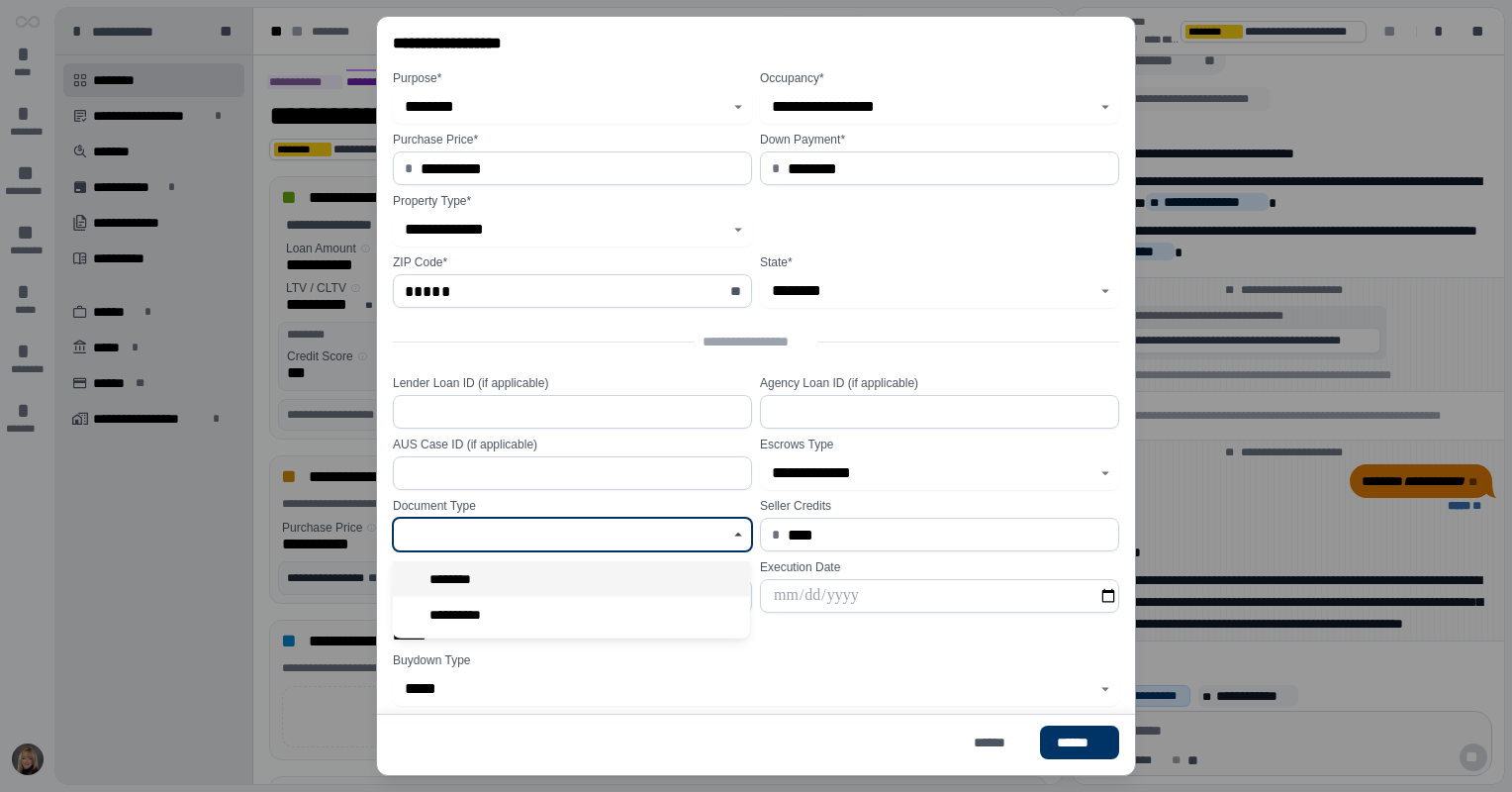 click on "********" at bounding box center [571, 579] 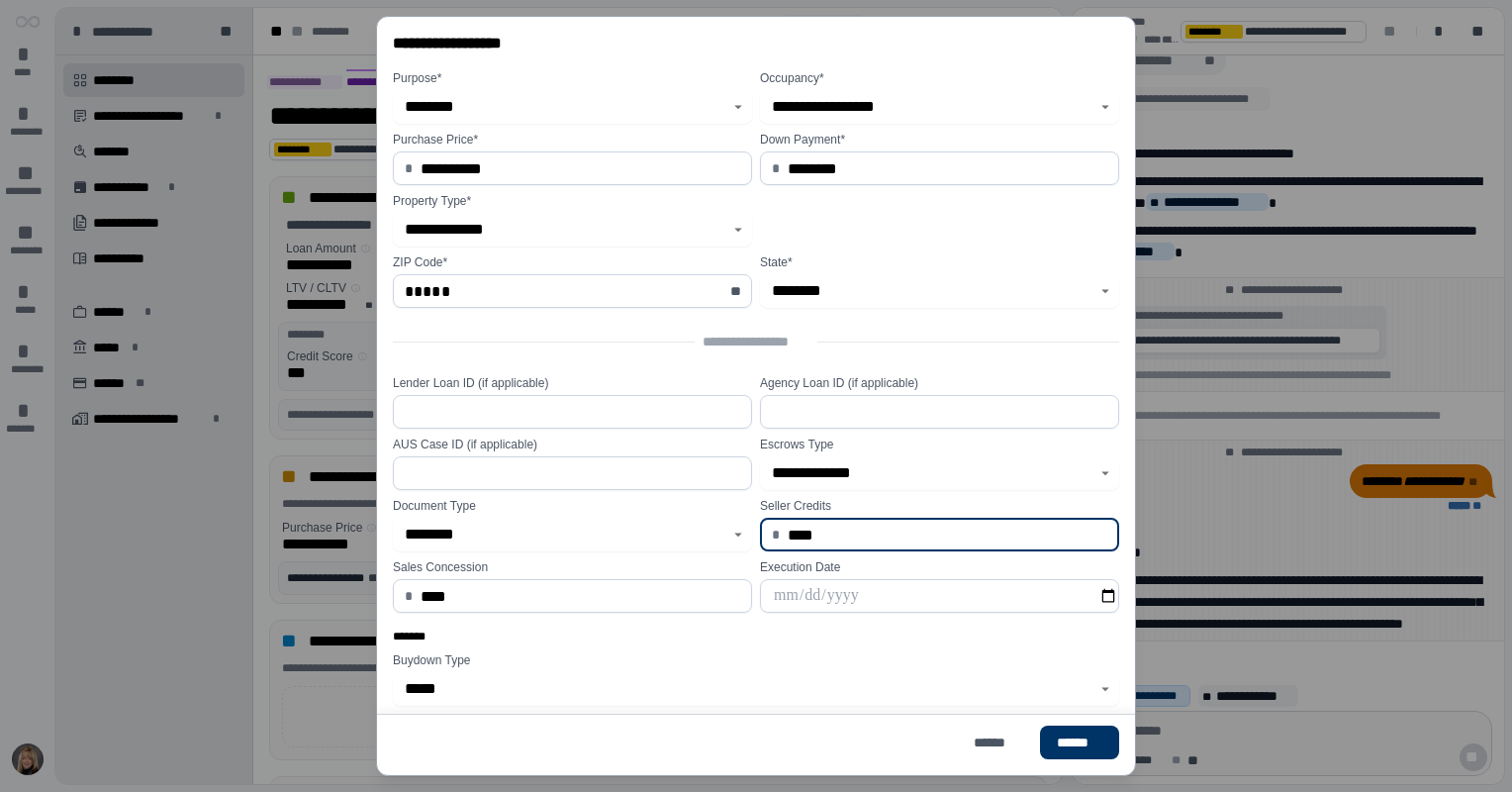 drag, startPoint x: 855, startPoint y: 540, endPoint x: 631, endPoint y: 572, distance: 226.27417 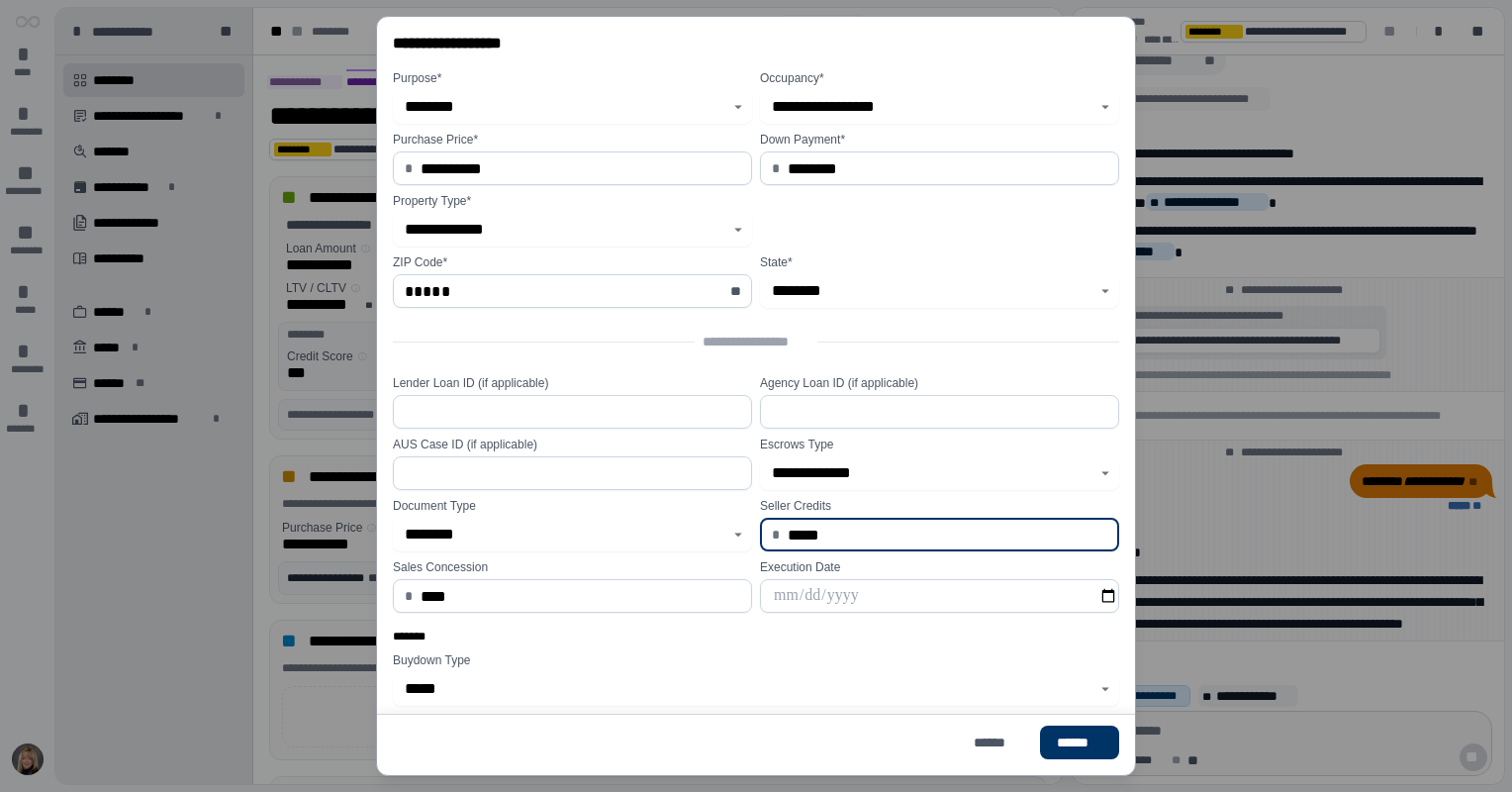 type on "********" 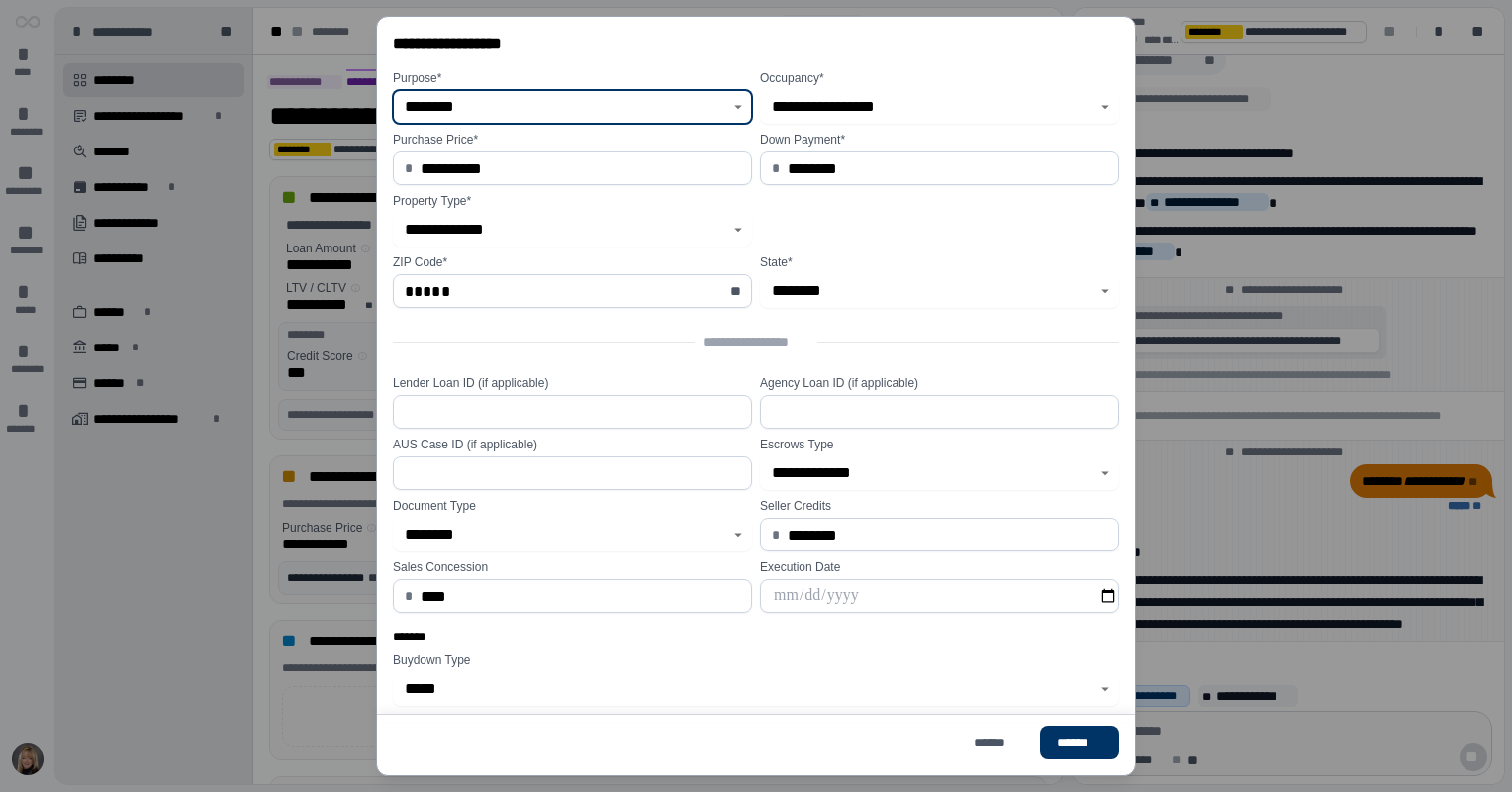 drag, startPoint x: 631, startPoint y: 572, endPoint x: 630, endPoint y: 634, distance: 62.008064 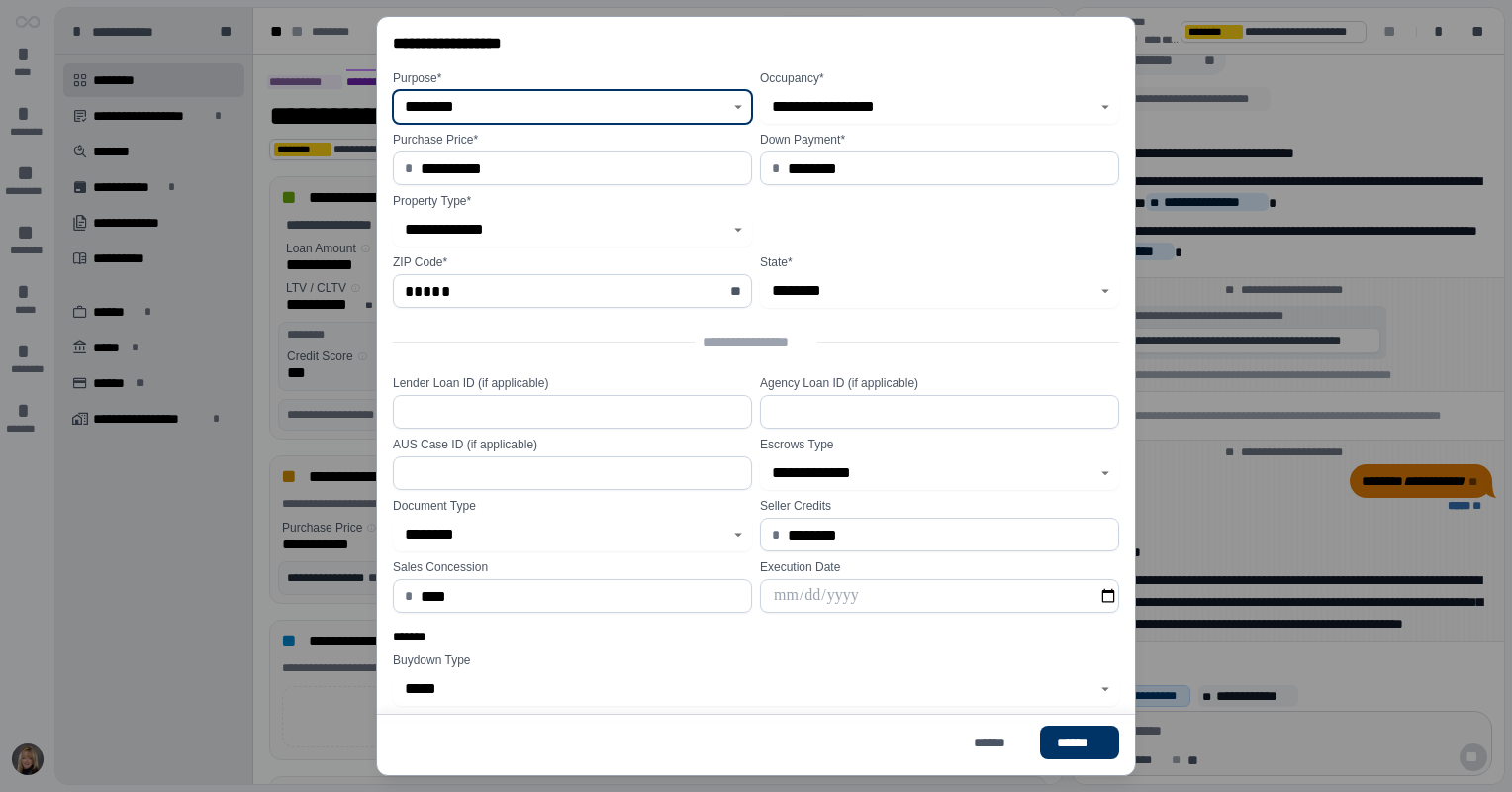 click 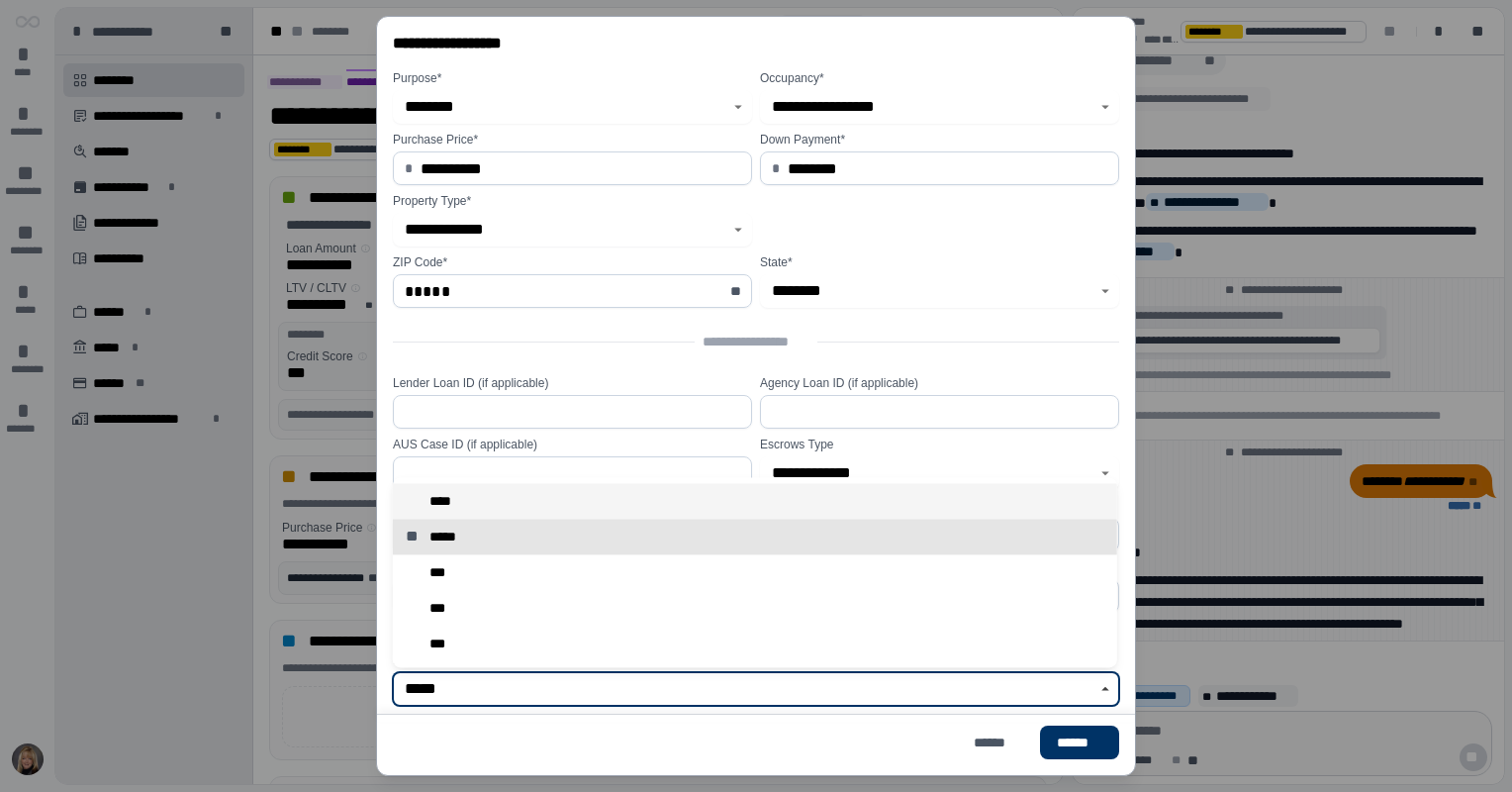 click on "****" at bounding box center (755, 501) 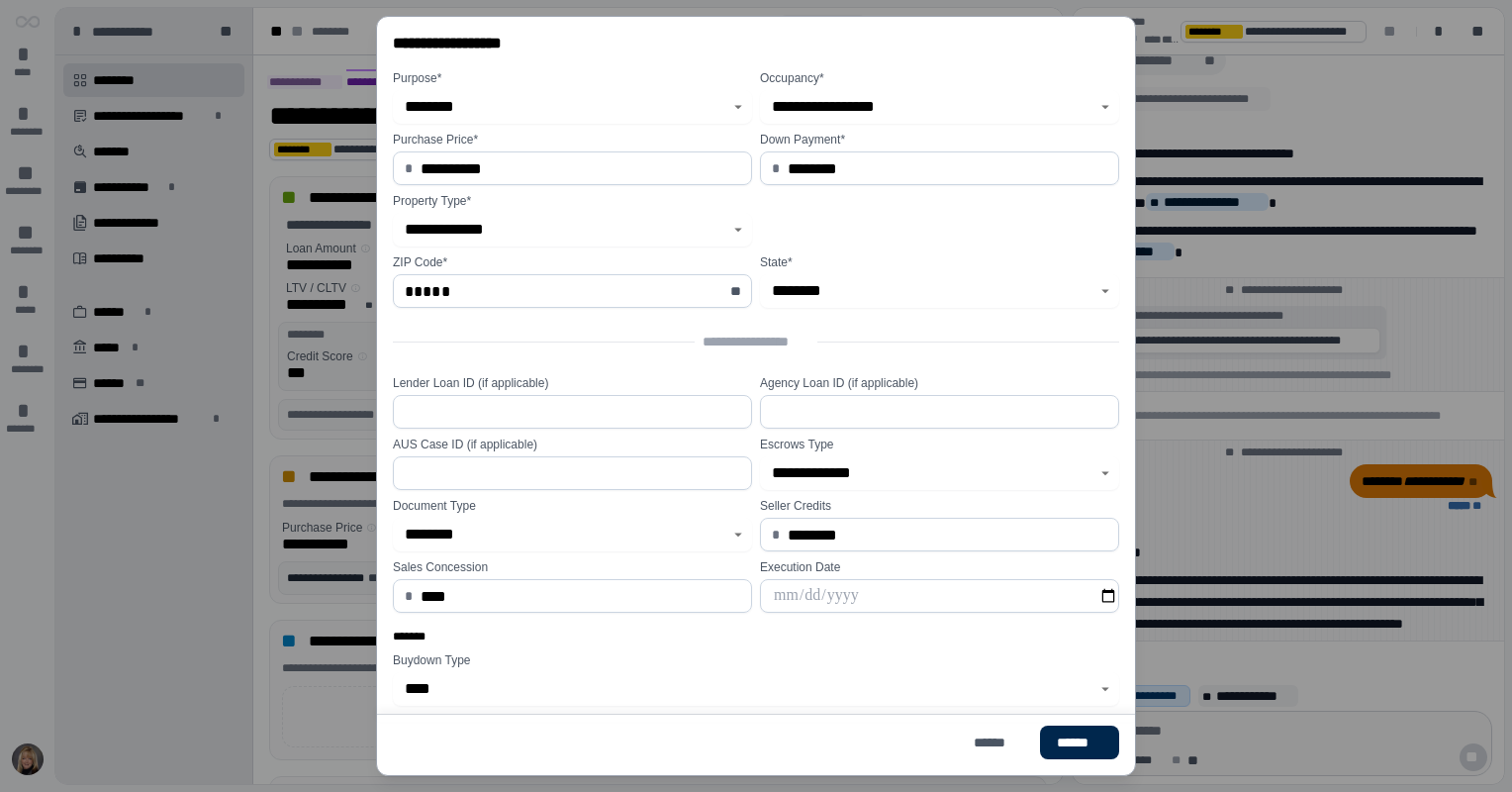 click on "******" at bounding box center (1080, 742) 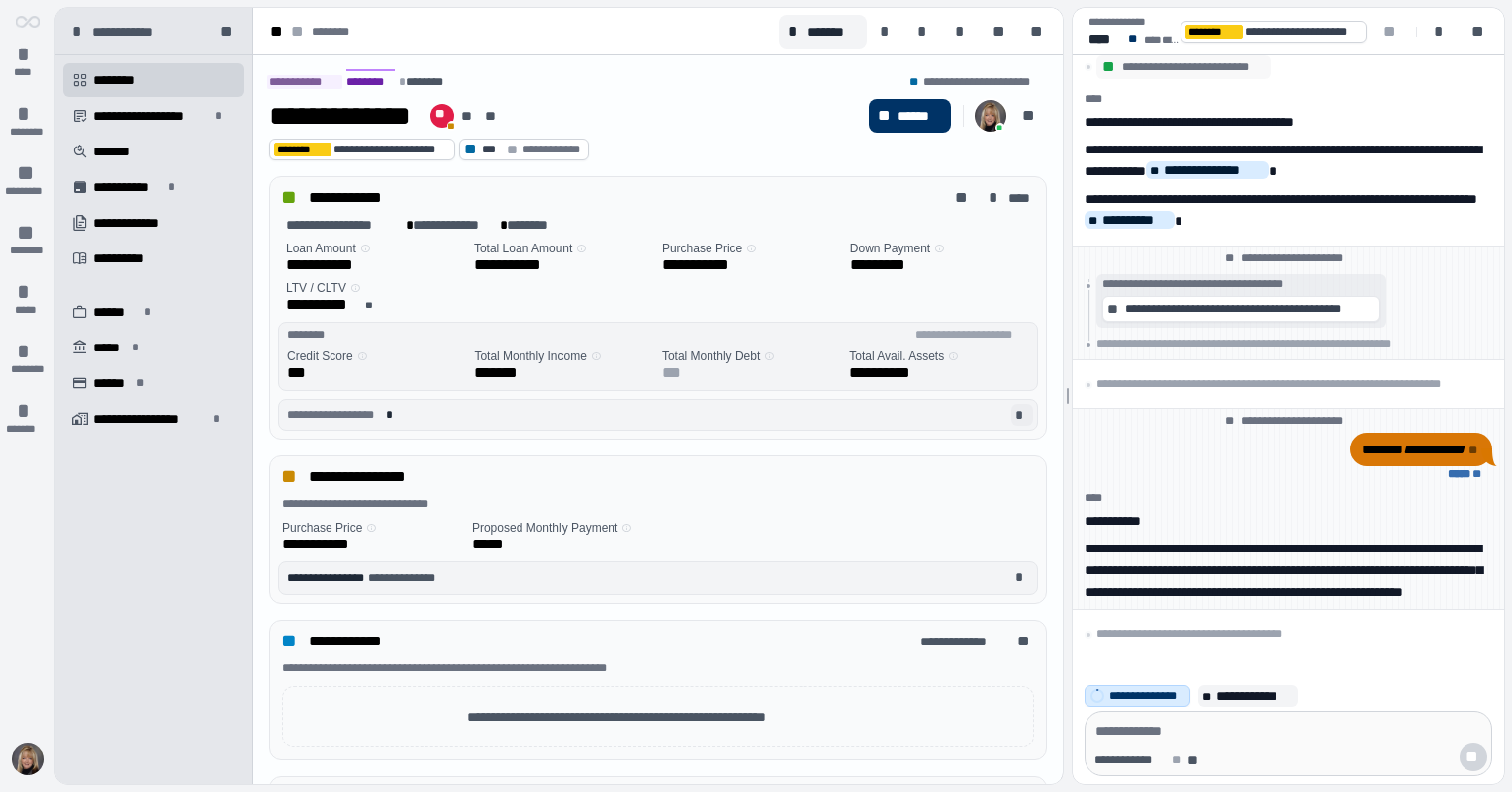 click on "*" at bounding box center [1022, 415] 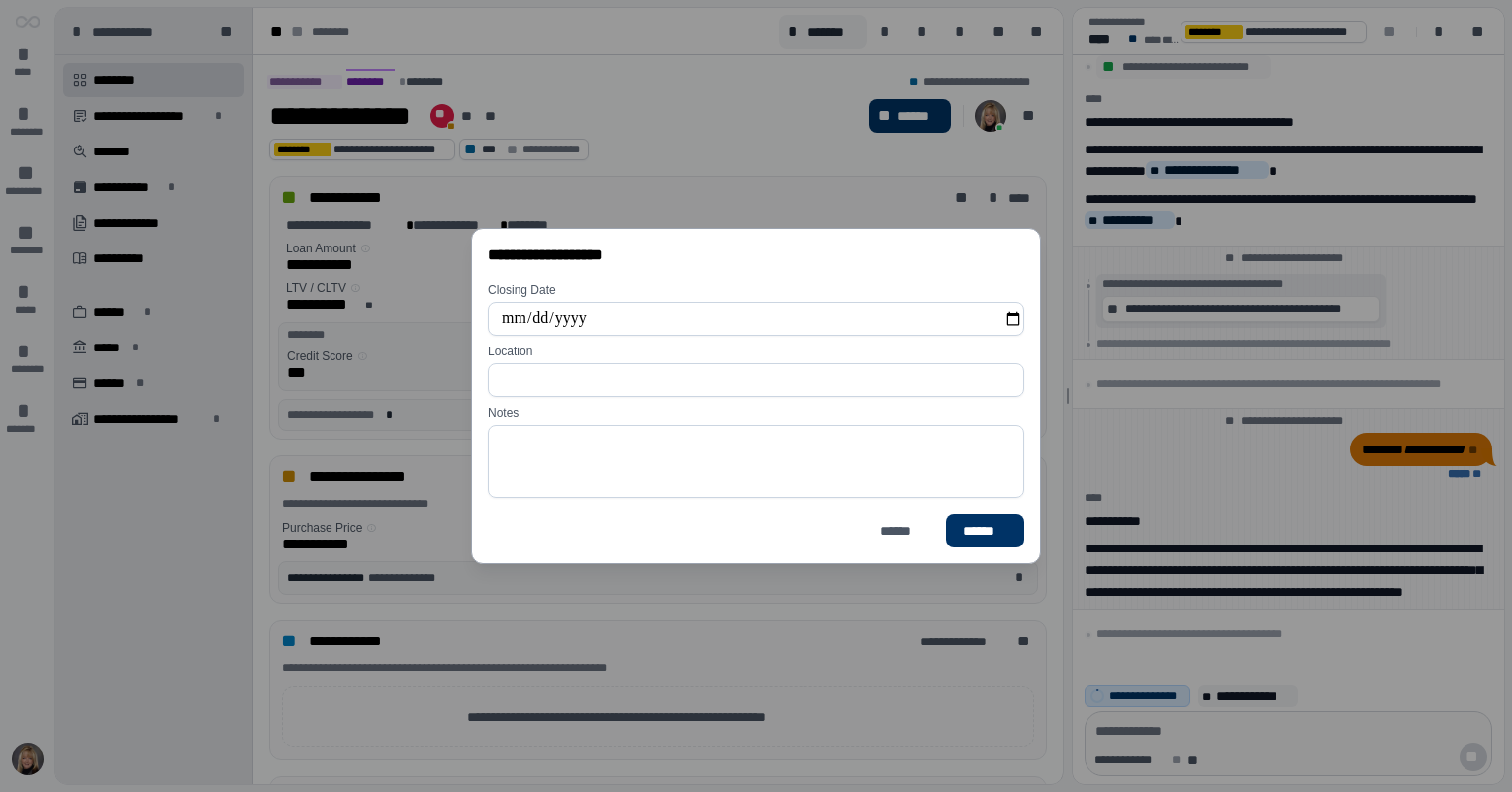 type on "**********" 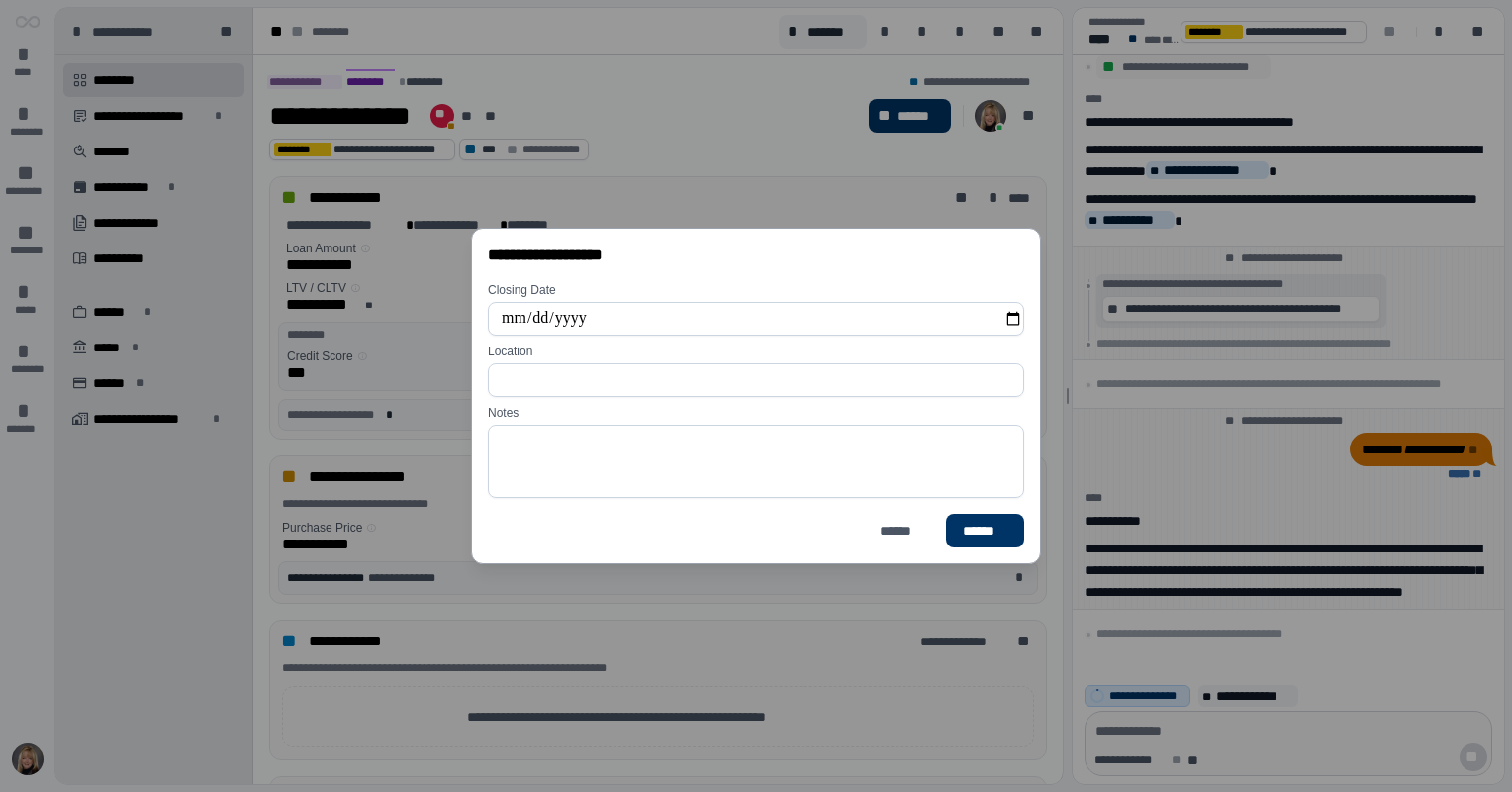 click at bounding box center (756, 380) 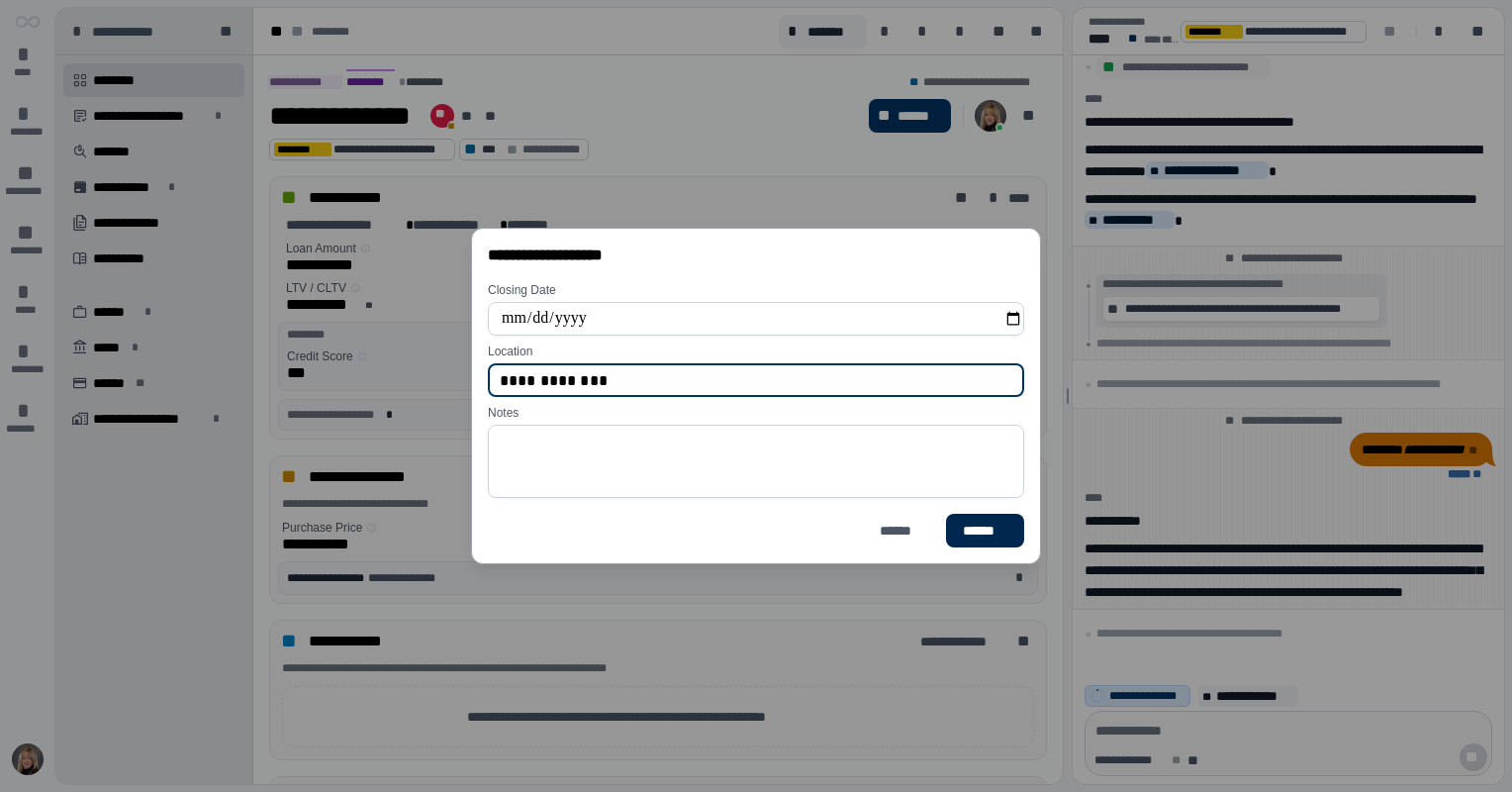 type on "**********" 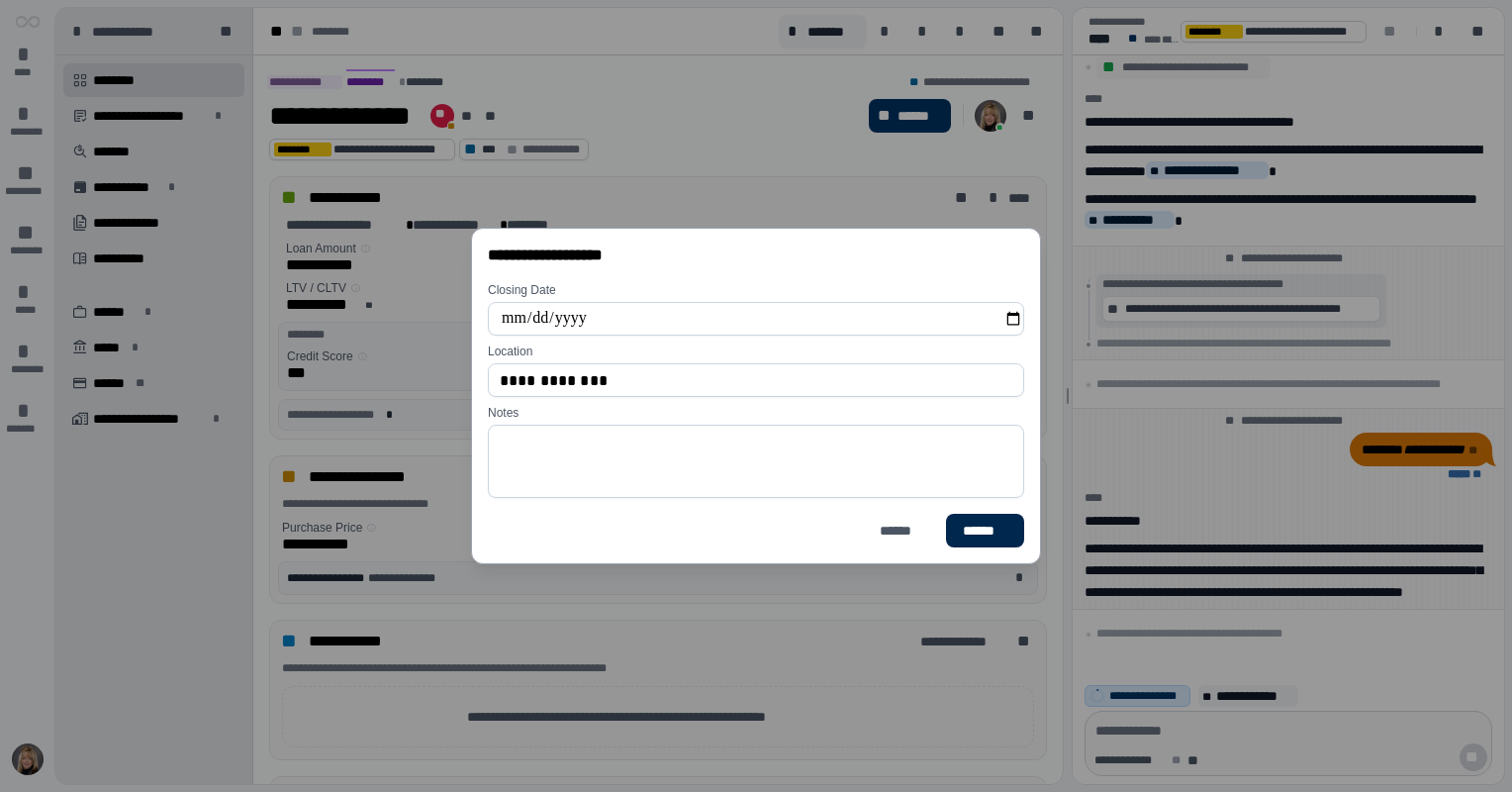 click on "******" at bounding box center [985, 531] 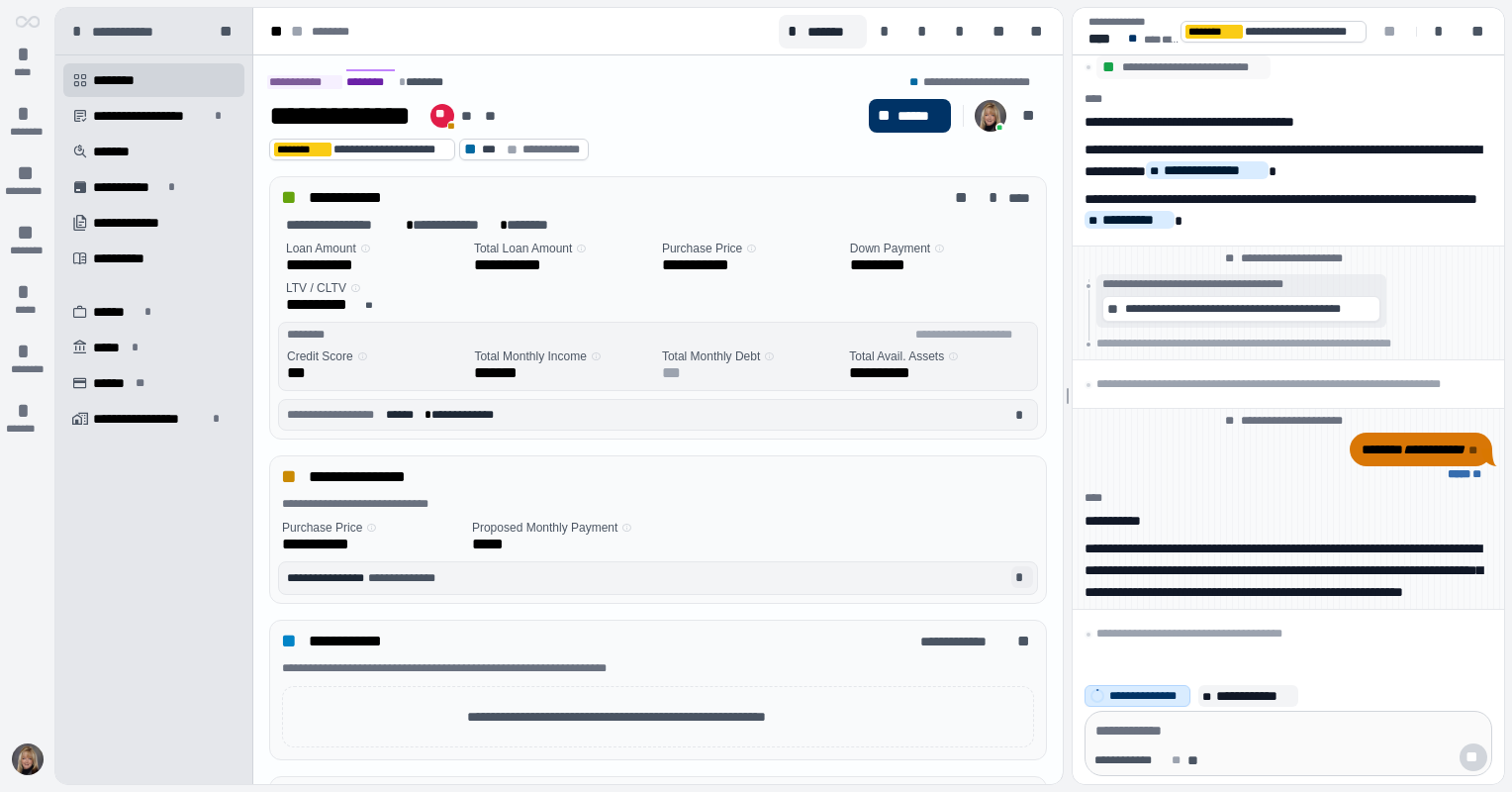 click on "*" at bounding box center [1022, 577] 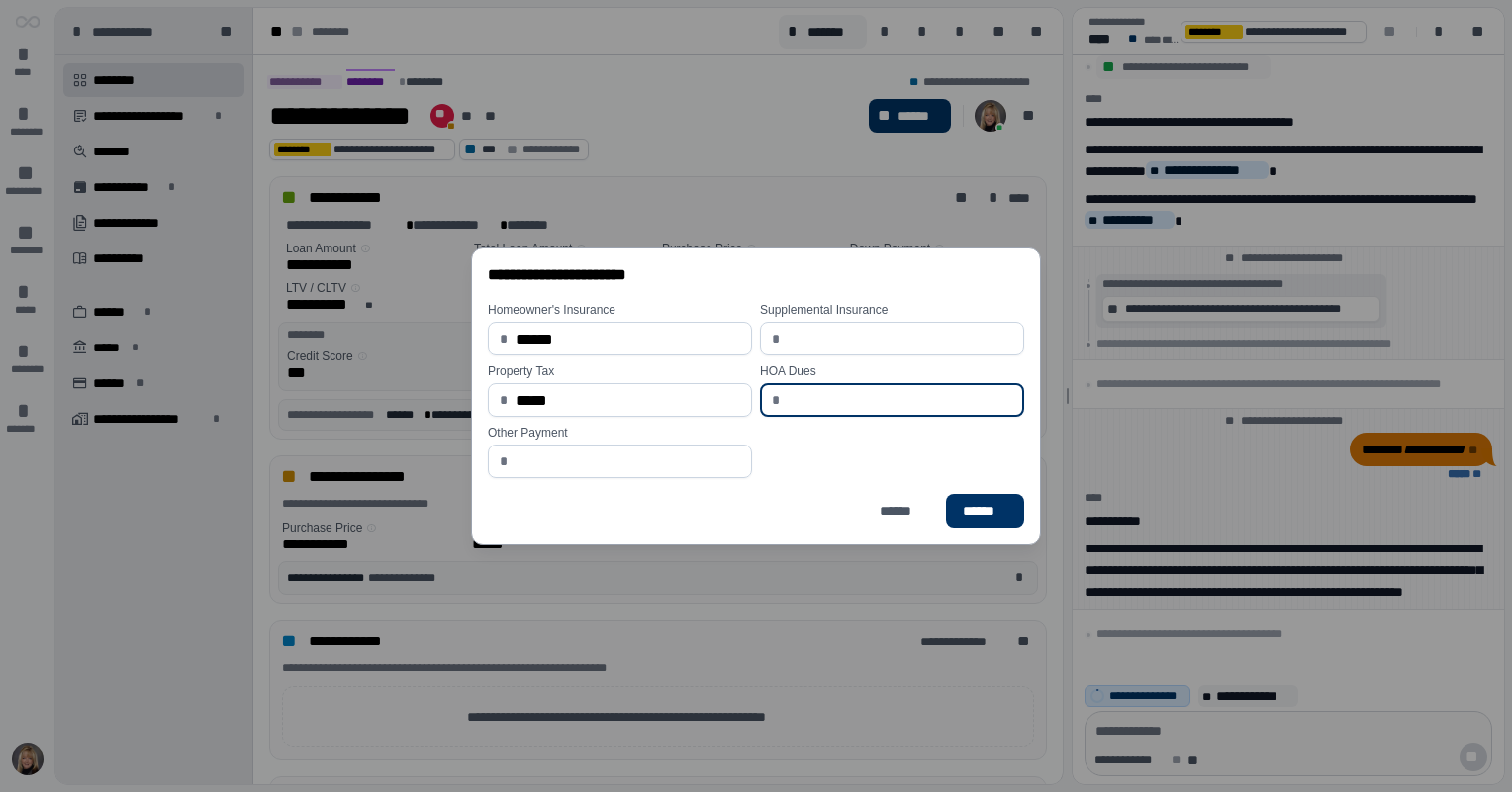 click at bounding box center [899, 400] 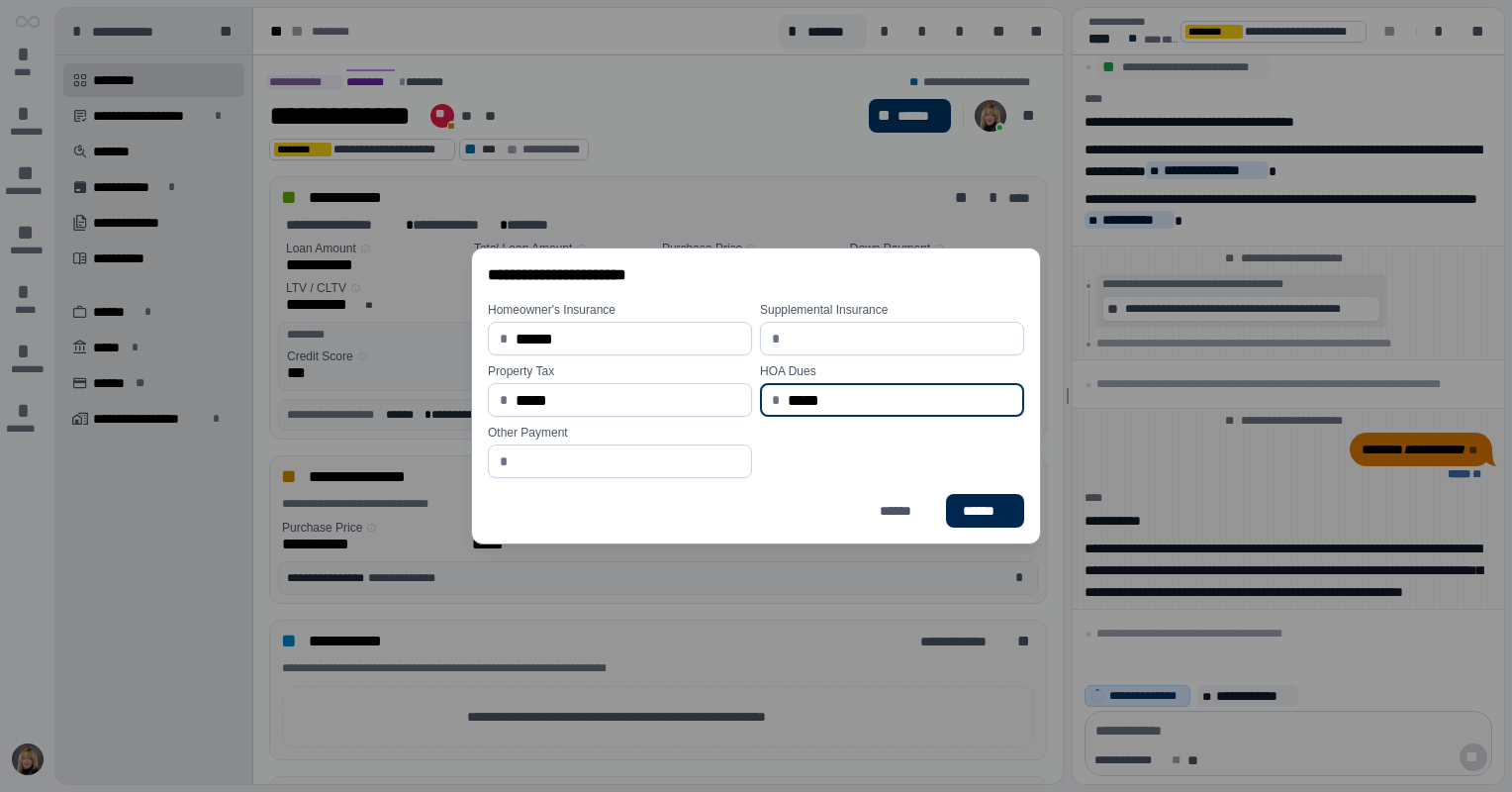 type on "*****" 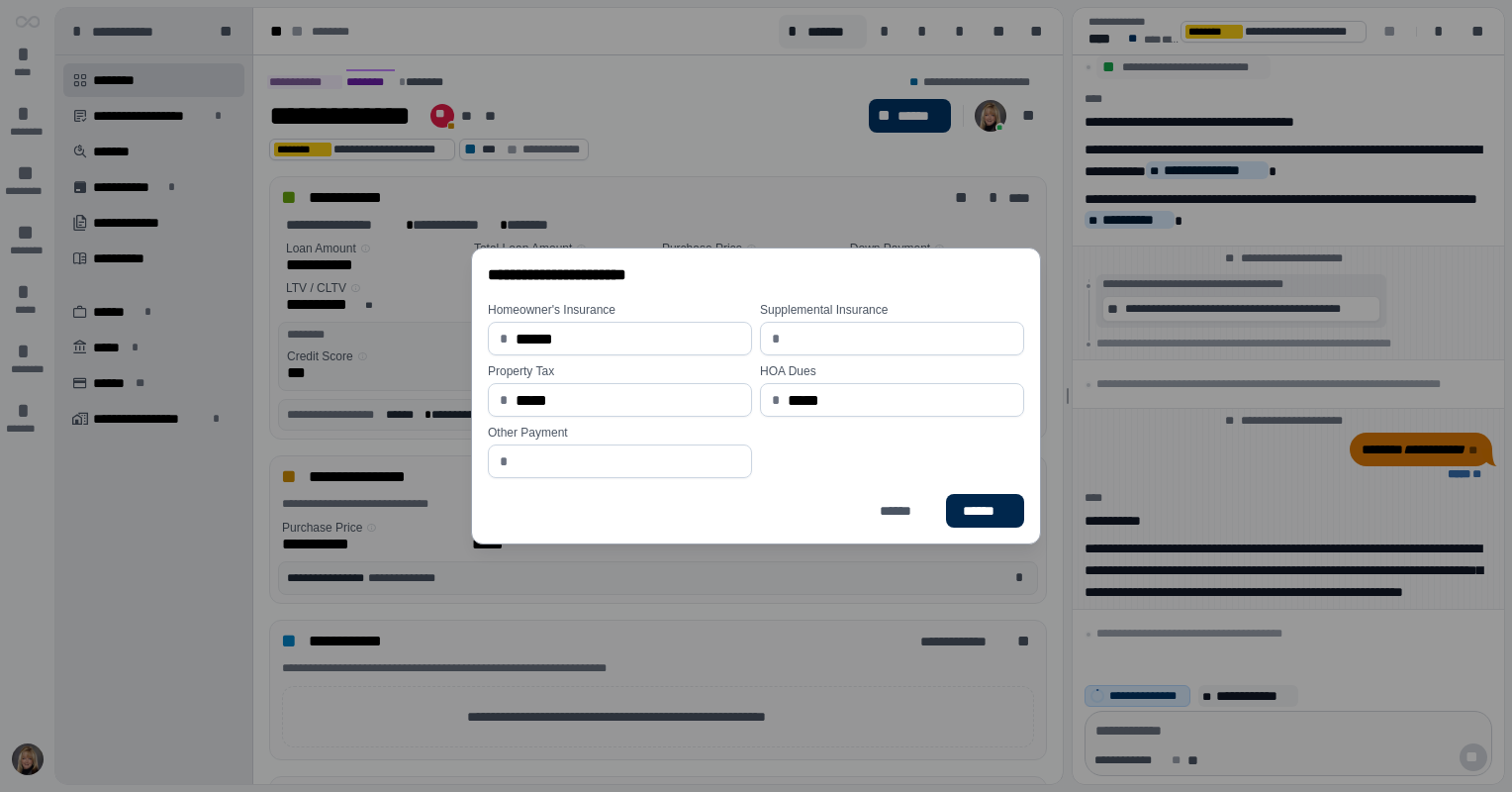 click on "******" at bounding box center (985, 511) 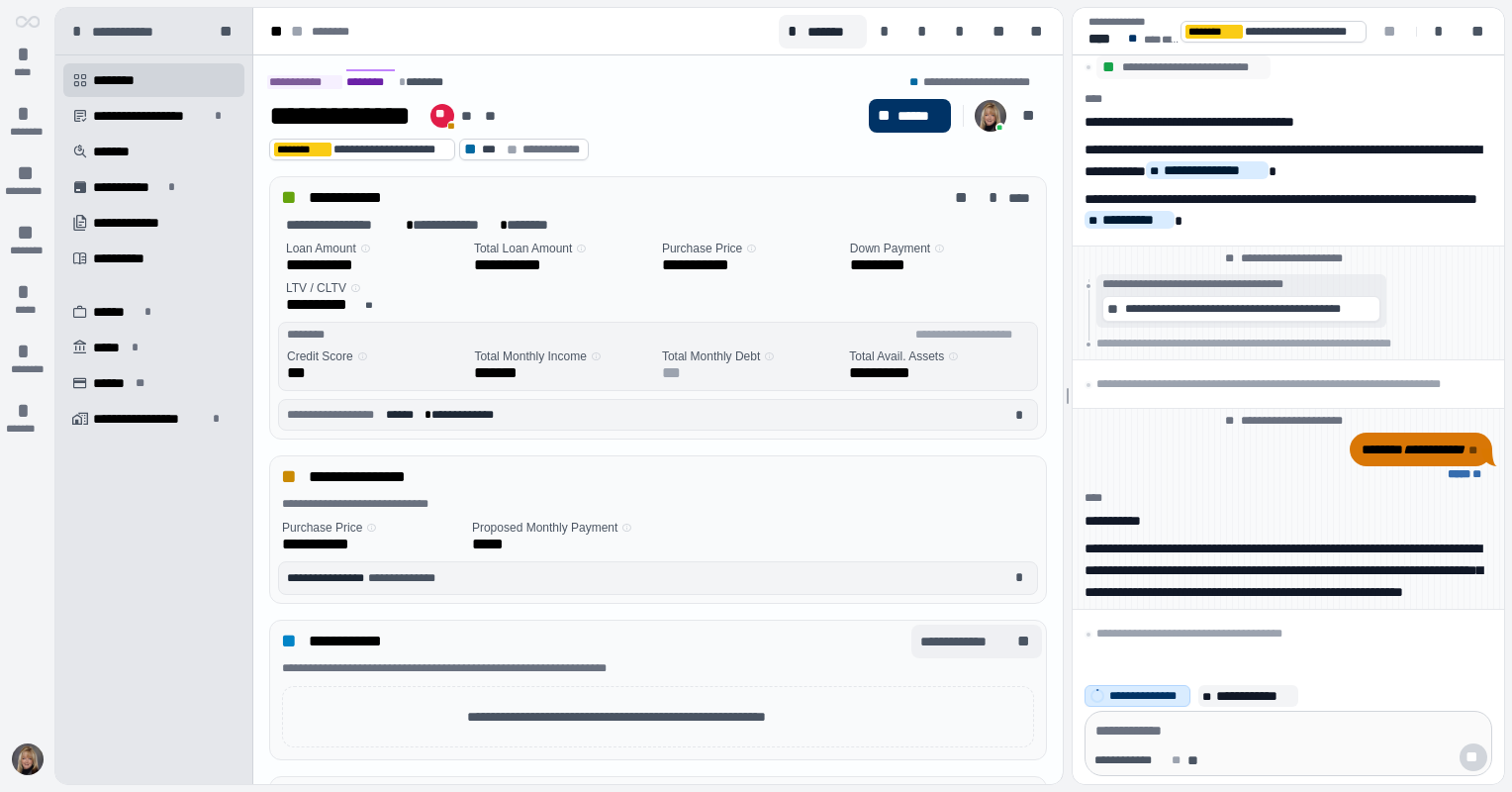 click on "**********" at bounding box center [967, 642] 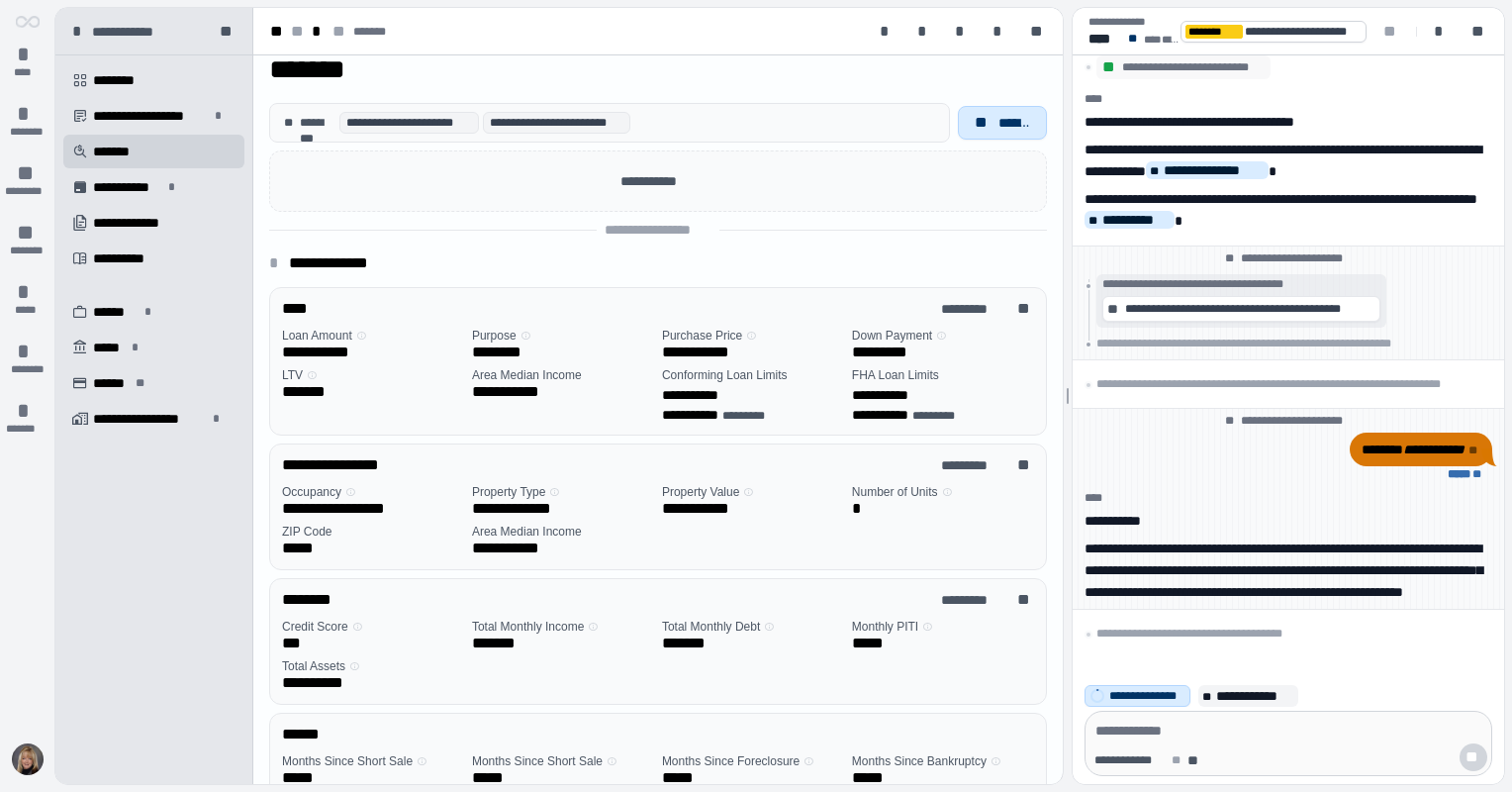 scroll, scrollTop: 111, scrollLeft: 0, axis: vertical 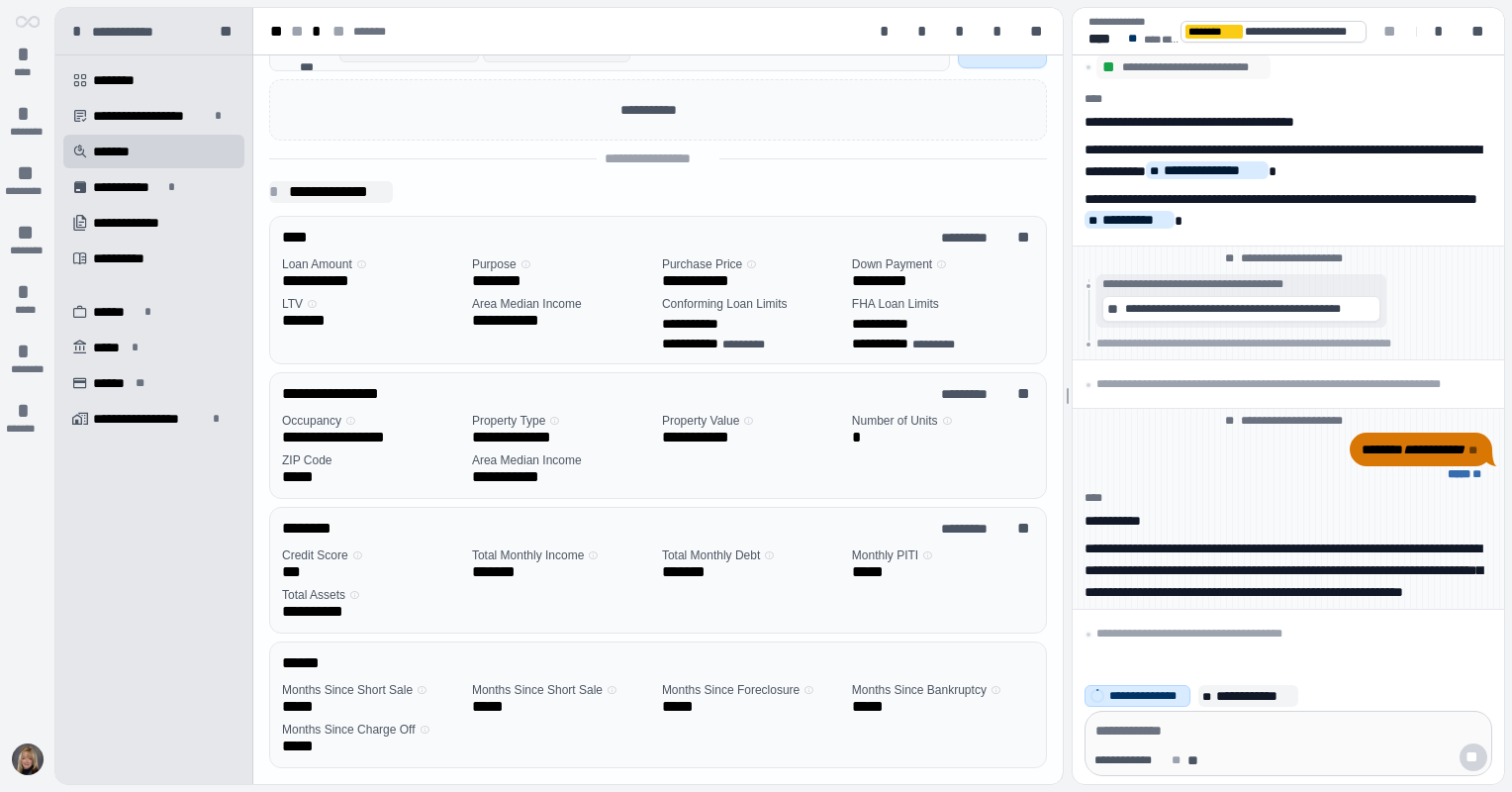click on "*" at bounding box center (277, 192) 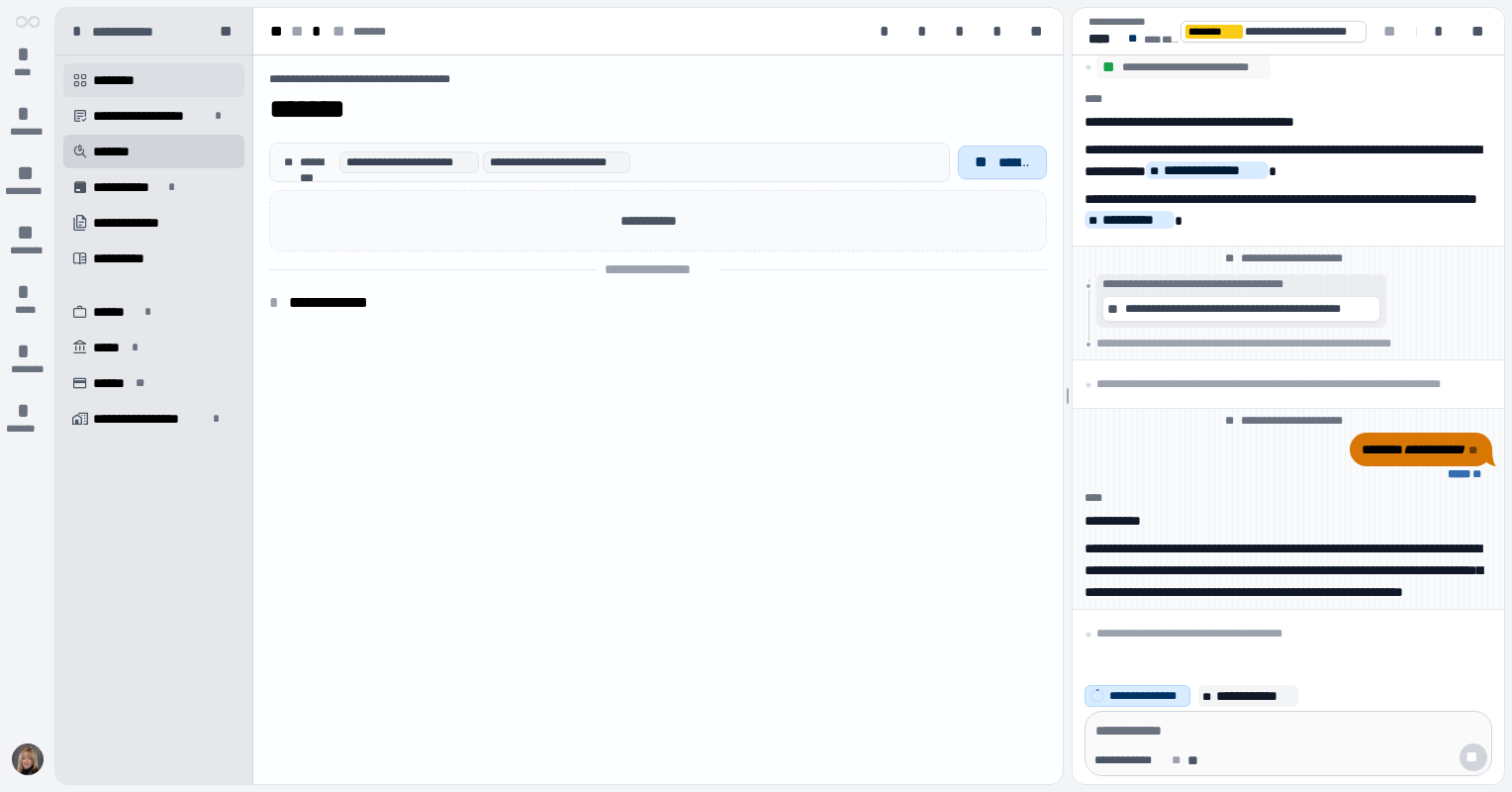 click on "********" at bounding box center (121, 80) 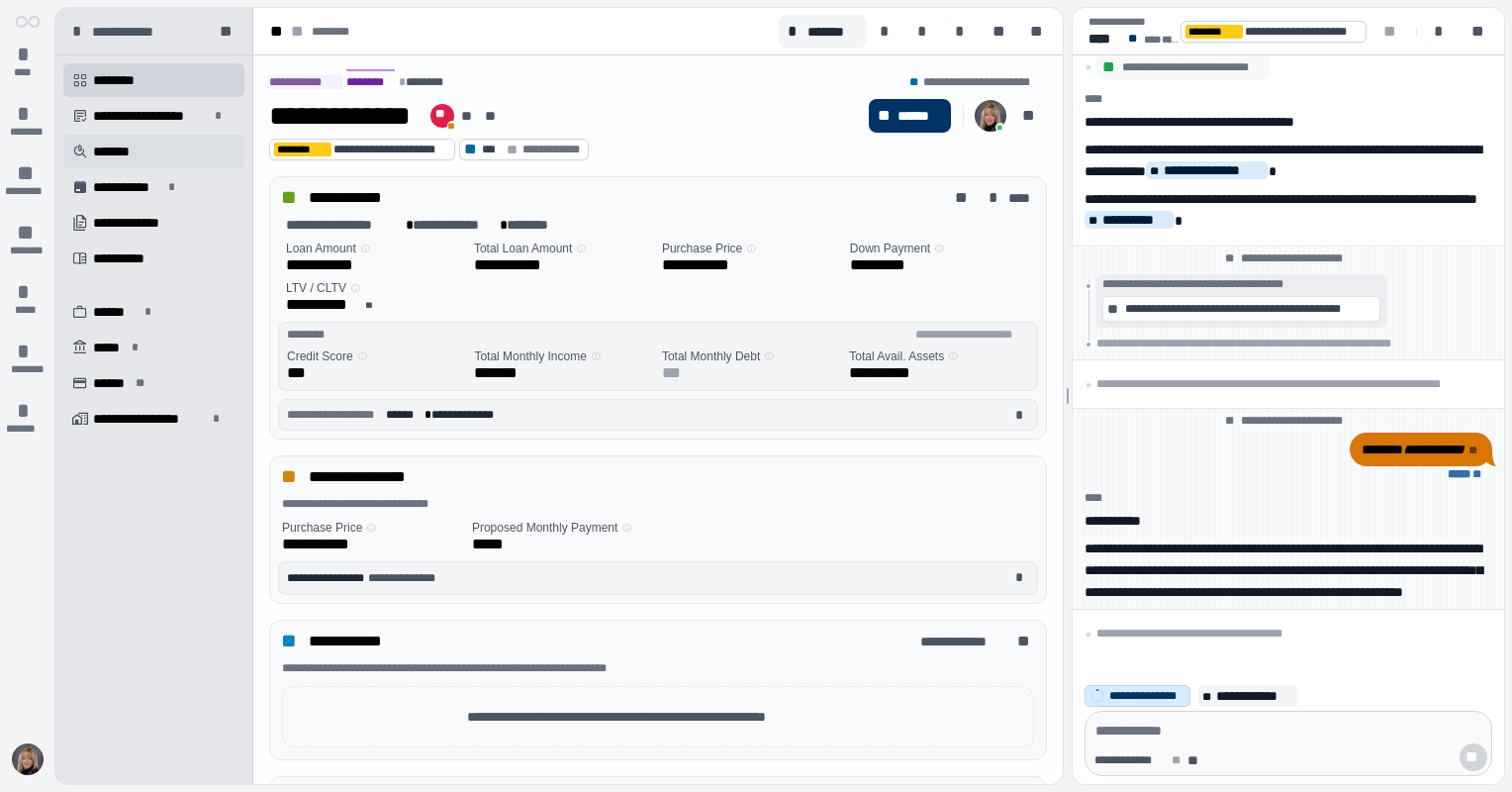 click on "*******" at bounding box center [114, 151] 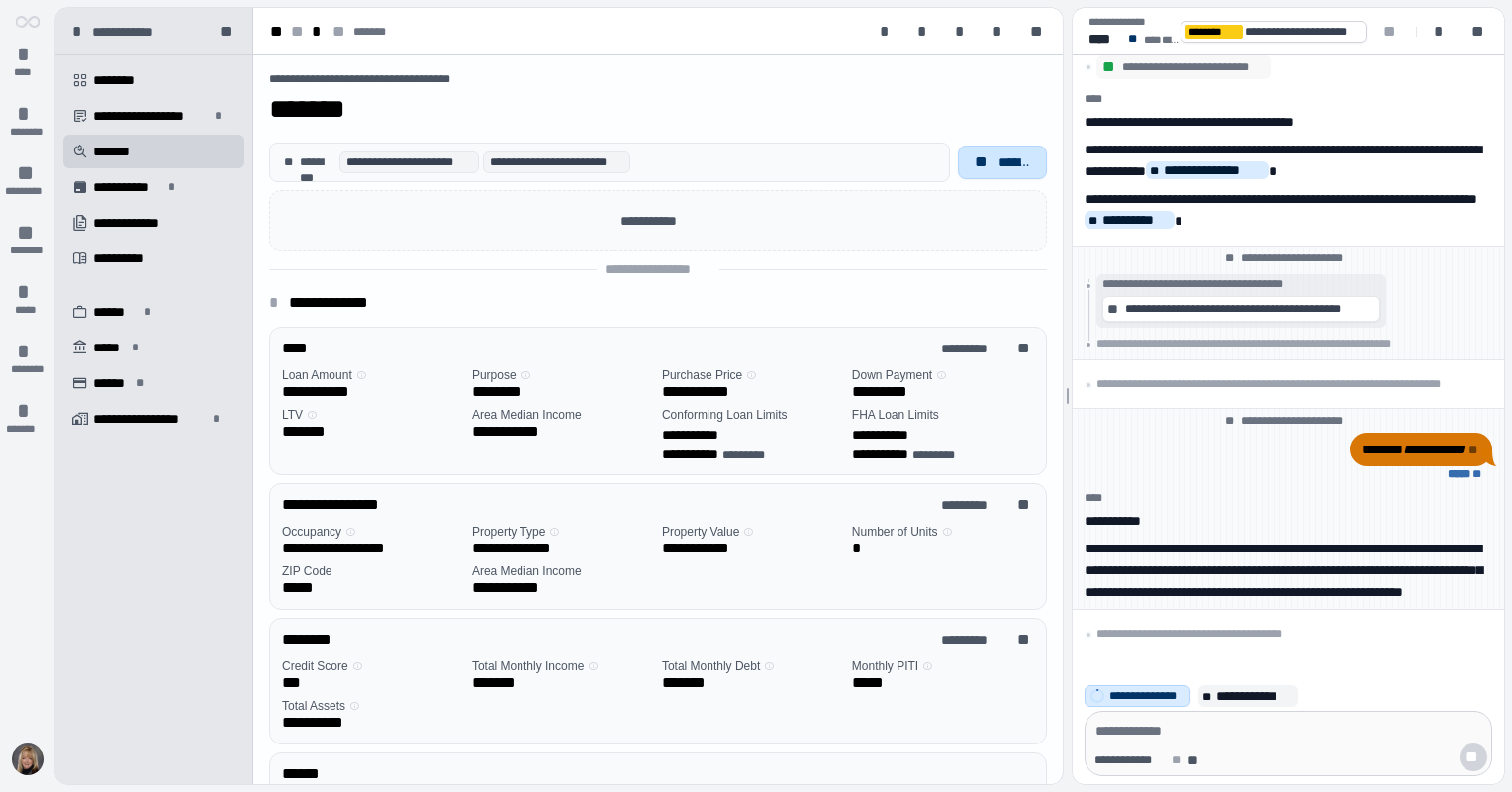 click on "**" at bounding box center [983, 162] 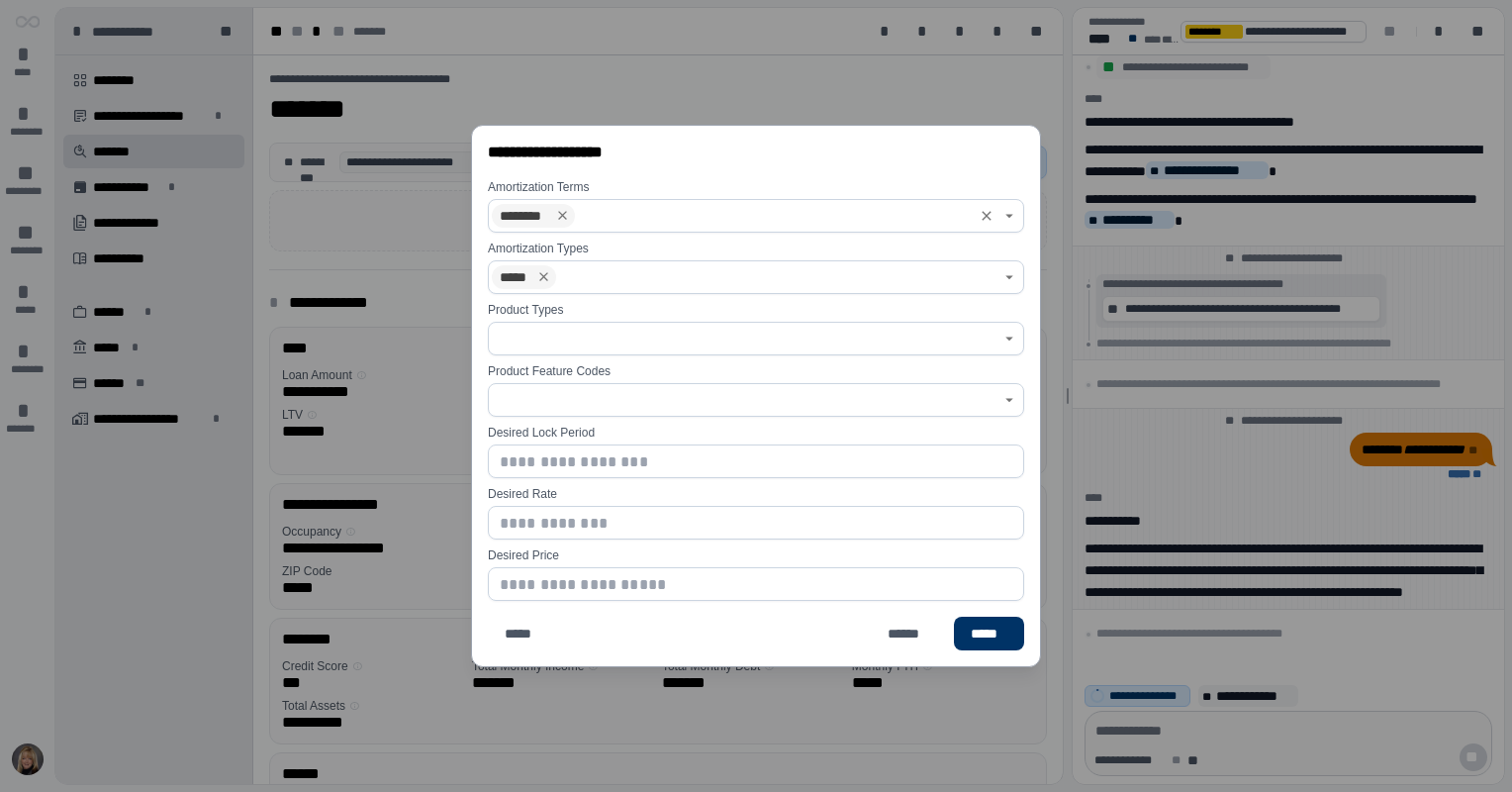 click 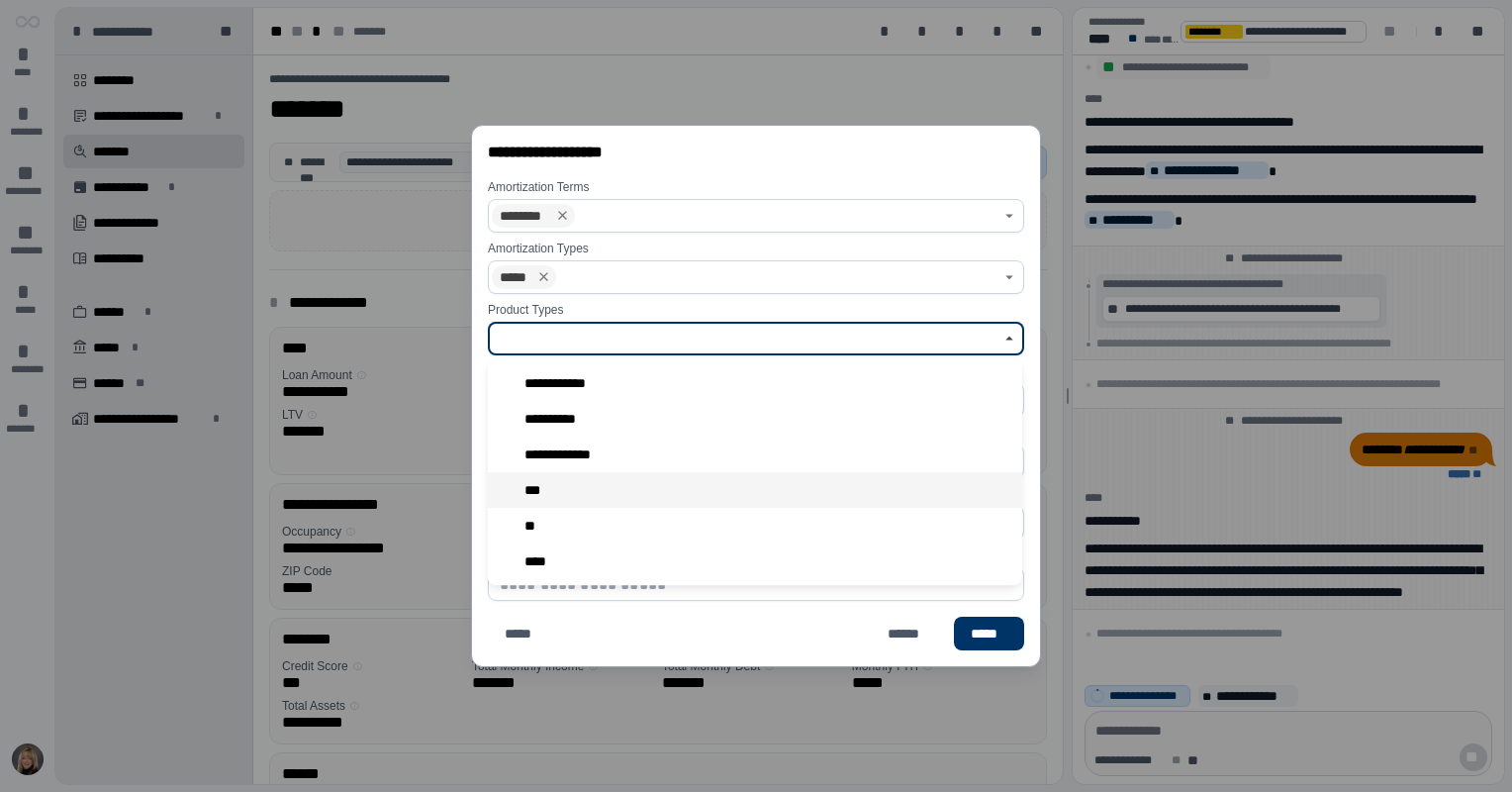 click on "***" at bounding box center (755, 490) 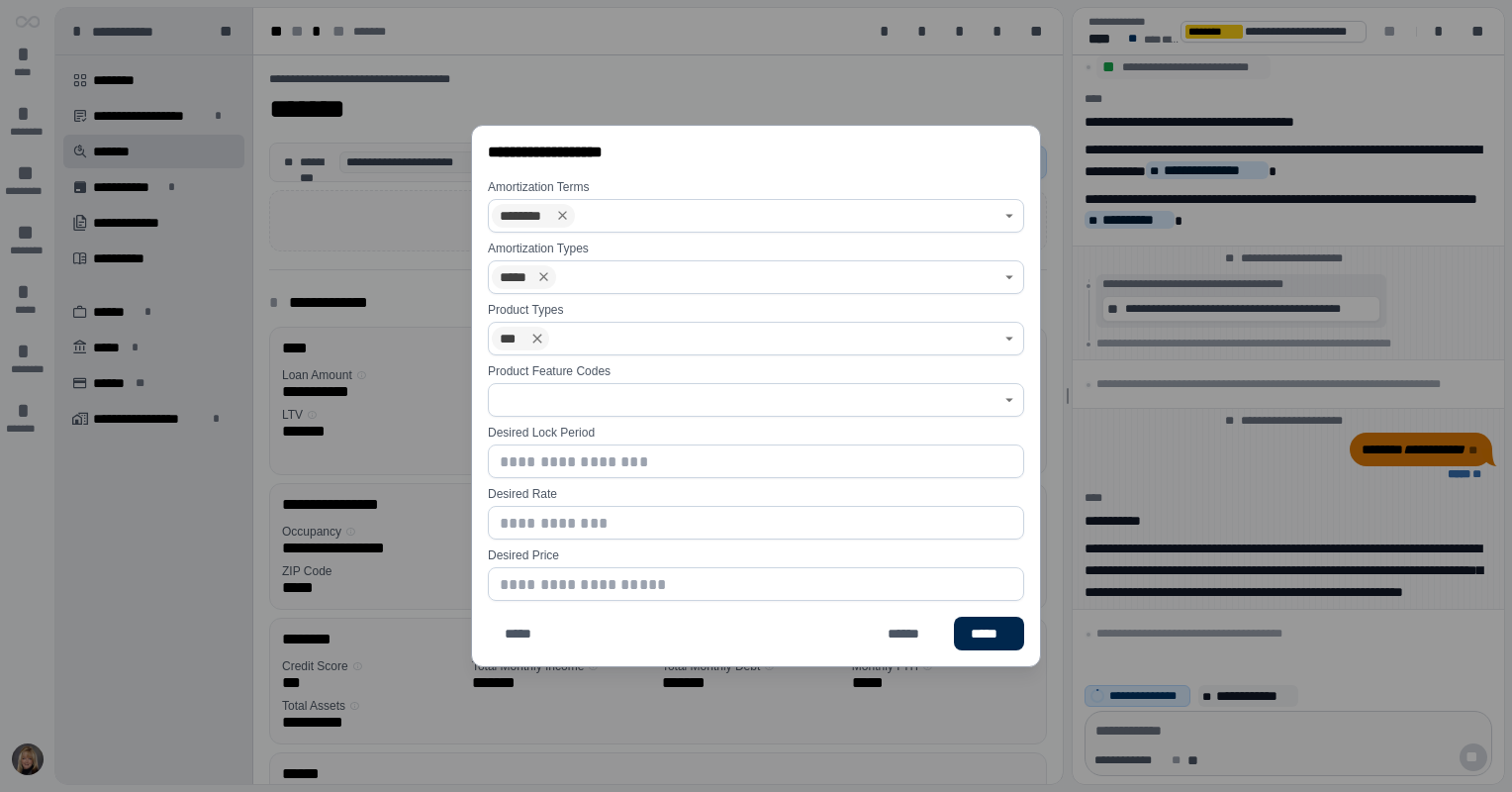 click on "*****" at bounding box center [989, 634] 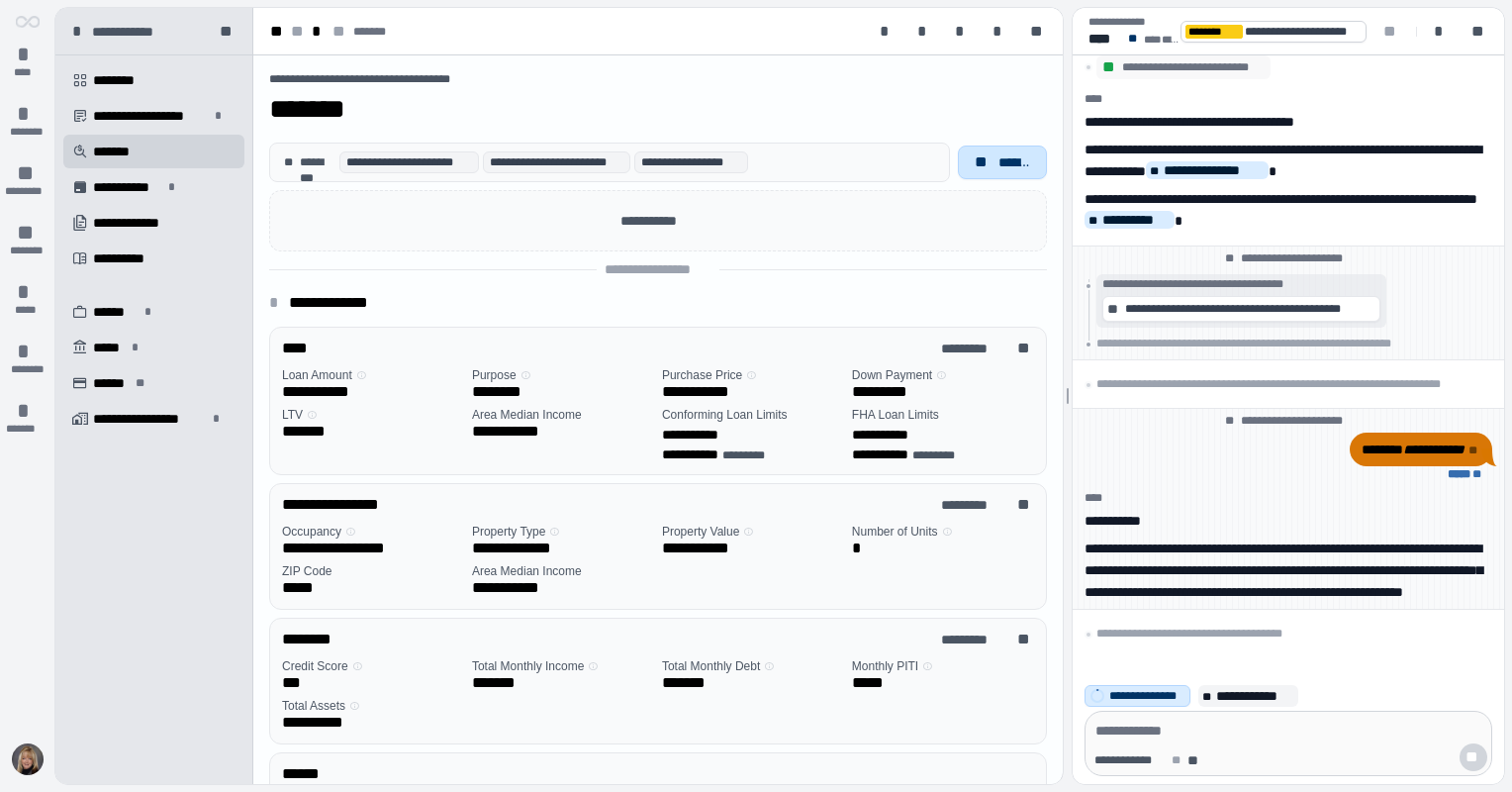 click on "** ******" at bounding box center (1002, 162) 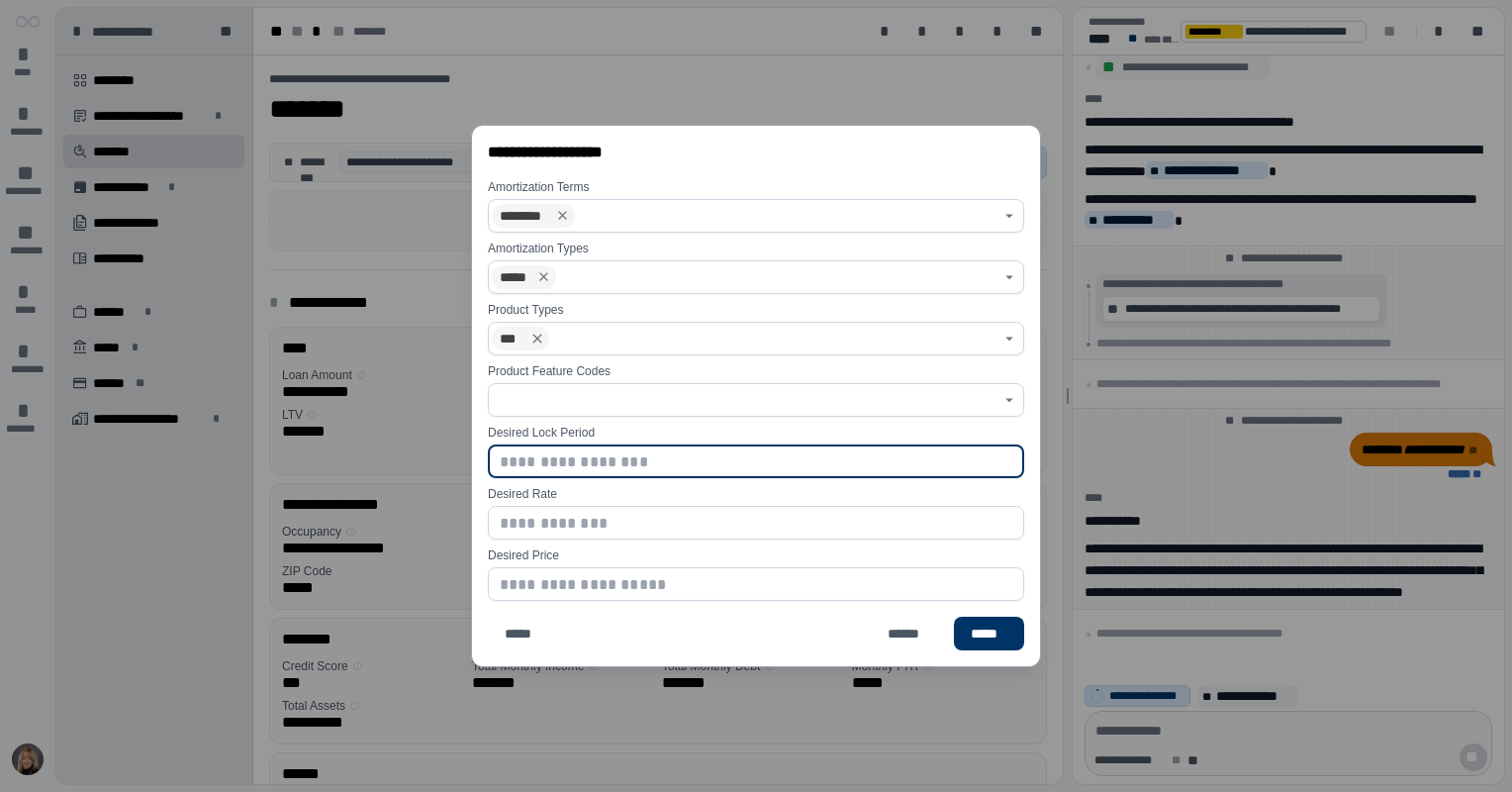 click at bounding box center [756, 461] 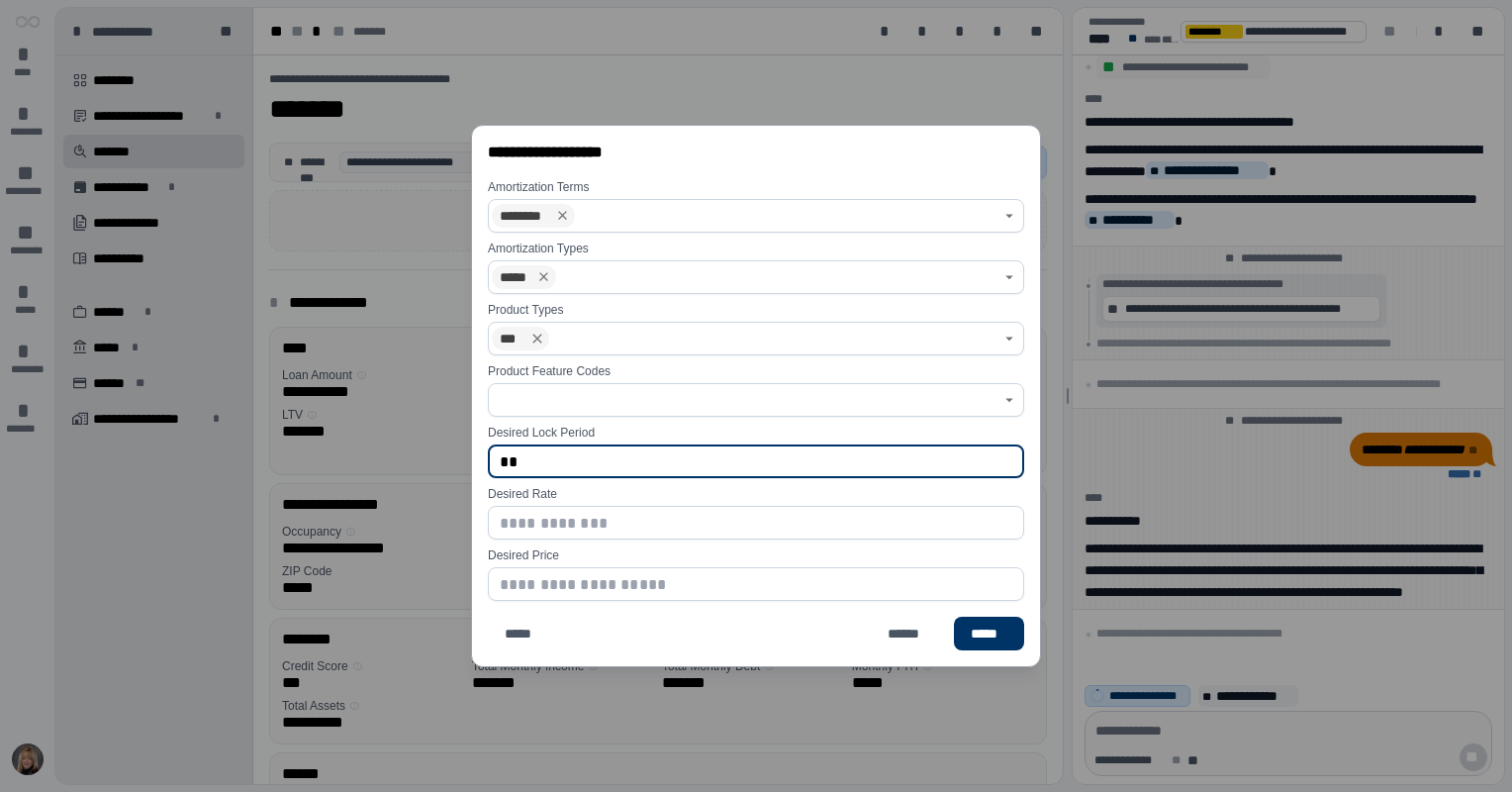 type on "**" 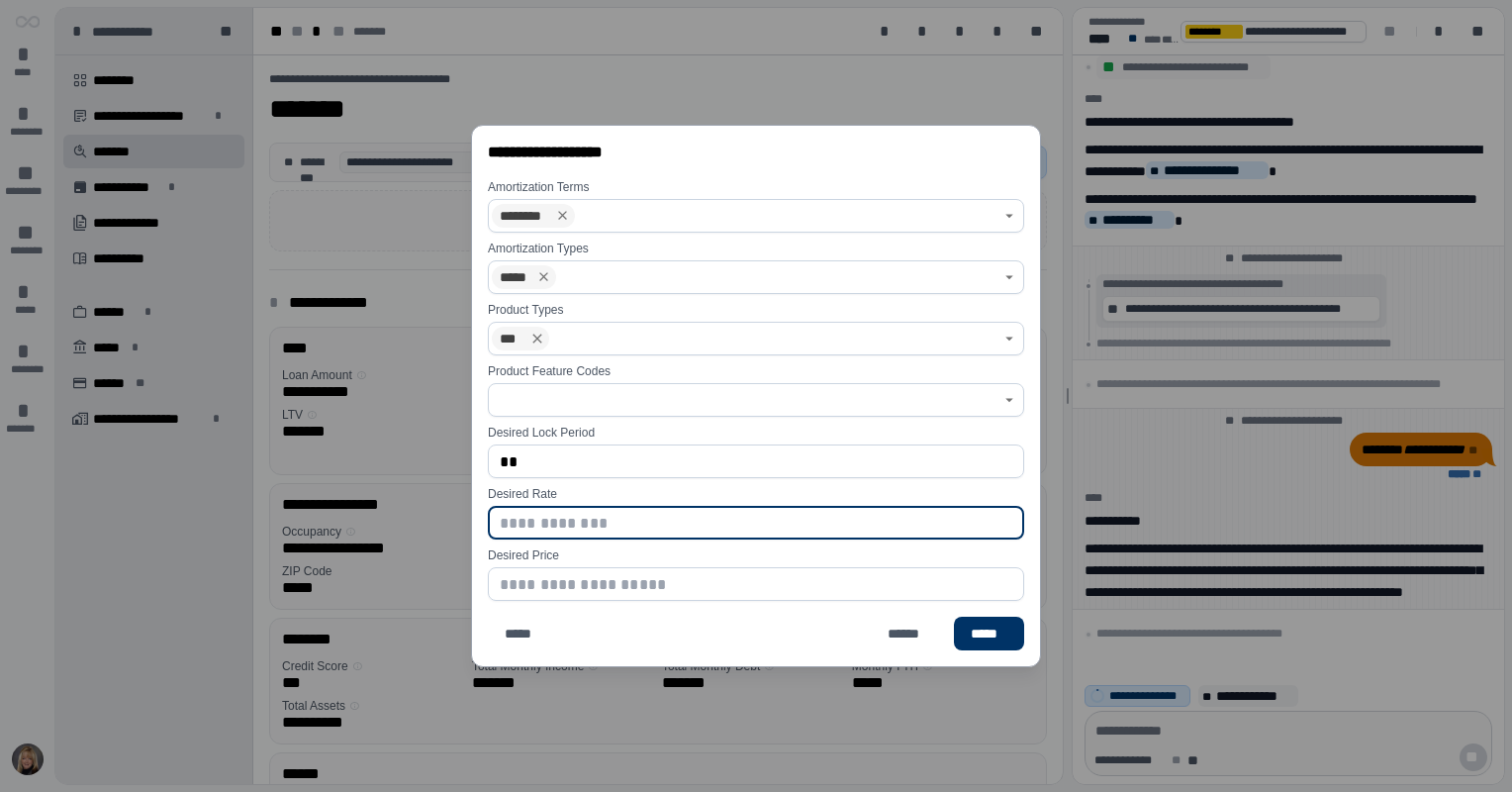 click at bounding box center (756, 523) 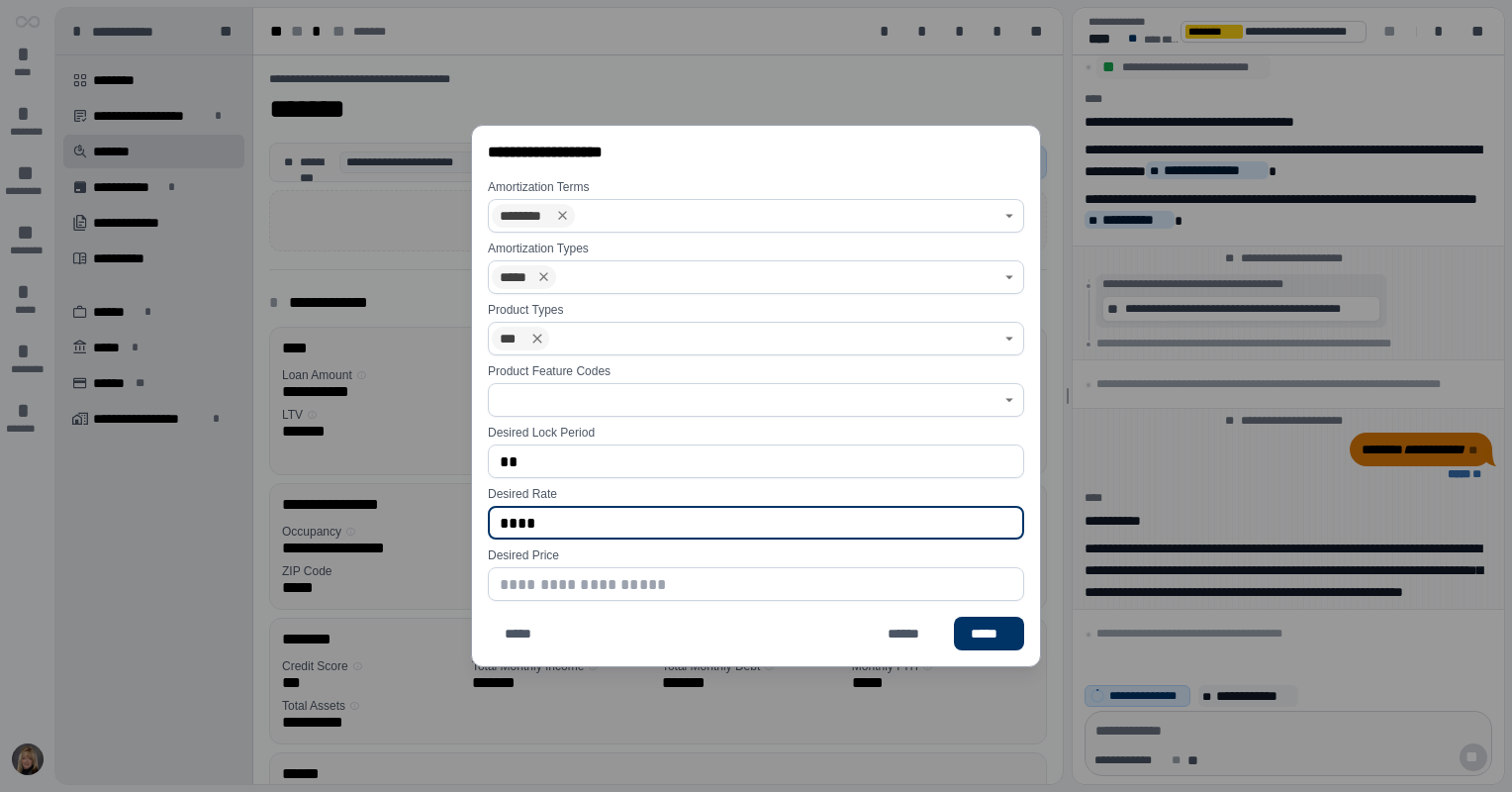 click 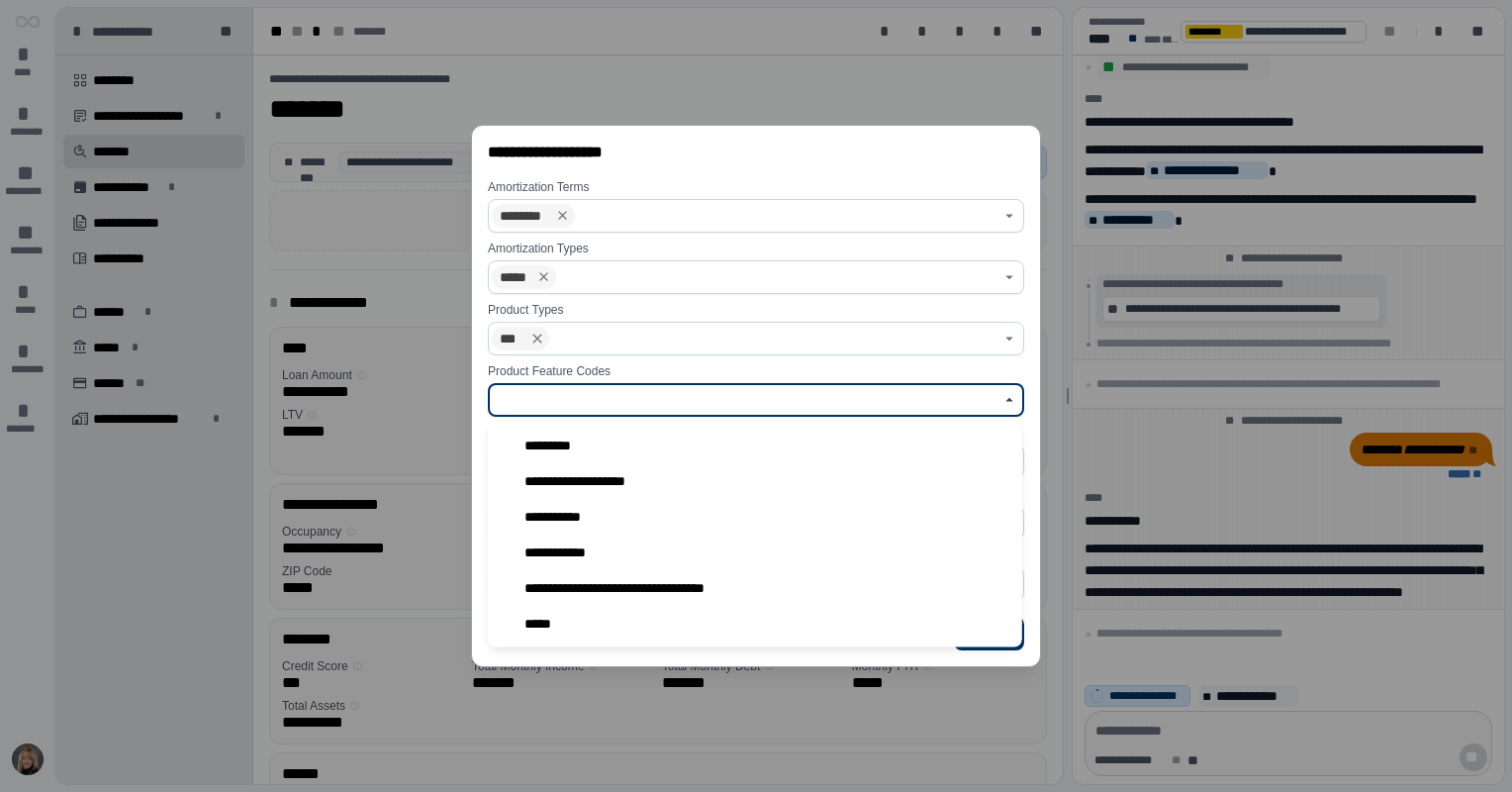 click at bounding box center (744, 400) 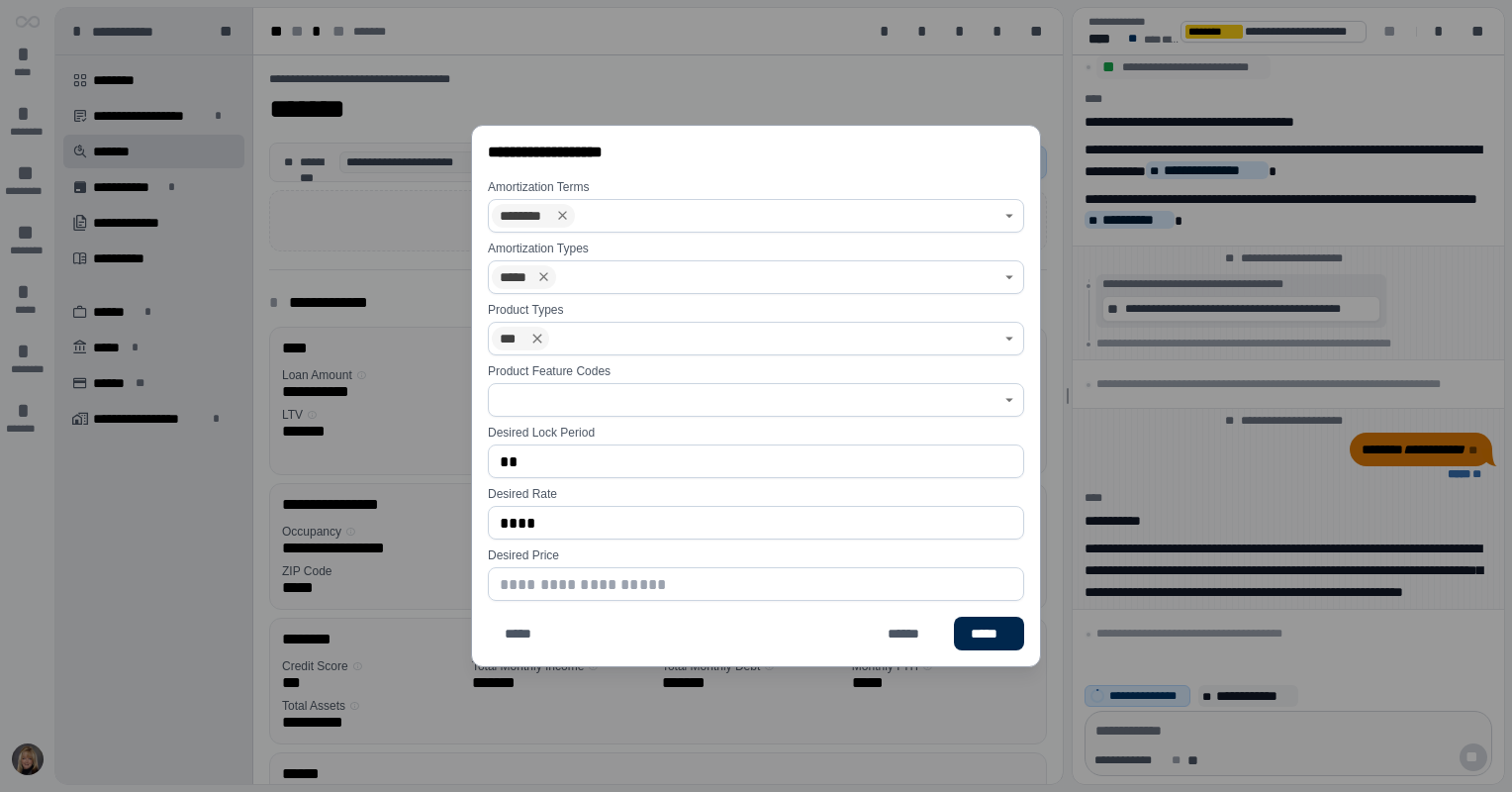click on "*****" at bounding box center (989, 634) 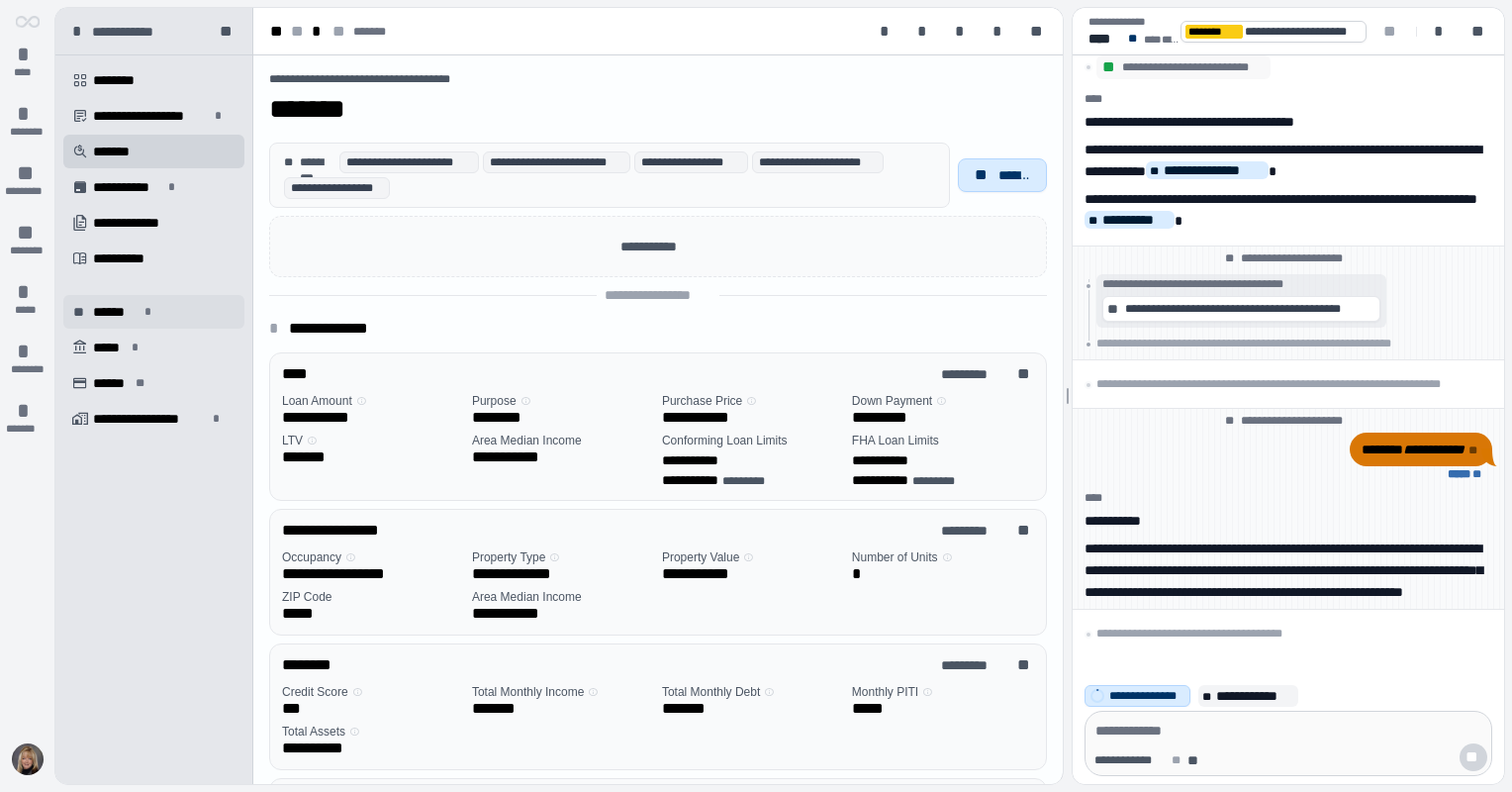 click on "******" at bounding box center [116, 312] 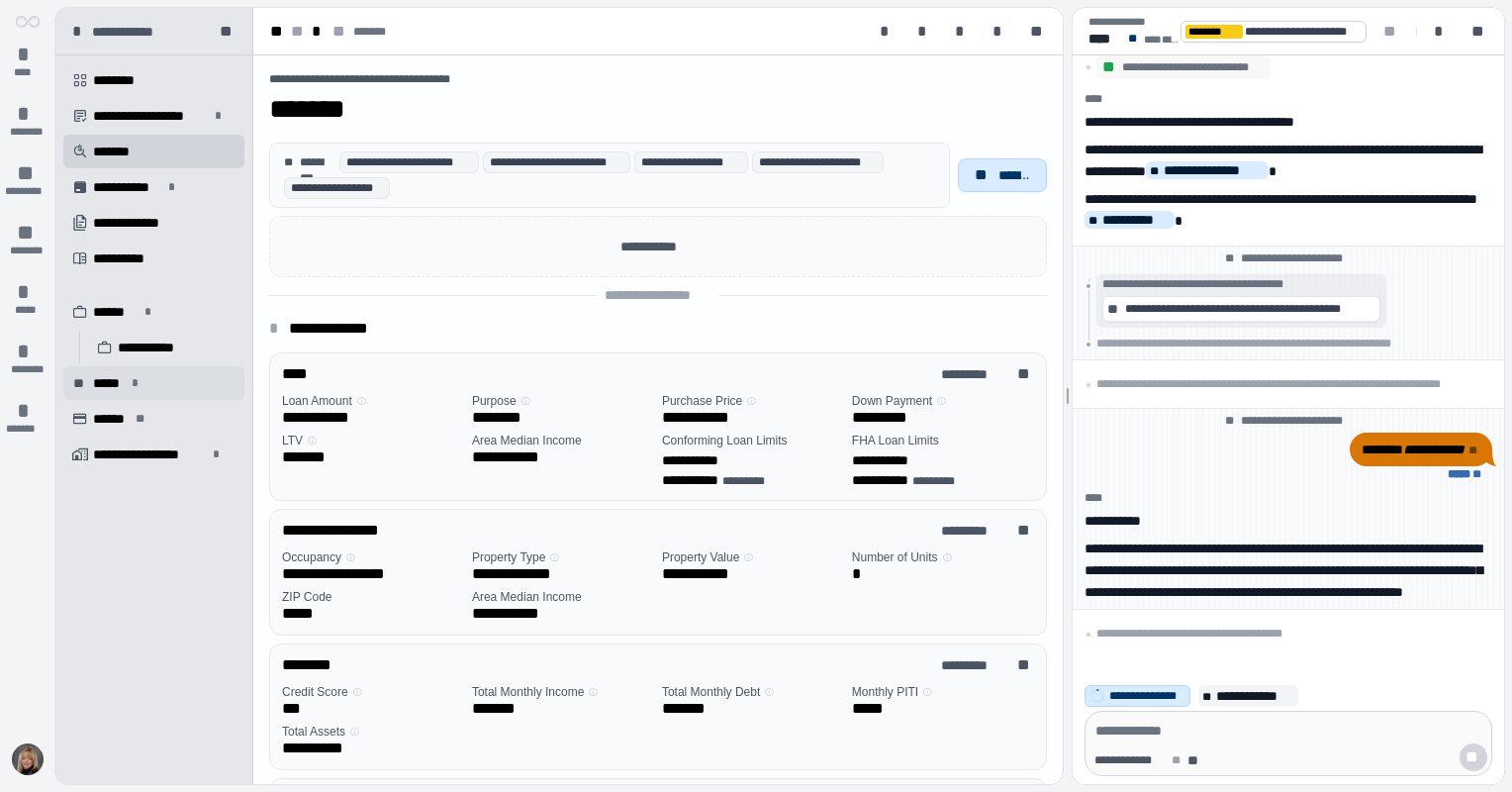 click on "*****" at bounding box center [109, 383] 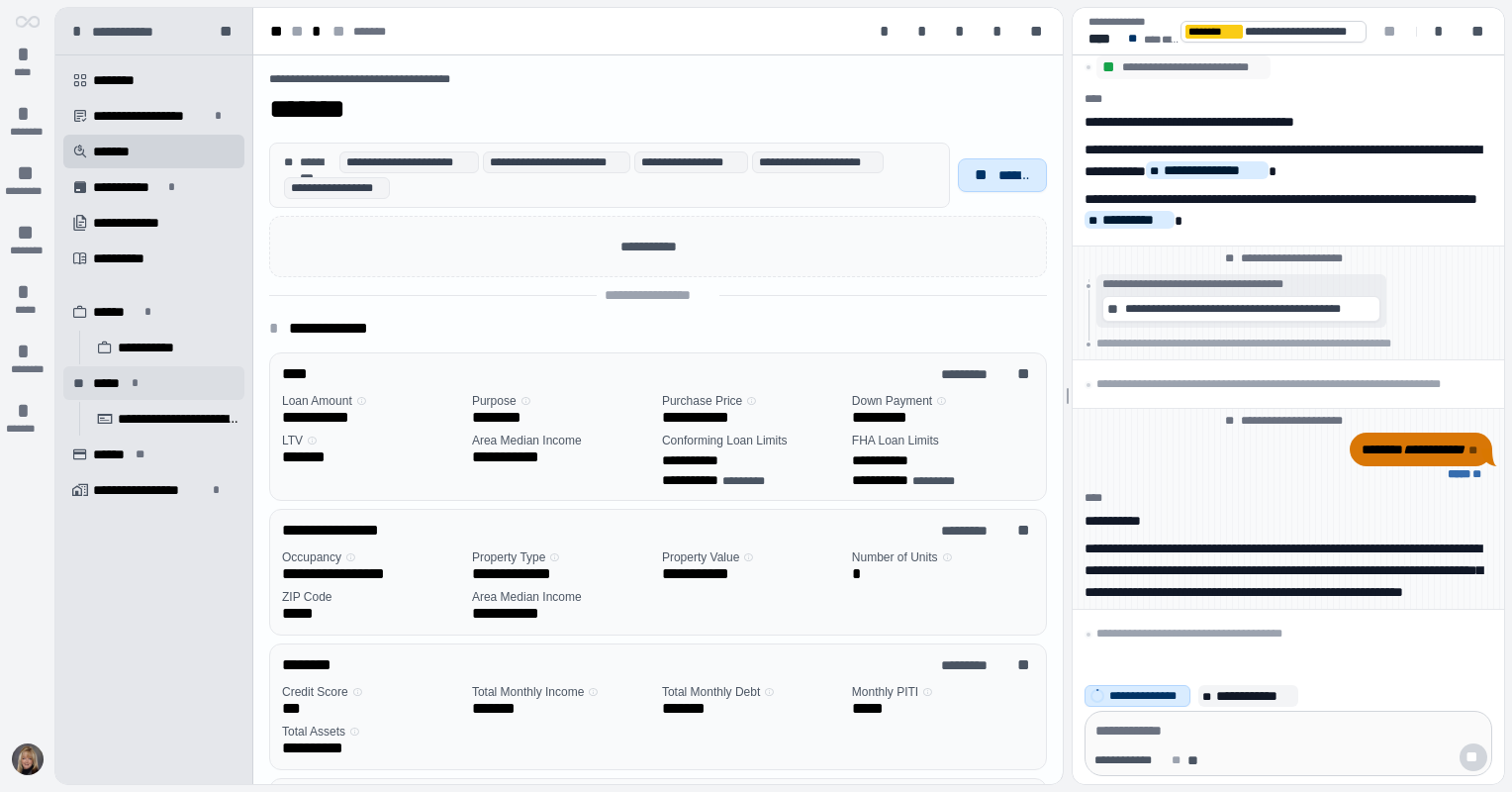 click on "*****" at bounding box center [109, 383] 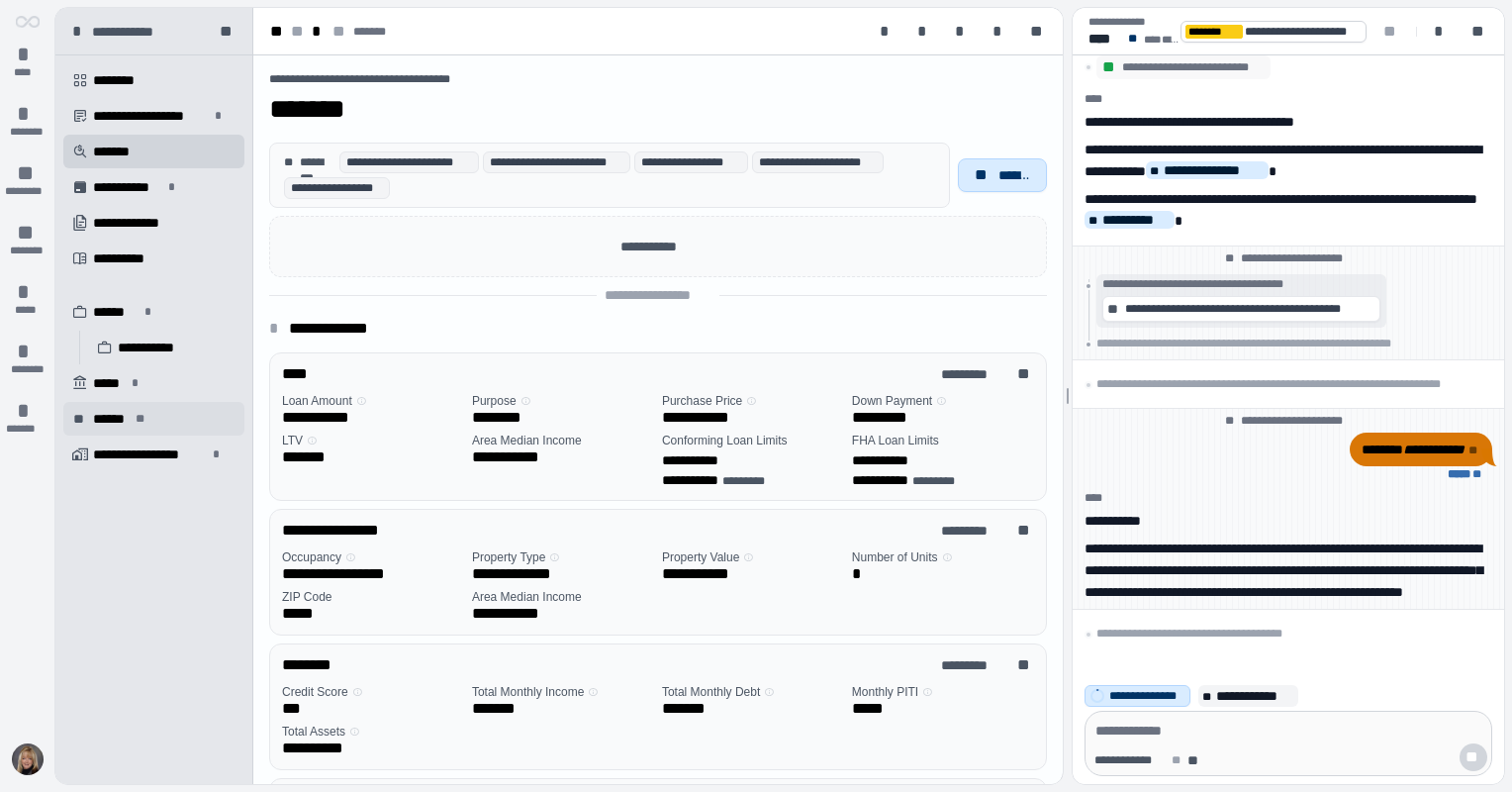 click on "** 󰆛 ****** **" at bounding box center [153, 419] 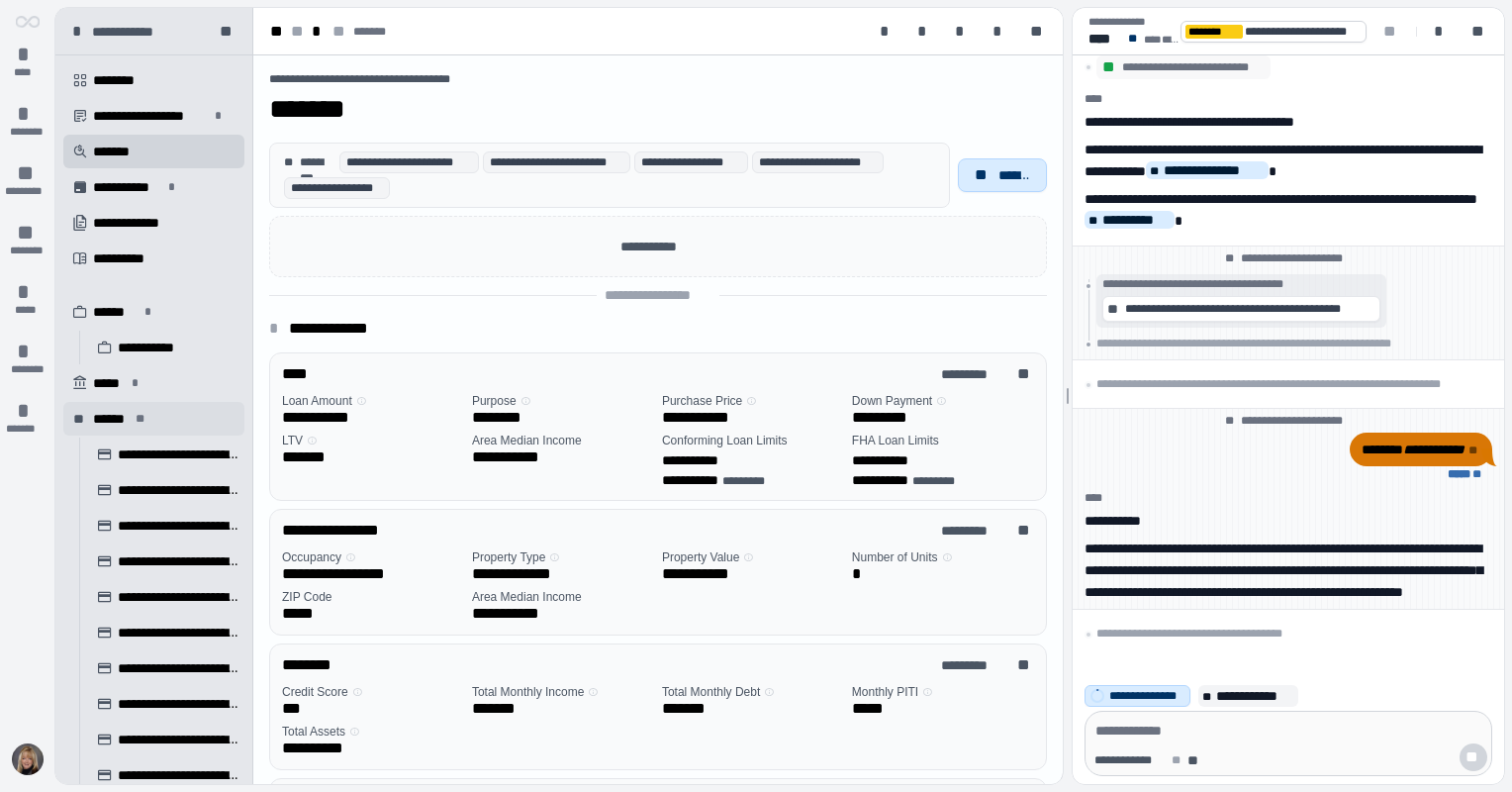 click on "** 󰆛 ****** **" at bounding box center [153, 419] 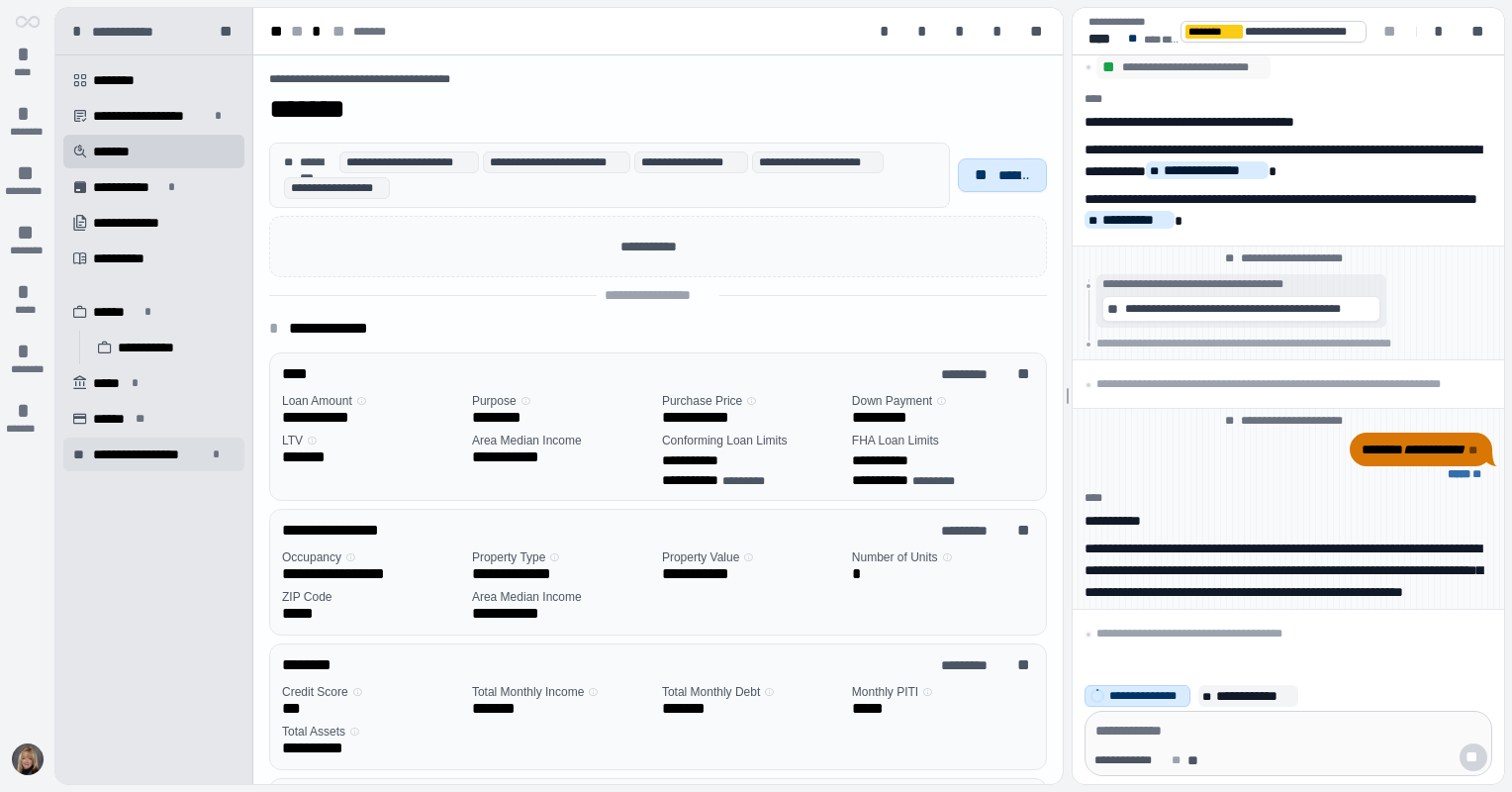 click on "**********" at bounding box center (149, 454) 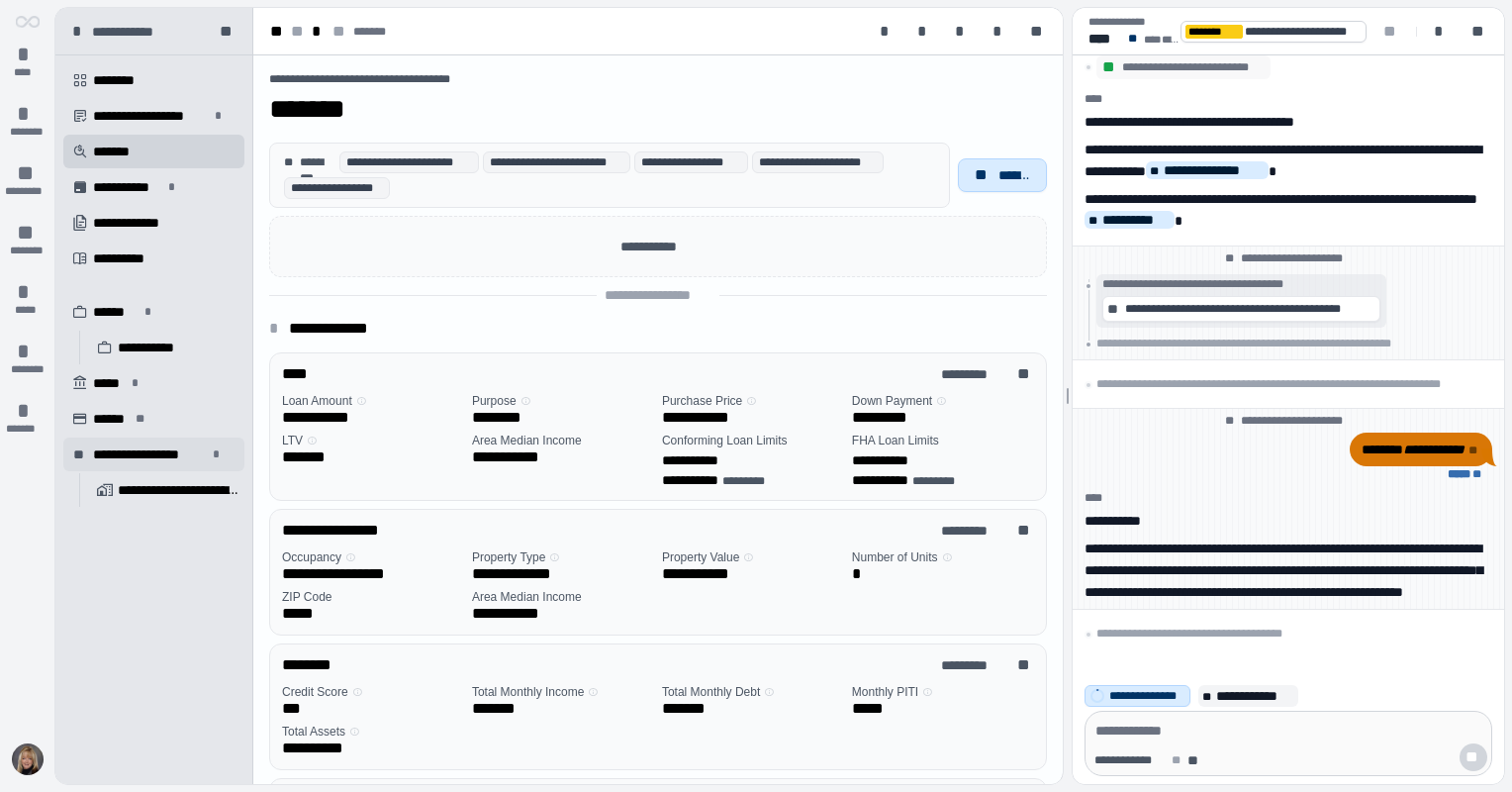 click on "**********" at bounding box center [149, 454] 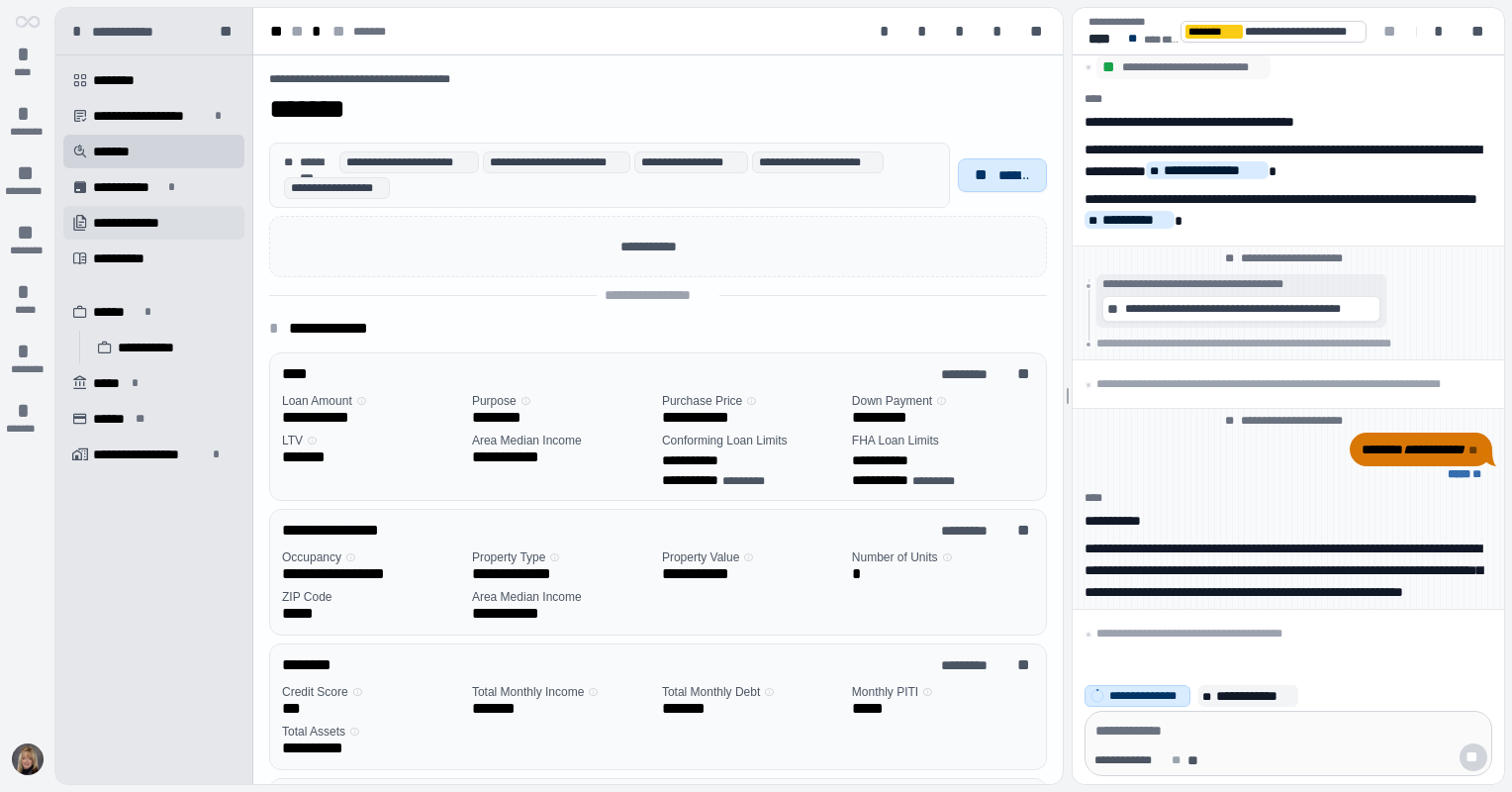 click on "**********" at bounding box center [153, 223] 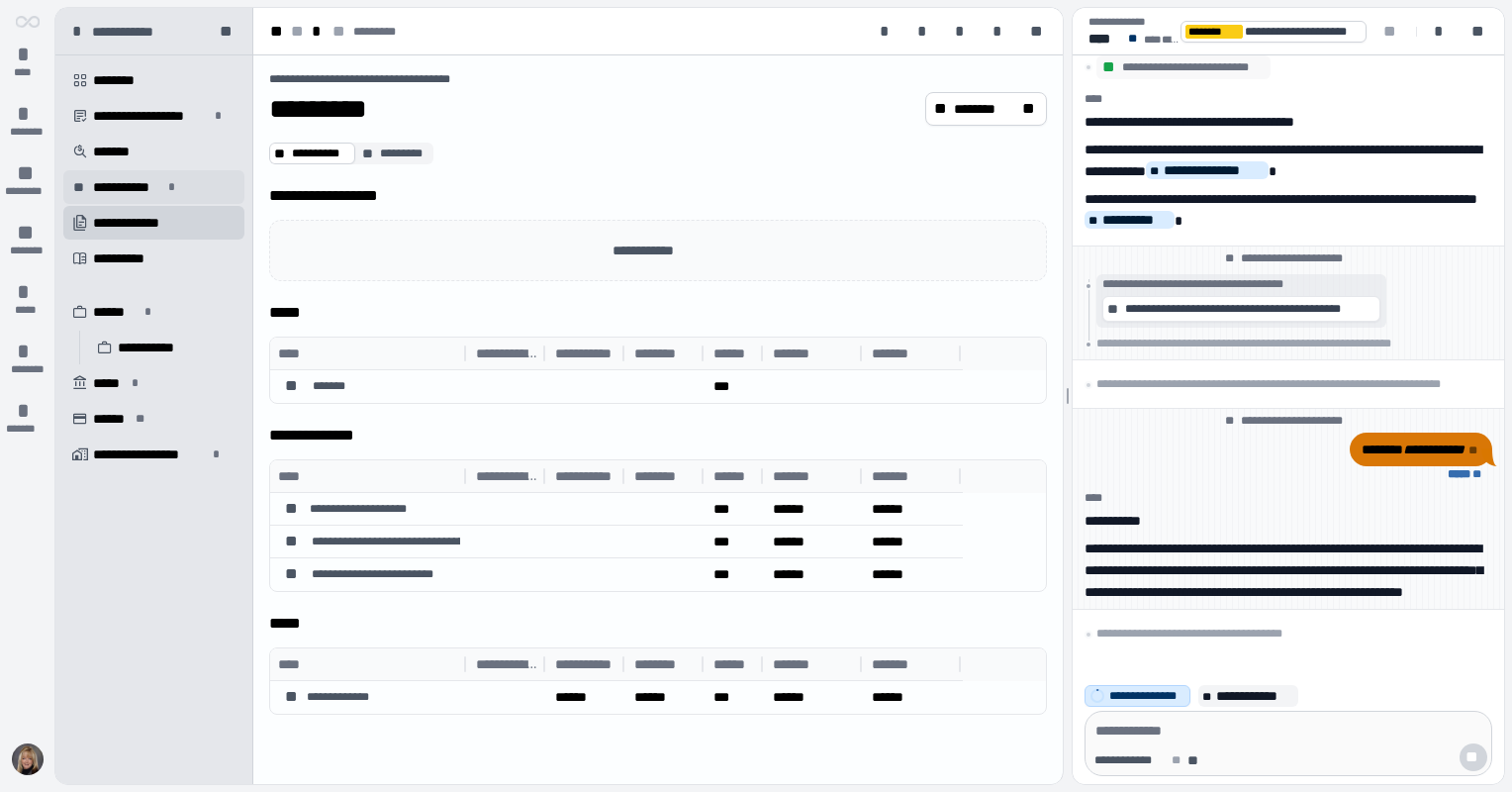 click on "**********" at bounding box center [128, 187] 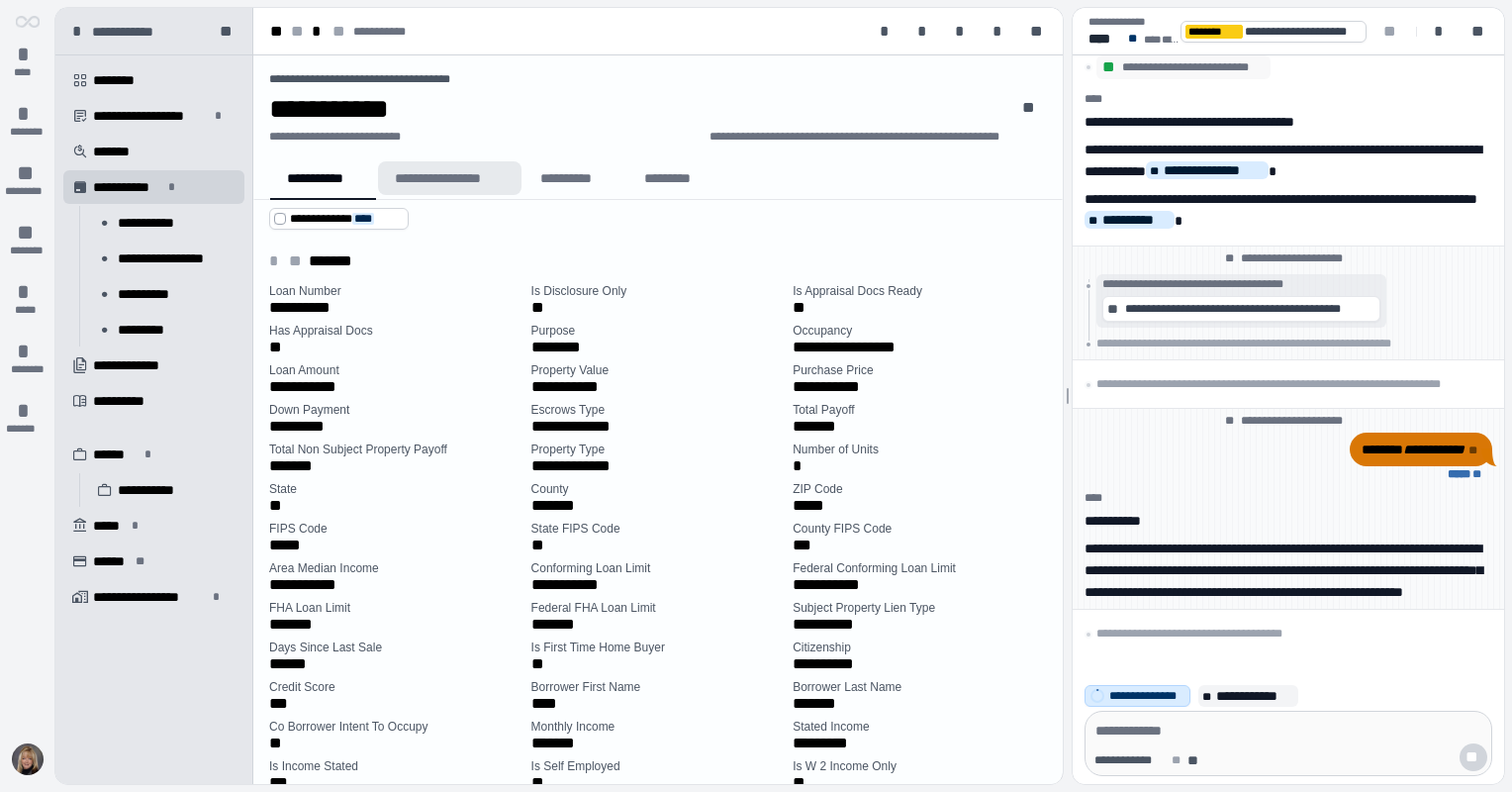 click on "**********" at bounding box center [449, 178] 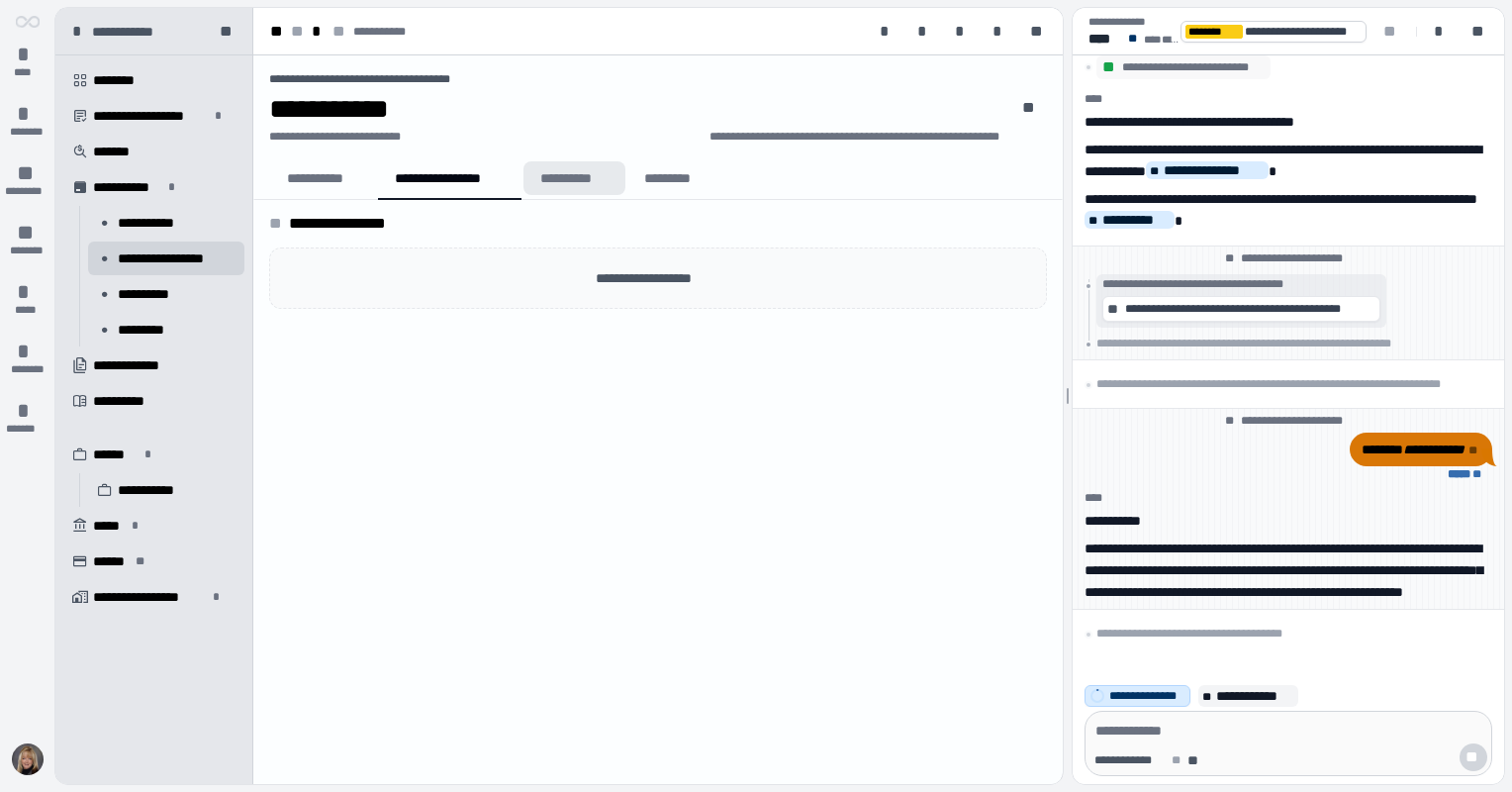 click on "**********" at bounding box center [574, 178] 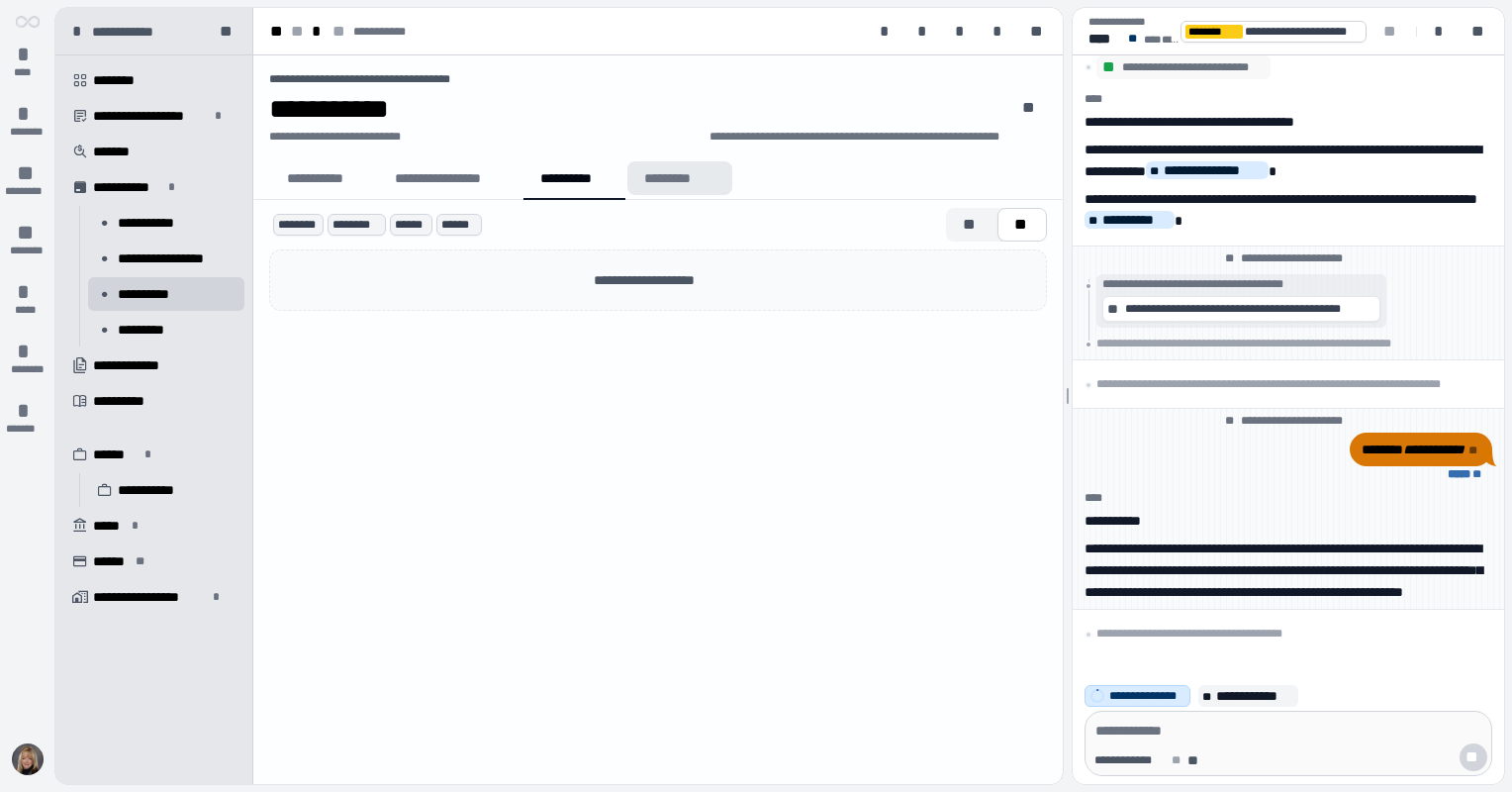 click on "*********" at bounding box center (680, 178) 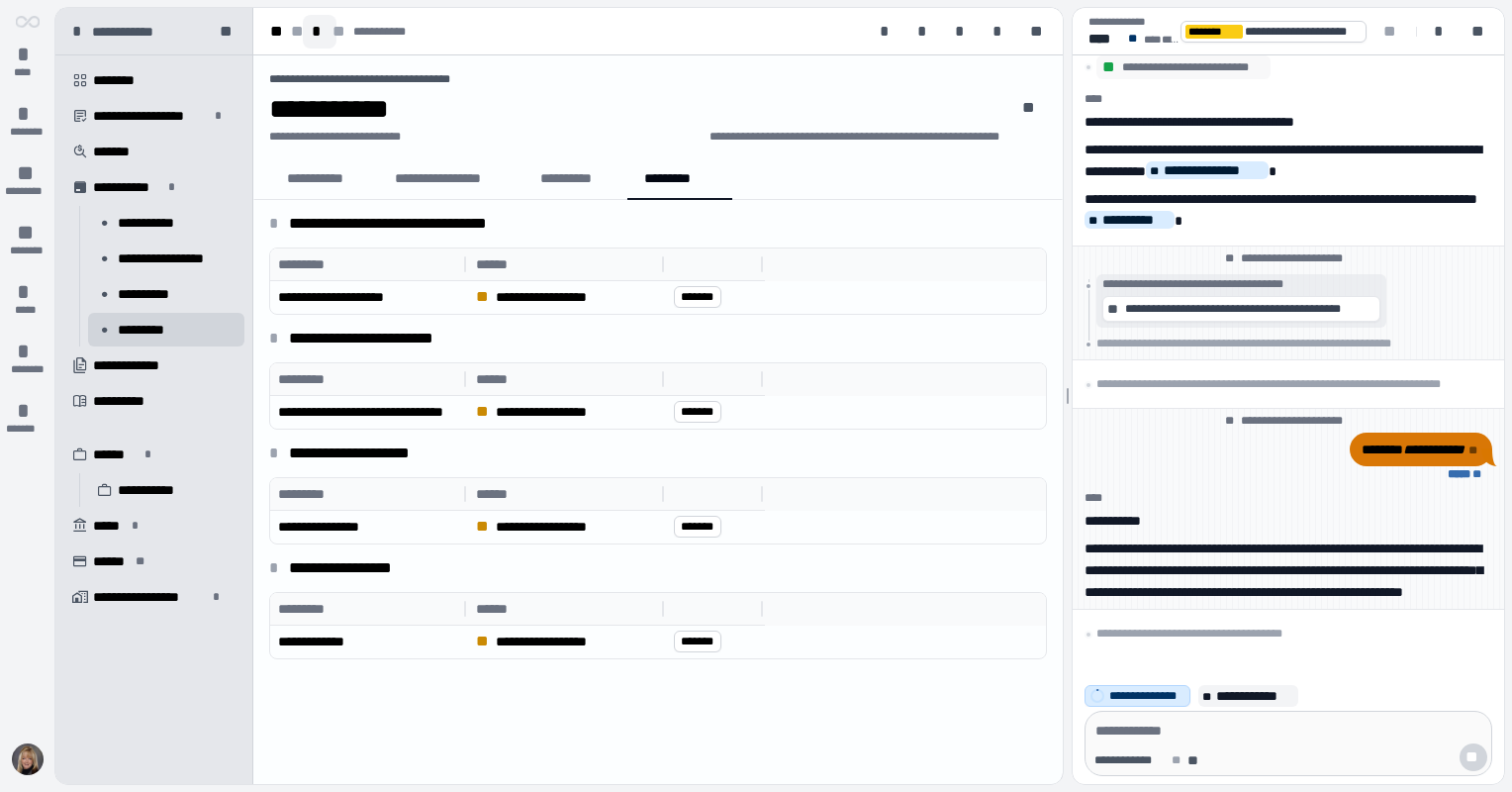 click on "*" at bounding box center (320, 32) 